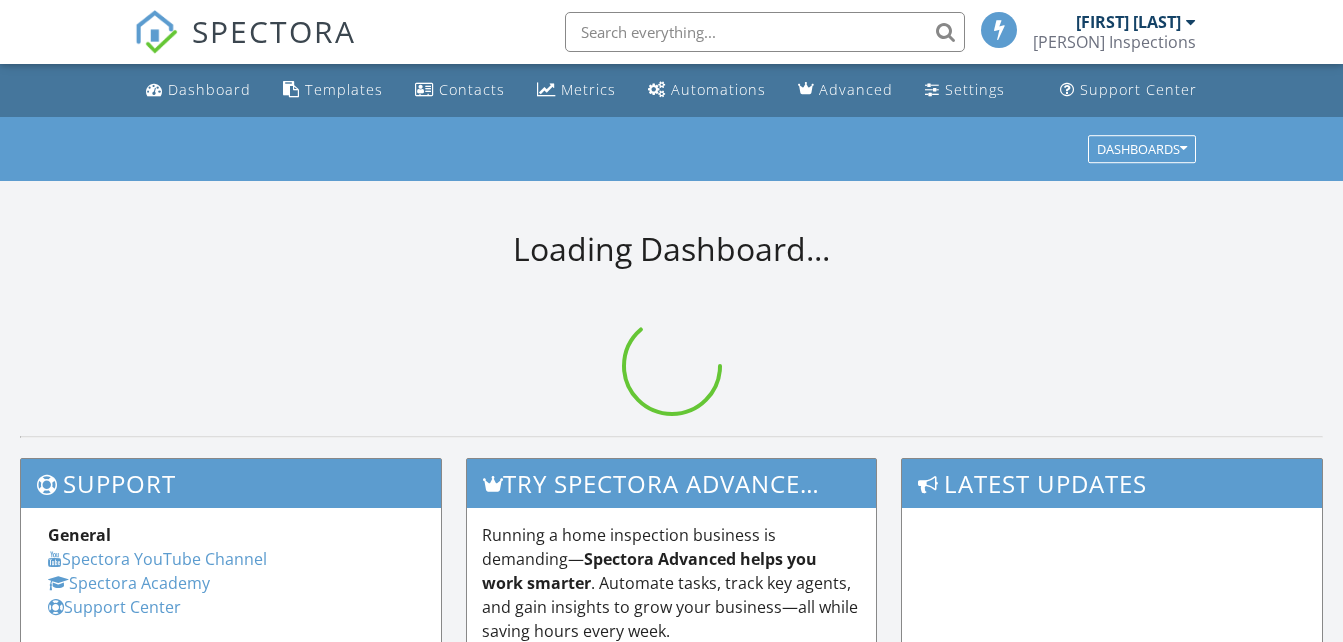 scroll, scrollTop: 0, scrollLeft: 0, axis: both 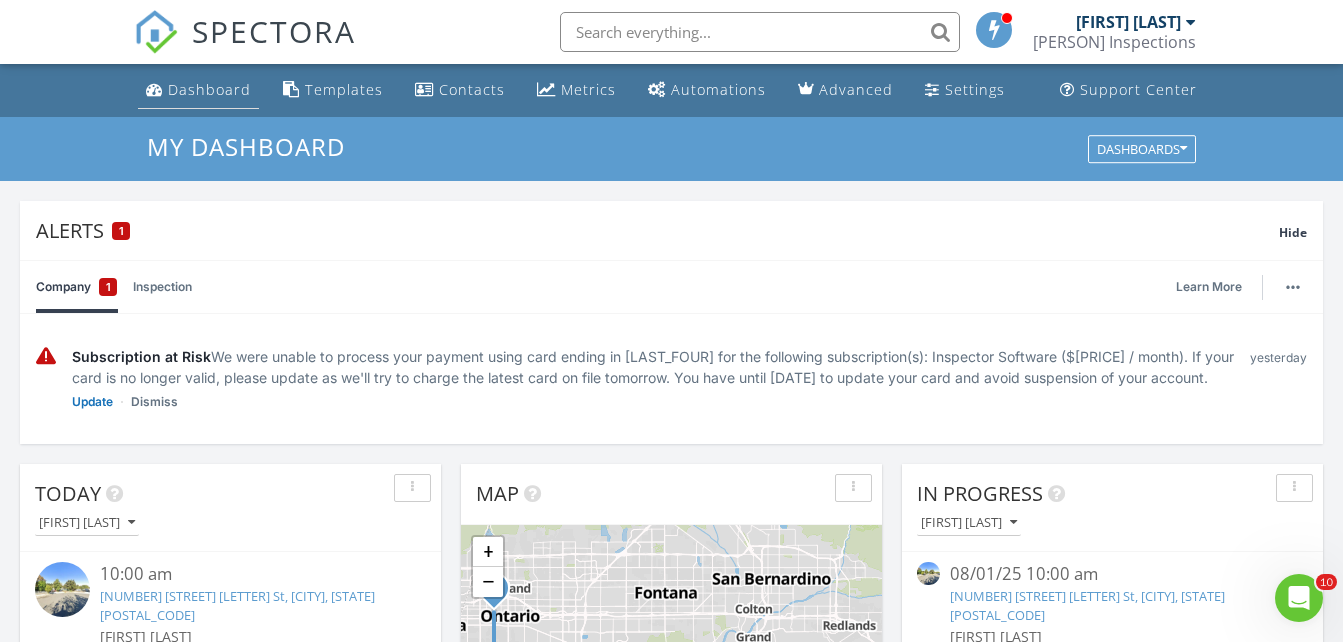 click on "Dashboard" at bounding box center (198, 90) 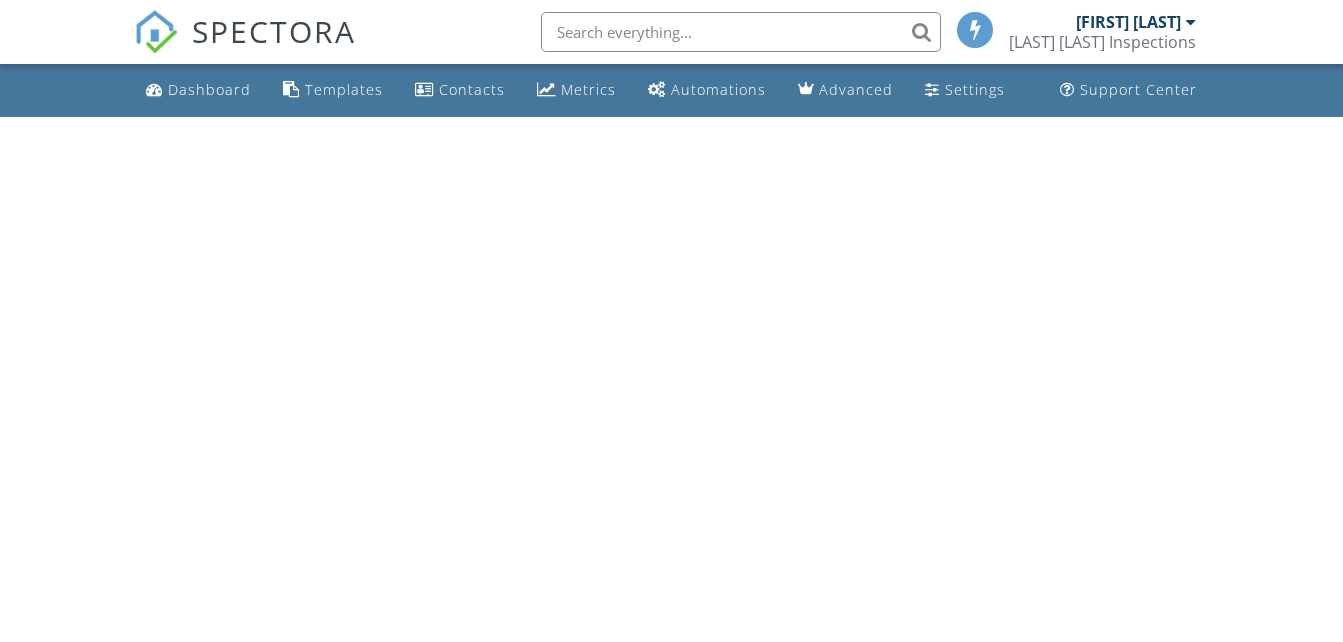 scroll, scrollTop: 0, scrollLeft: 0, axis: both 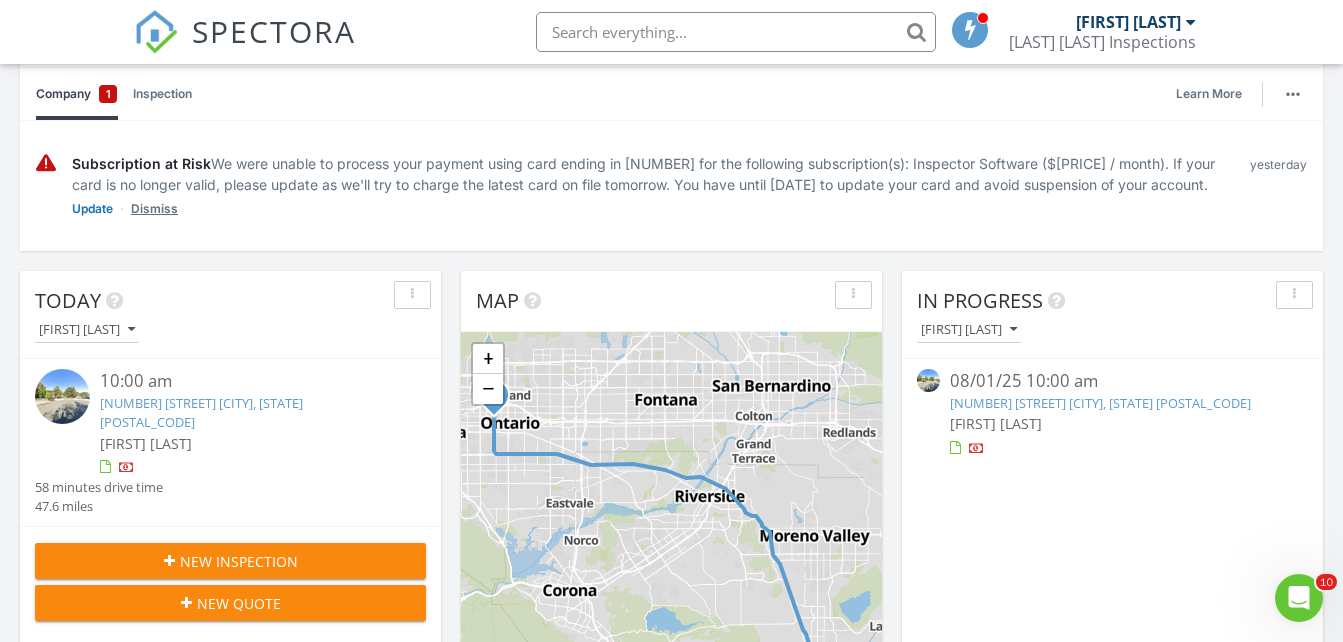 click on "Dismiss" at bounding box center [154, 209] 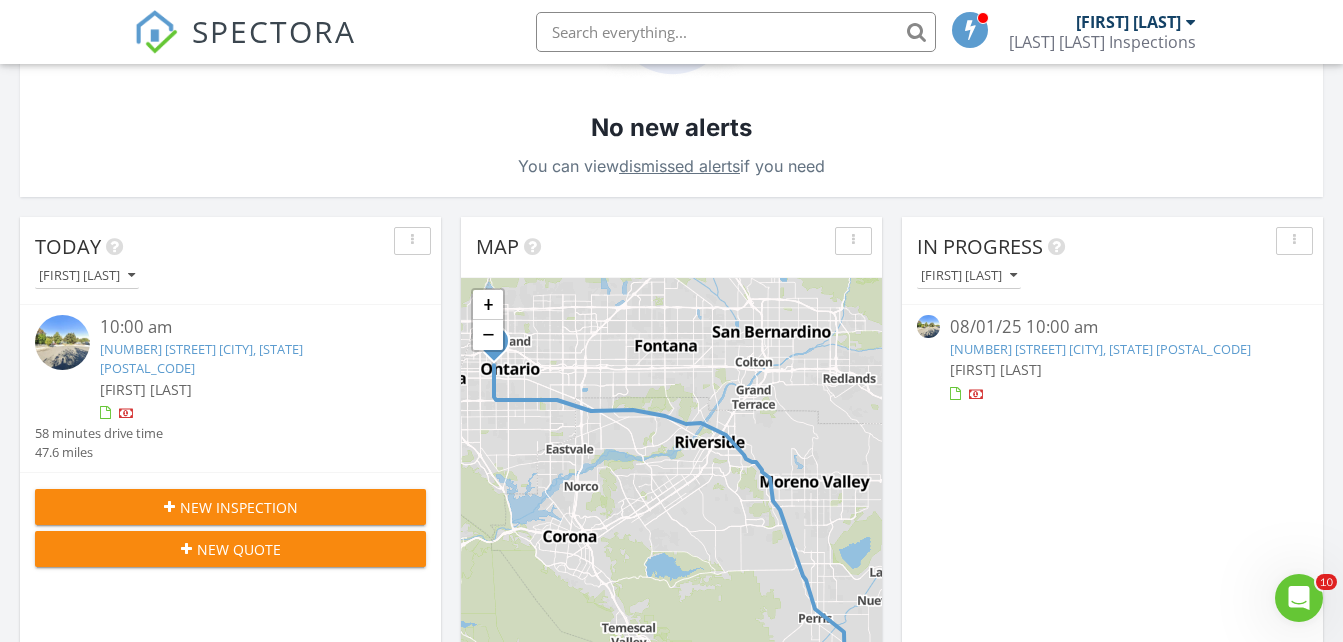 scroll, scrollTop: 378, scrollLeft: 0, axis: vertical 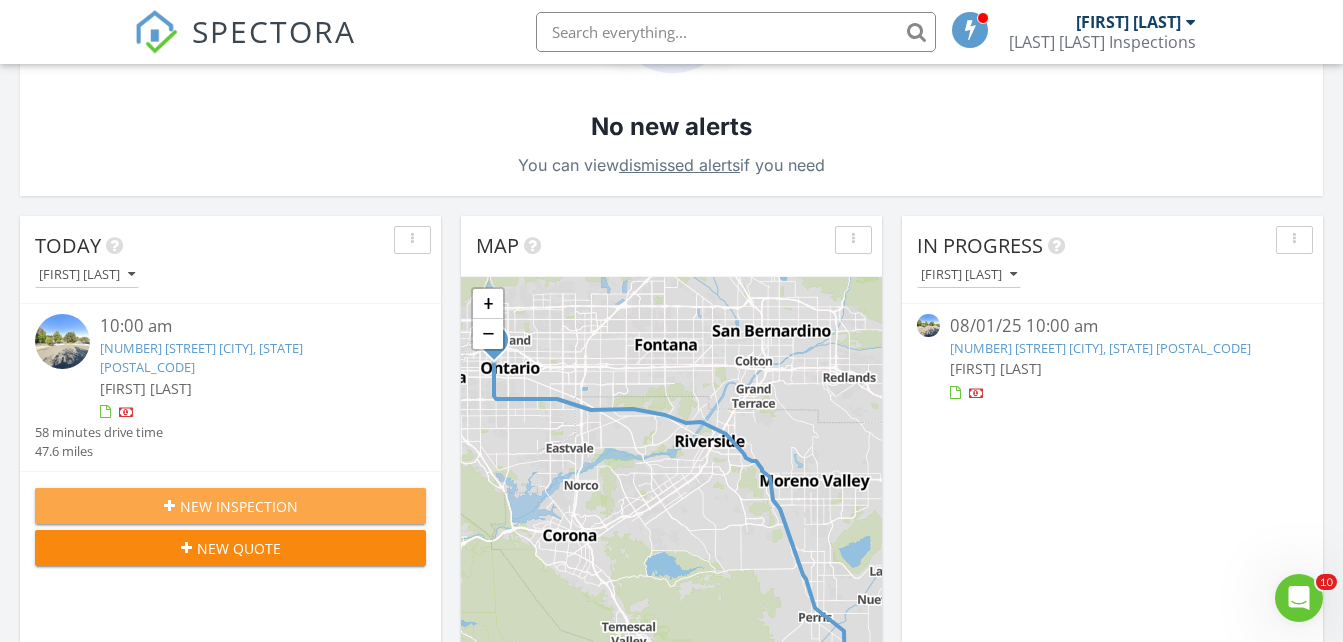 click on "New Inspection" at bounding box center [239, 506] 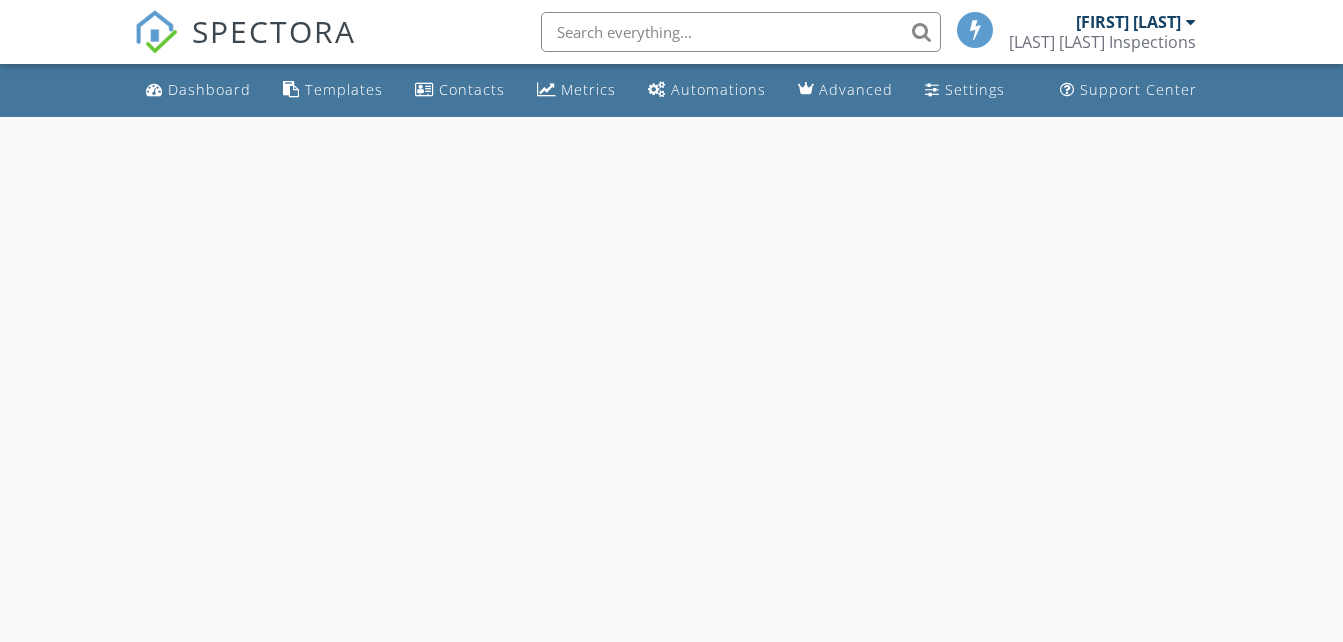 scroll, scrollTop: 0, scrollLeft: 0, axis: both 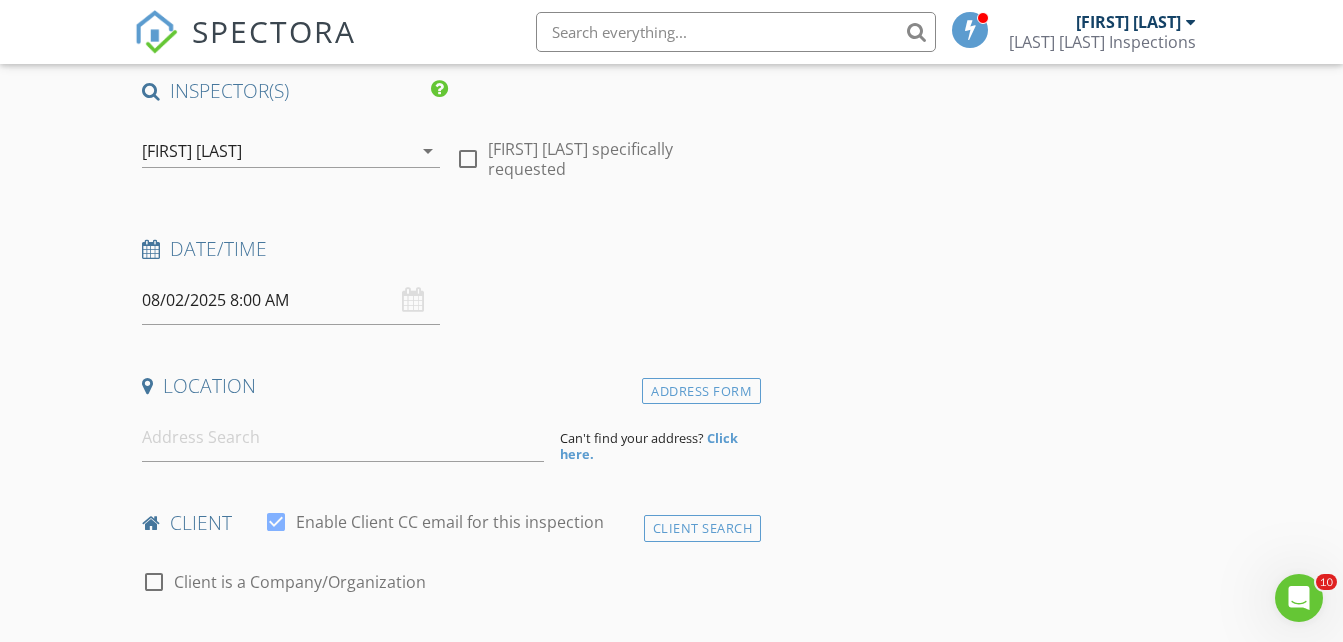 click on "08/02/2025 8:00 AM" at bounding box center [290, 300] 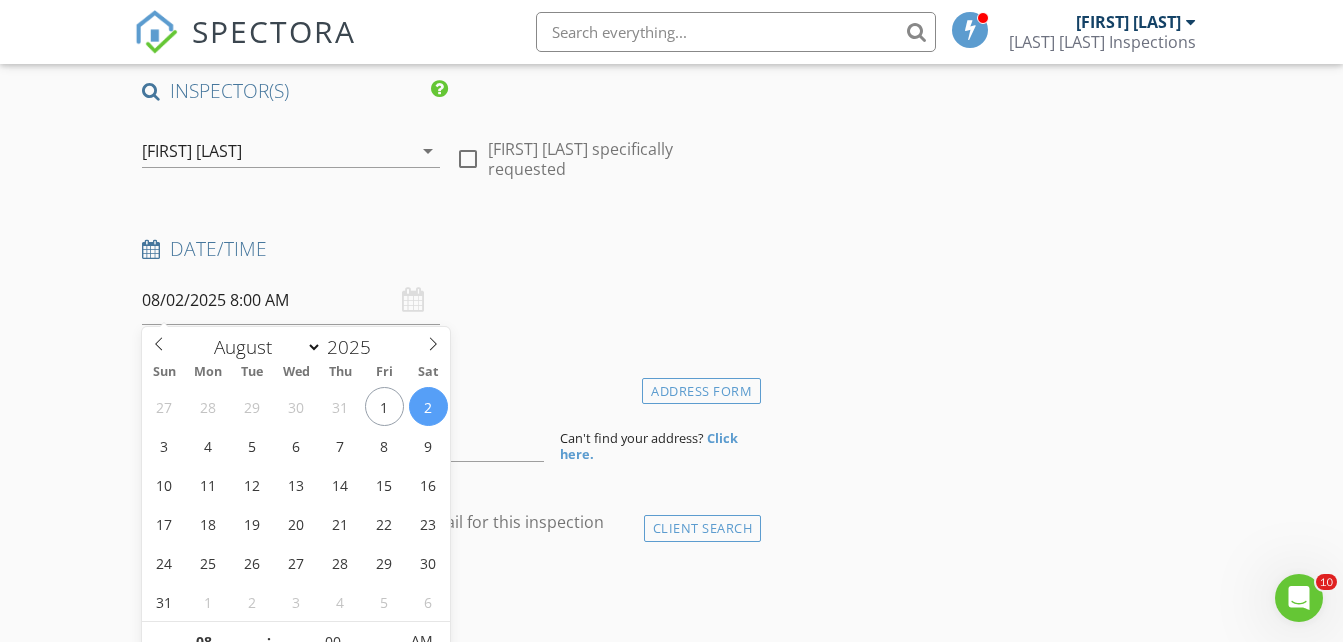 click on "08/02/2025 8:00 AM" at bounding box center [290, 300] 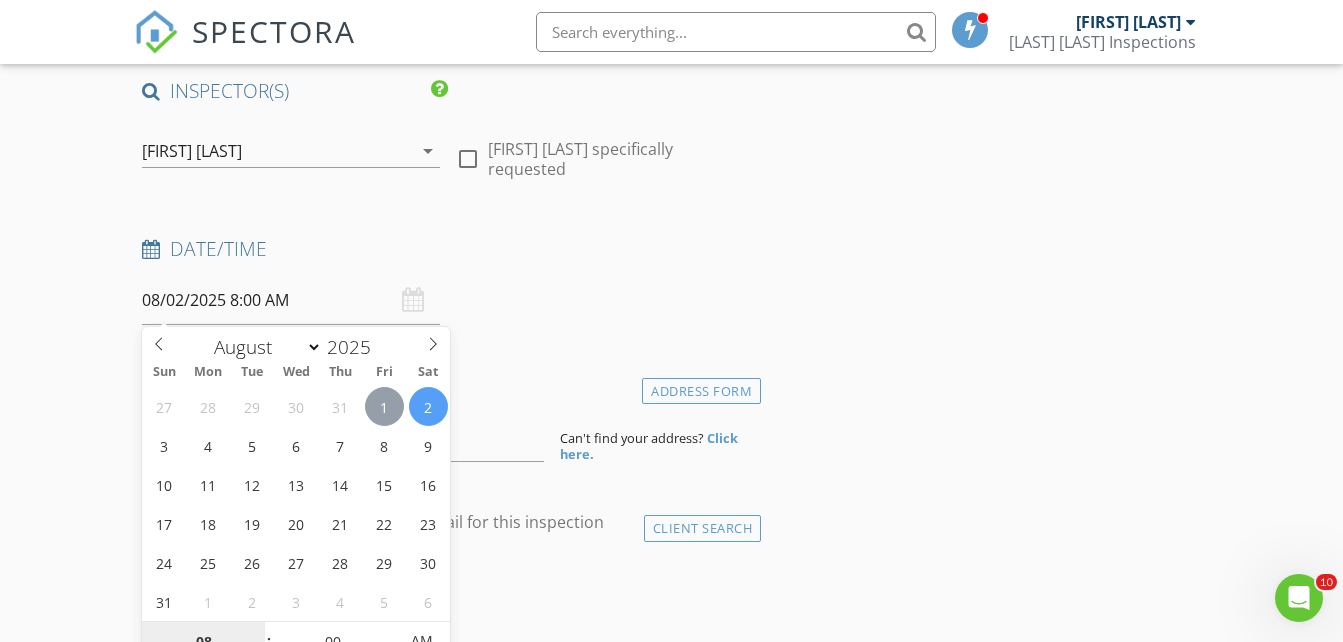 type on "08/01/2025 8:00 AM" 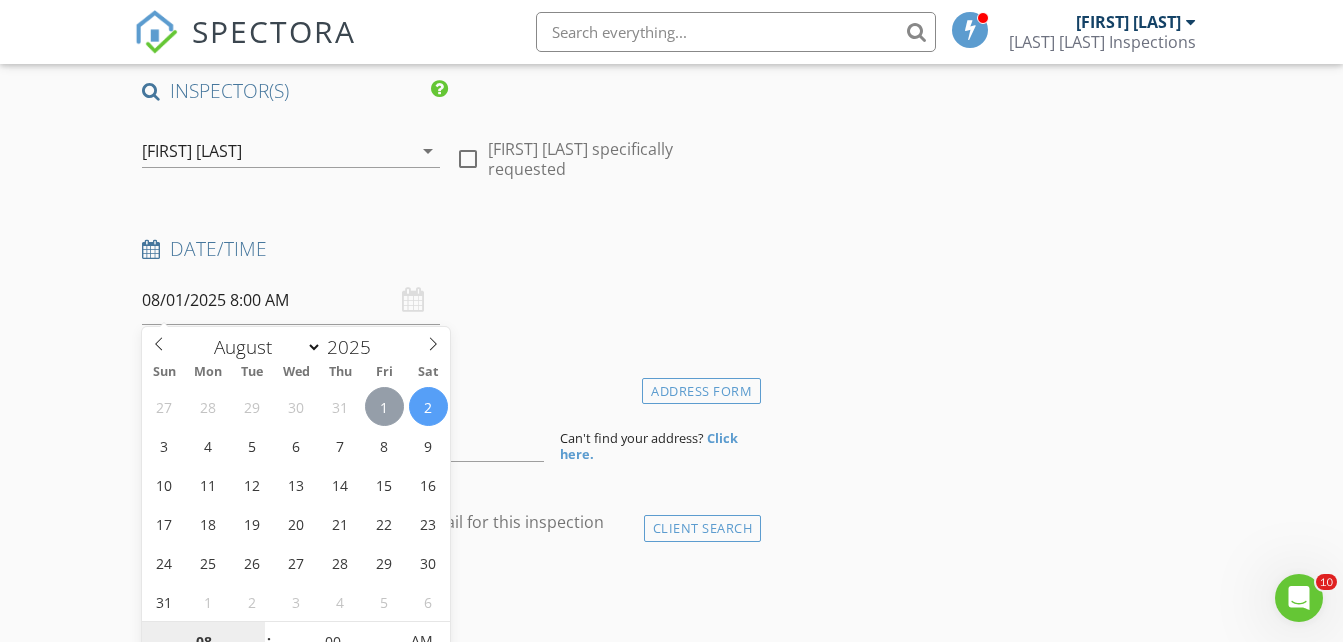 scroll, scrollTop: 173, scrollLeft: 0, axis: vertical 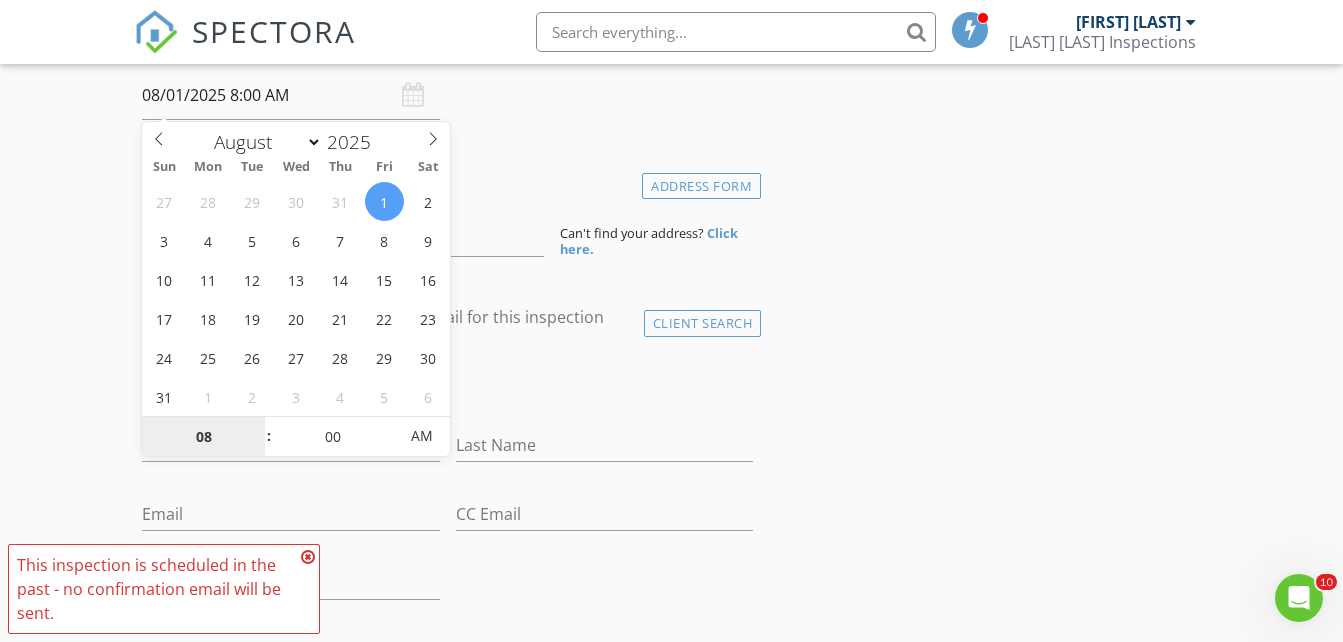 type on "0" 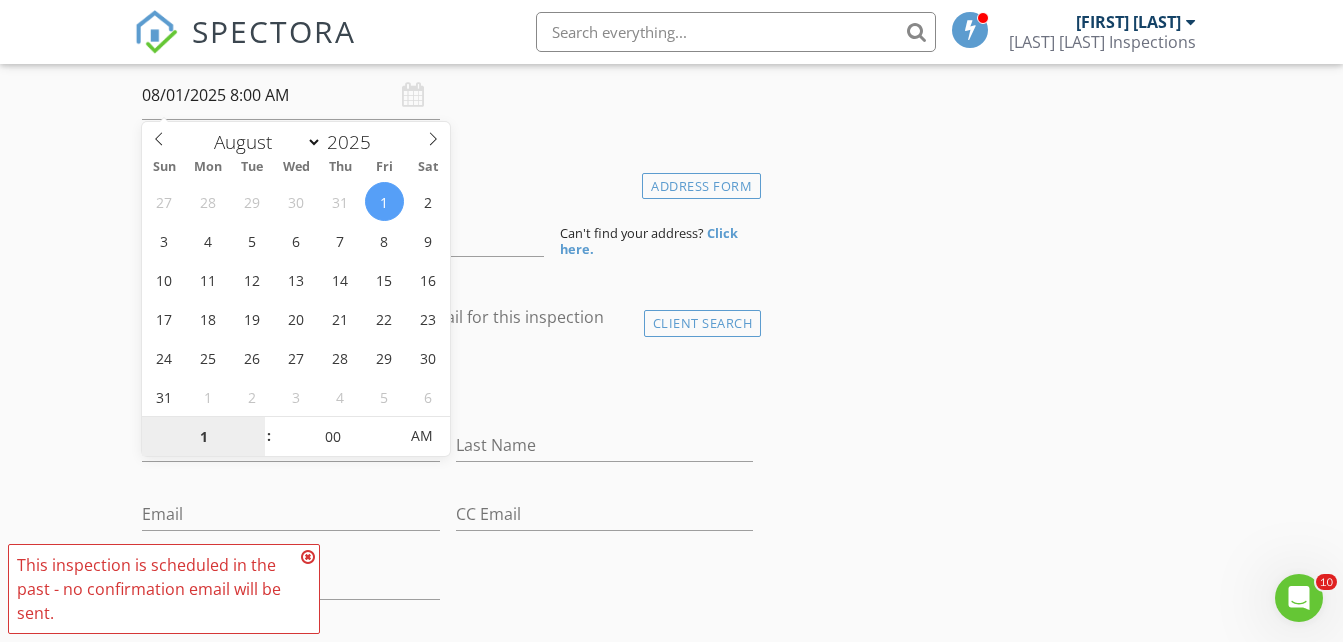 type on "10" 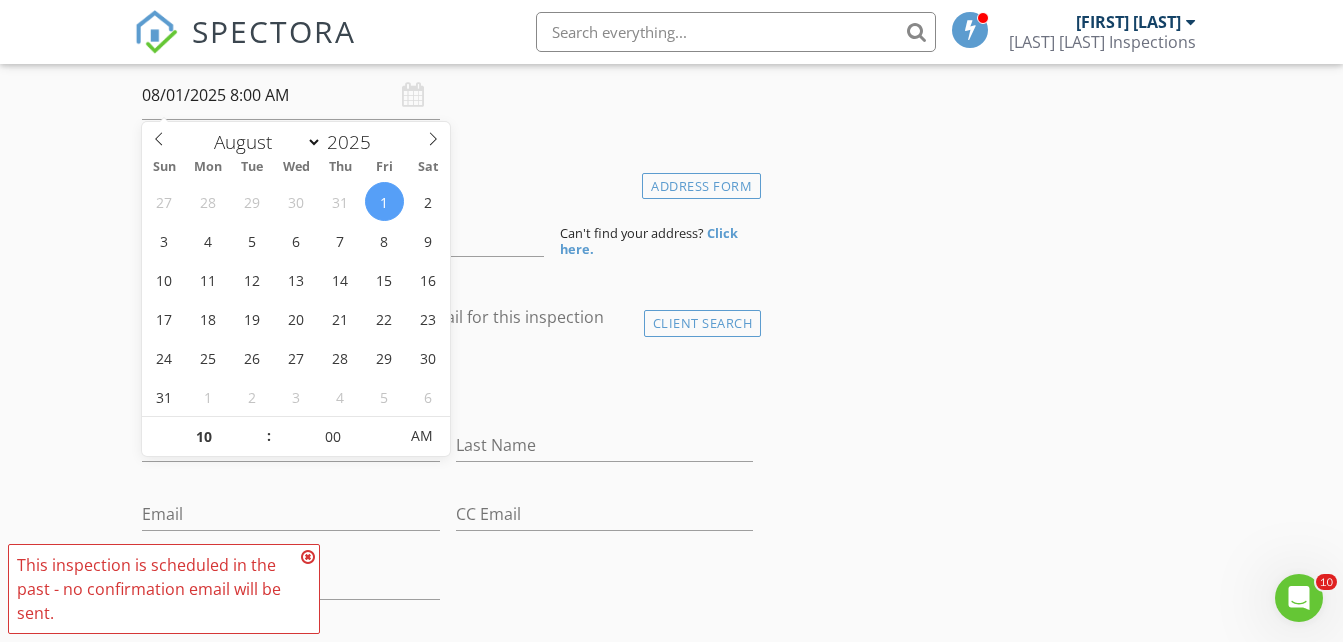 type on "08/01/2025 10:00 AM" 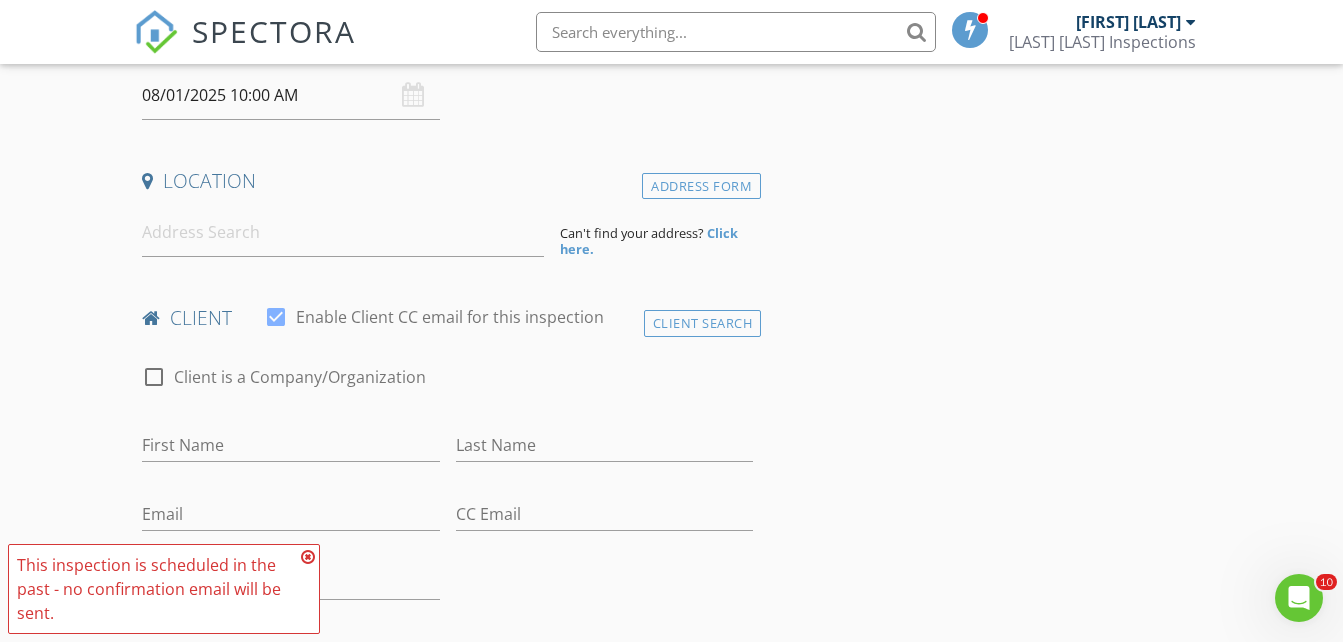 click on "New Inspection
Click here to use the New Order Form
INSPECTOR(S)
check_box   Elizabeth Olivas   PRIMARY   Elizabeth Olivas arrow_drop_down   check_box_outline_blank Elizabeth Olivas specifically requested
Date/Time
08/01/2025 10:00 AM
Location
Address Form       Can't find your address?   Click here.
client
check_box Enable Client CC email for this inspection   Client Search     check_box_outline_blank Client is a Company/Organization     First Name   Last Name   Email   CC Email   Phone   Address   City   State   Zip       Notes   Private Notes
ADD ADDITIONAL client
SERVICES
check_box_outline_blank   Manufactured Home   check_box_outline_blank   Mobile Home   check_box_outline_blank   Multi-Unit   check_box_outline_blank   New Construction     Re-Inspection" at bounding box center (671, 1300) 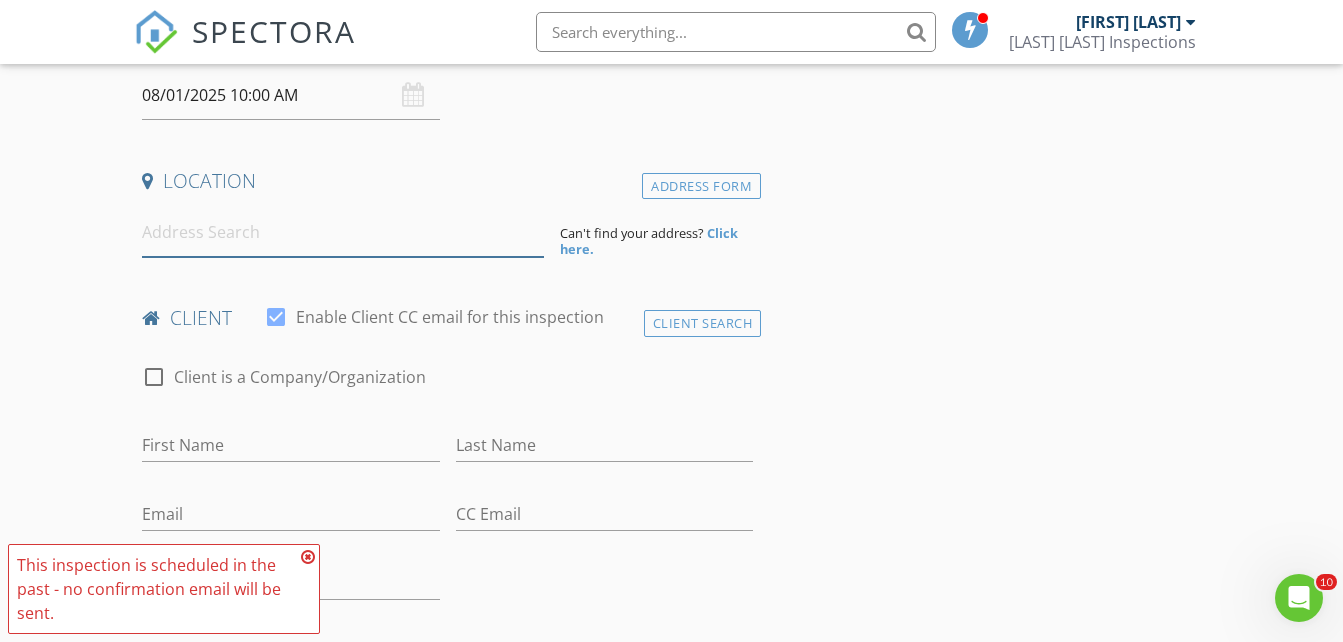 click at bounding box center [343, 232] 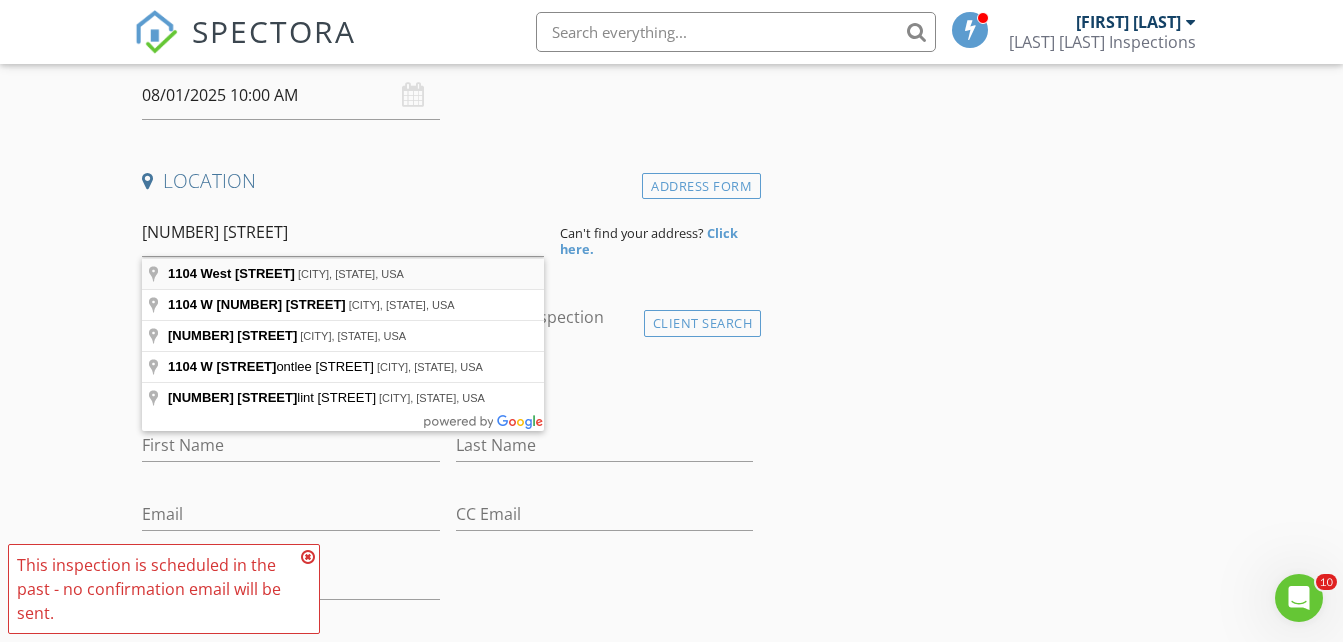 type on "1104 West F Street, Ontario, CA, USA" 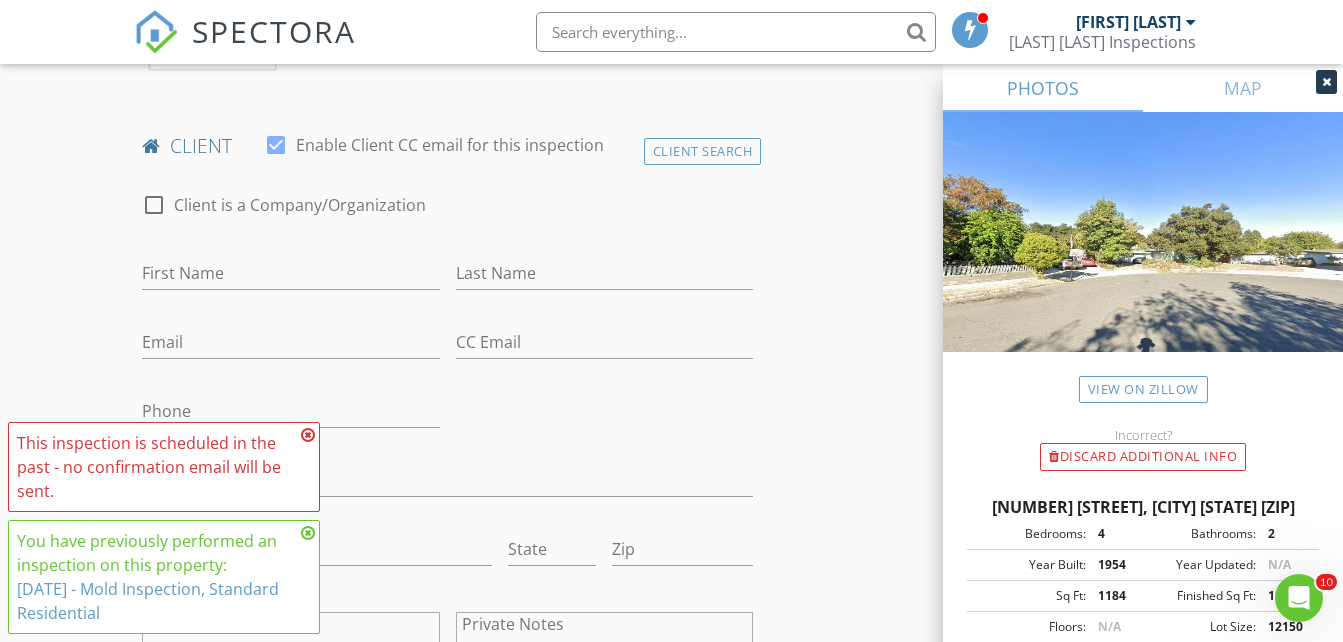 scroll, scrollTop: 942, scrollLeft: 0, axis: vertical 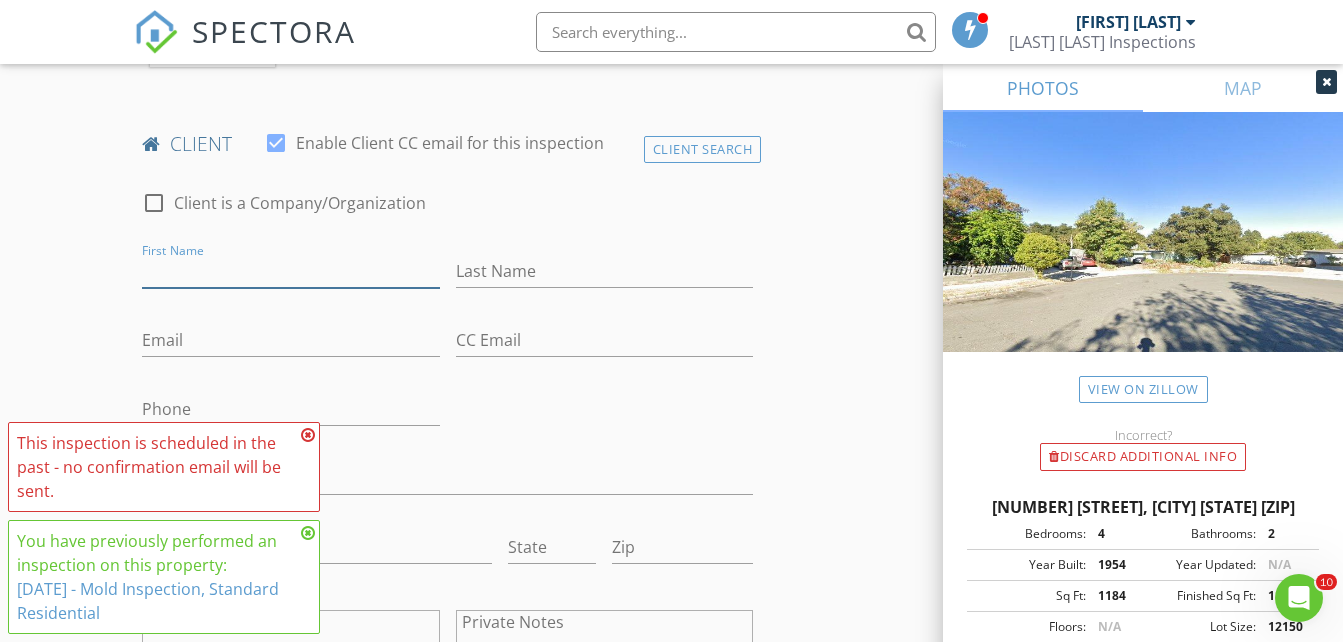 click on "First Name" at bounding box center [290, 271] 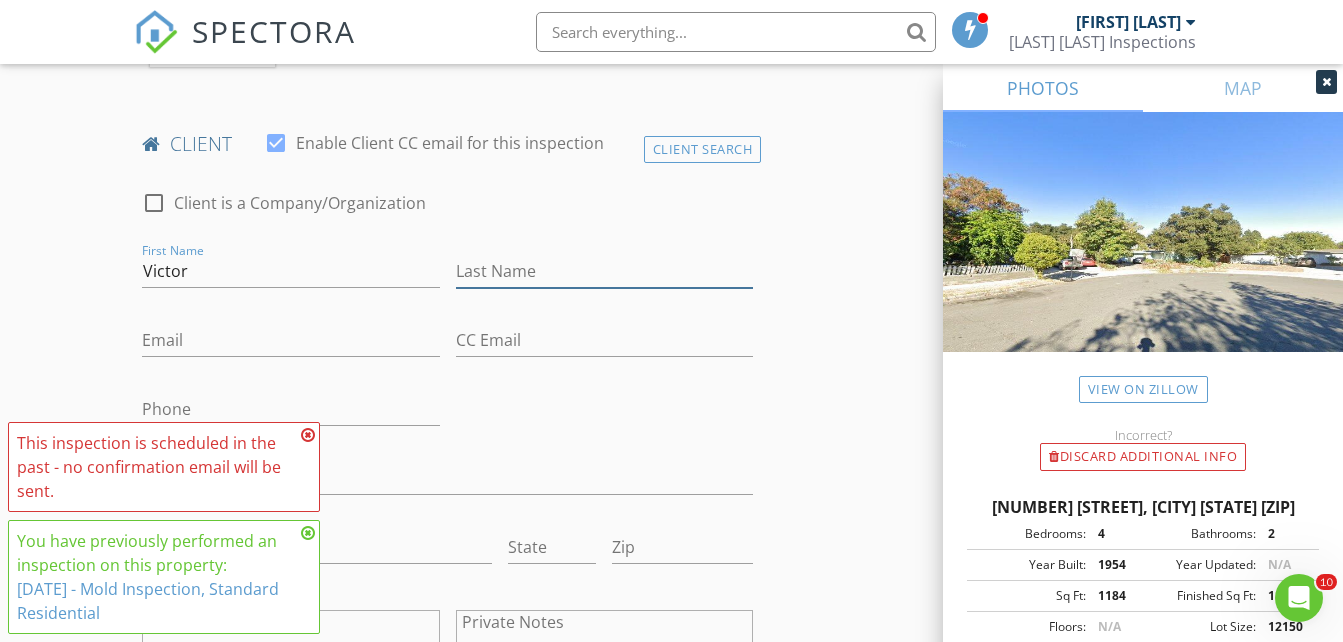 type on "Avelino" 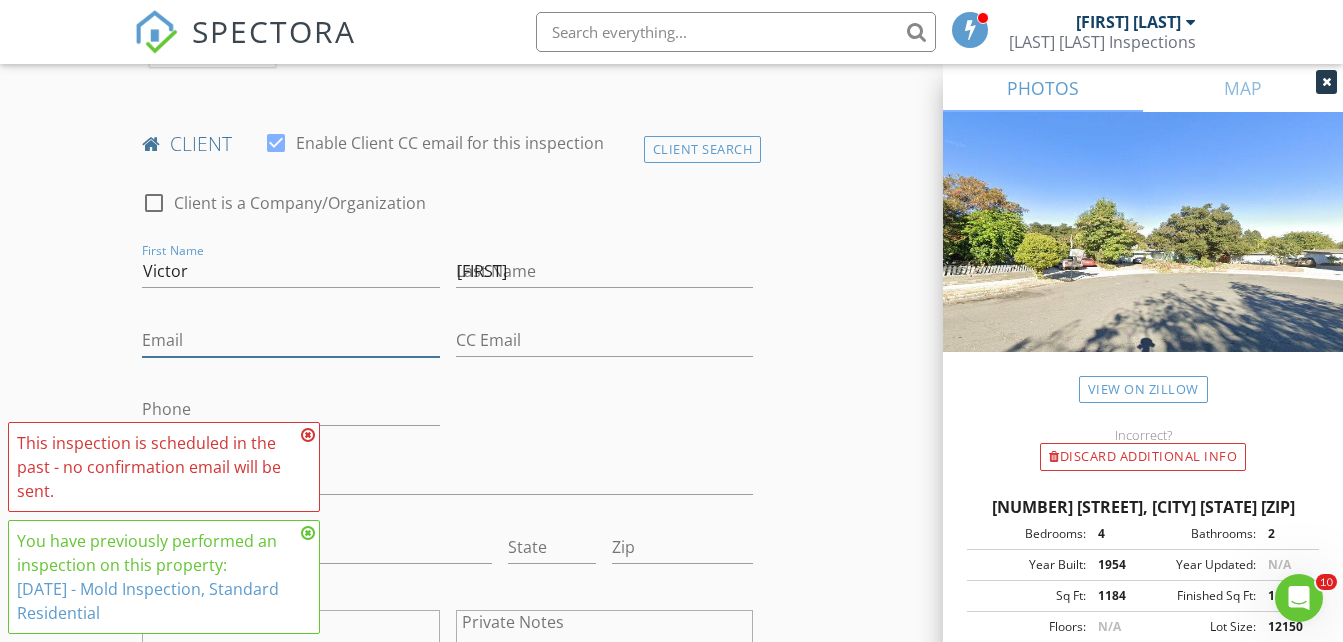 type on "xultra@gmail.com" 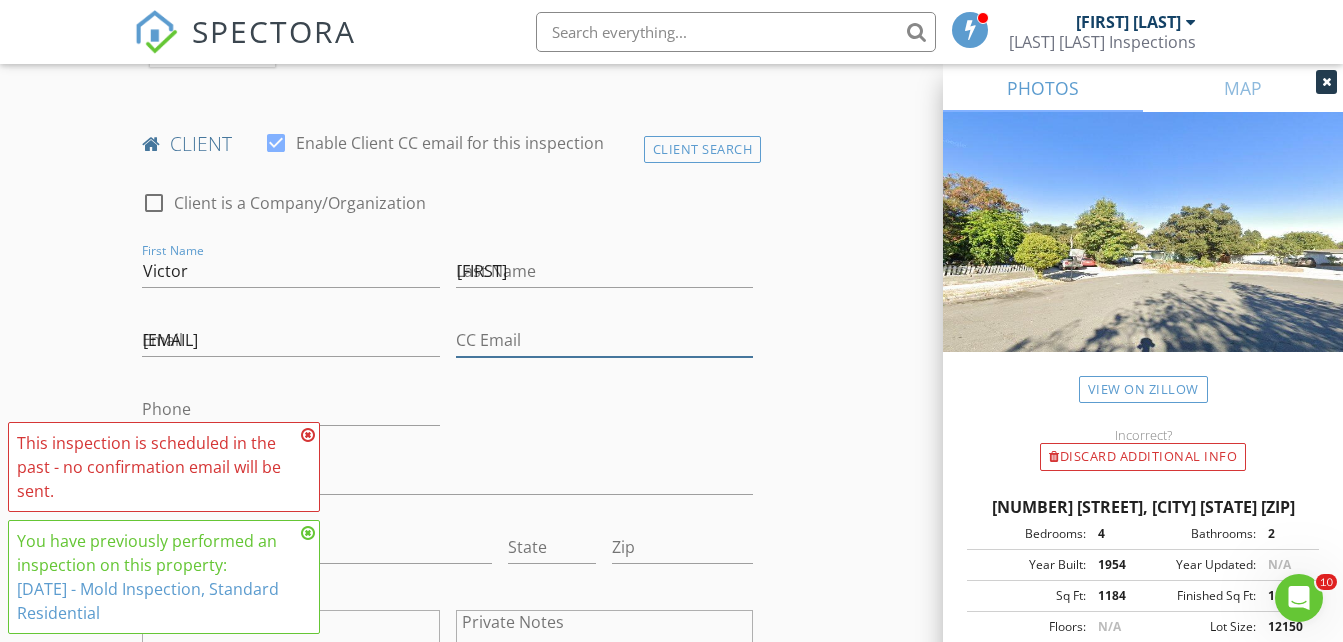 type on "xultra@gmail.com" 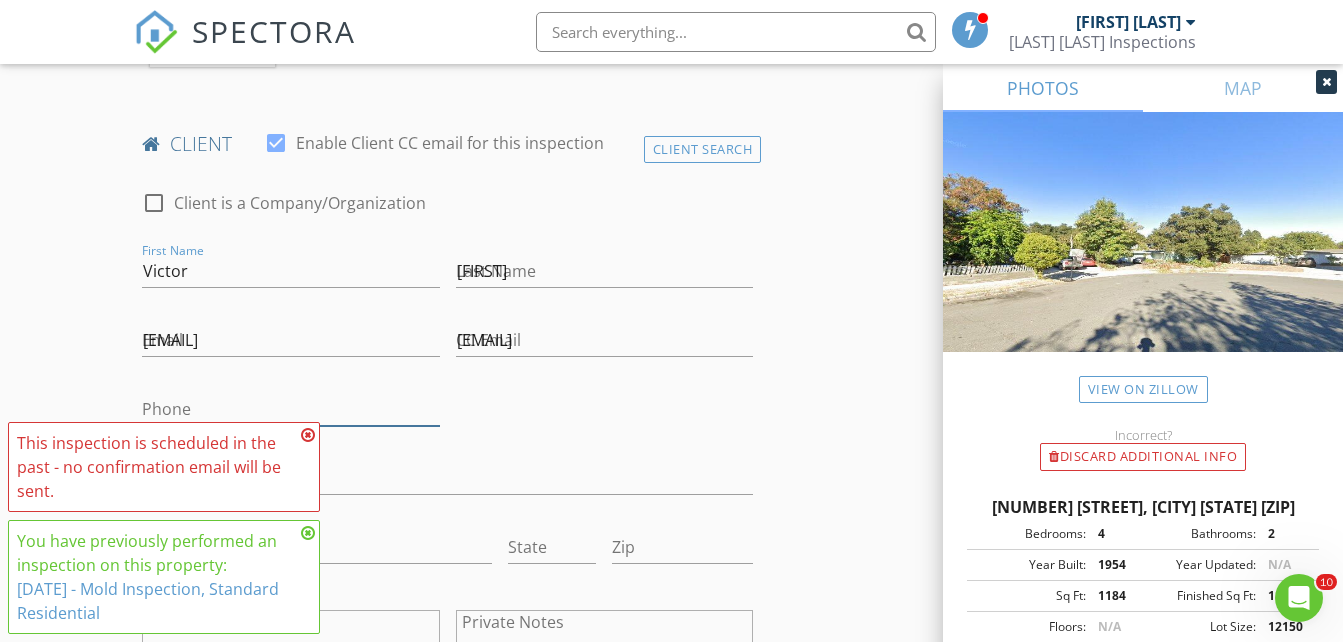type on "323-945-2007" 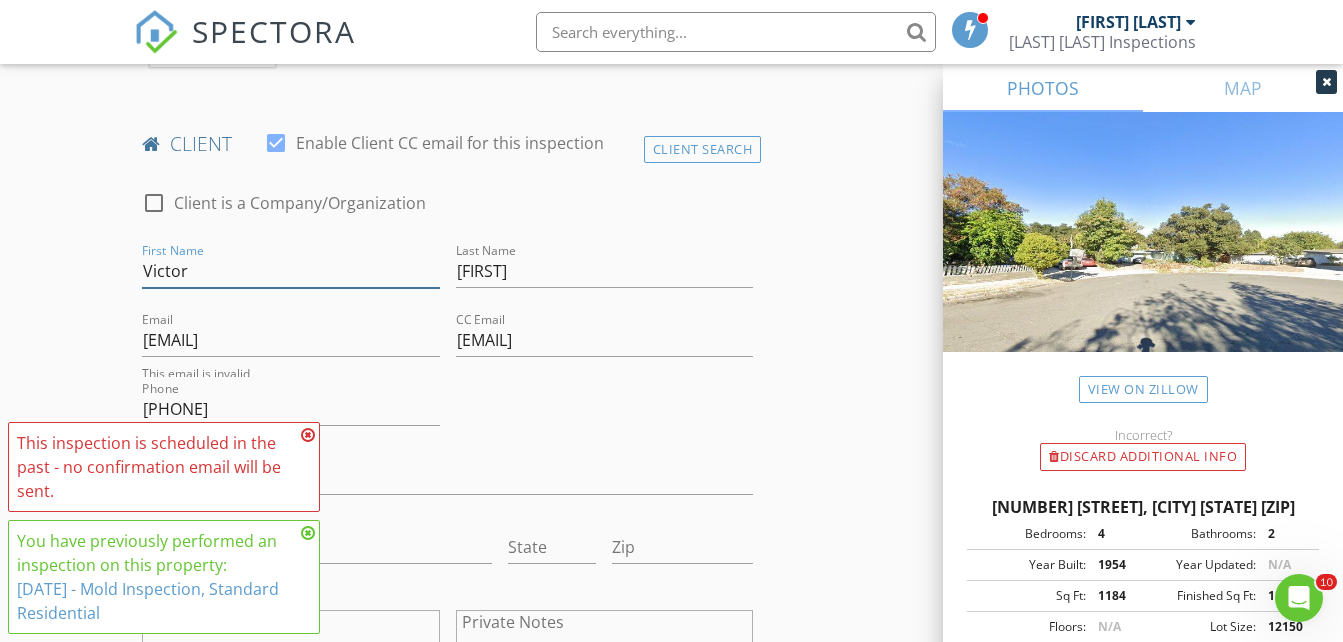 scroll, scrollTop: 911, scrollLeft: 0, axis: vertical 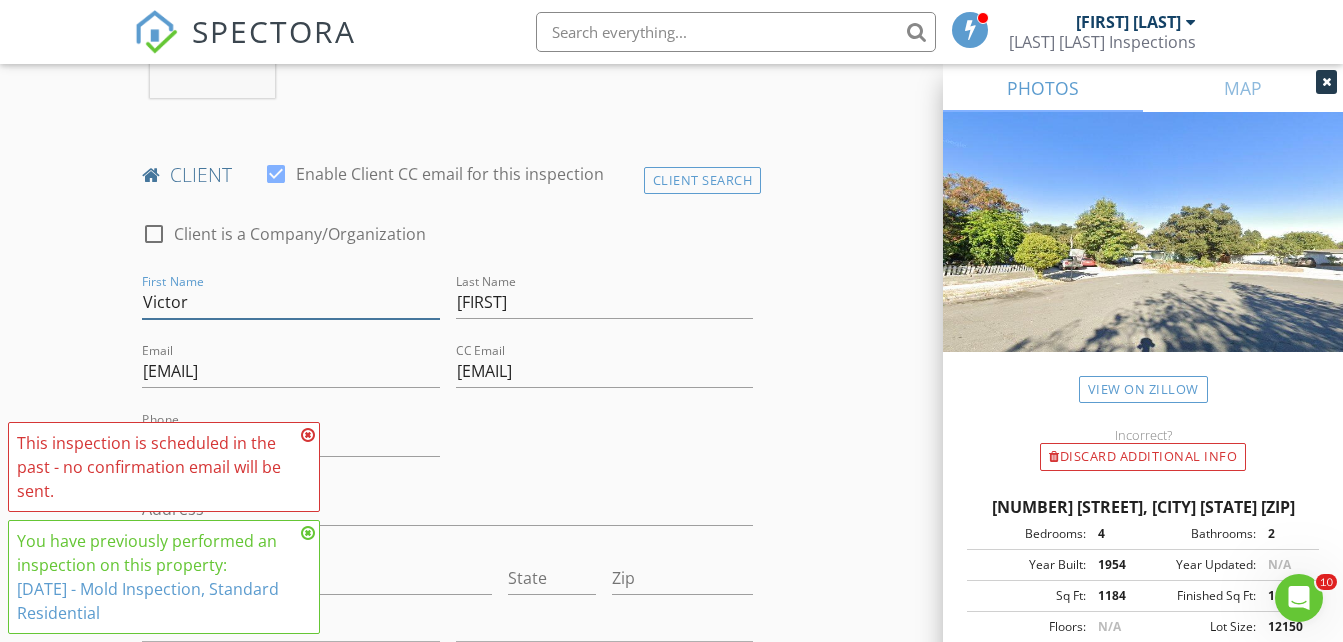 type 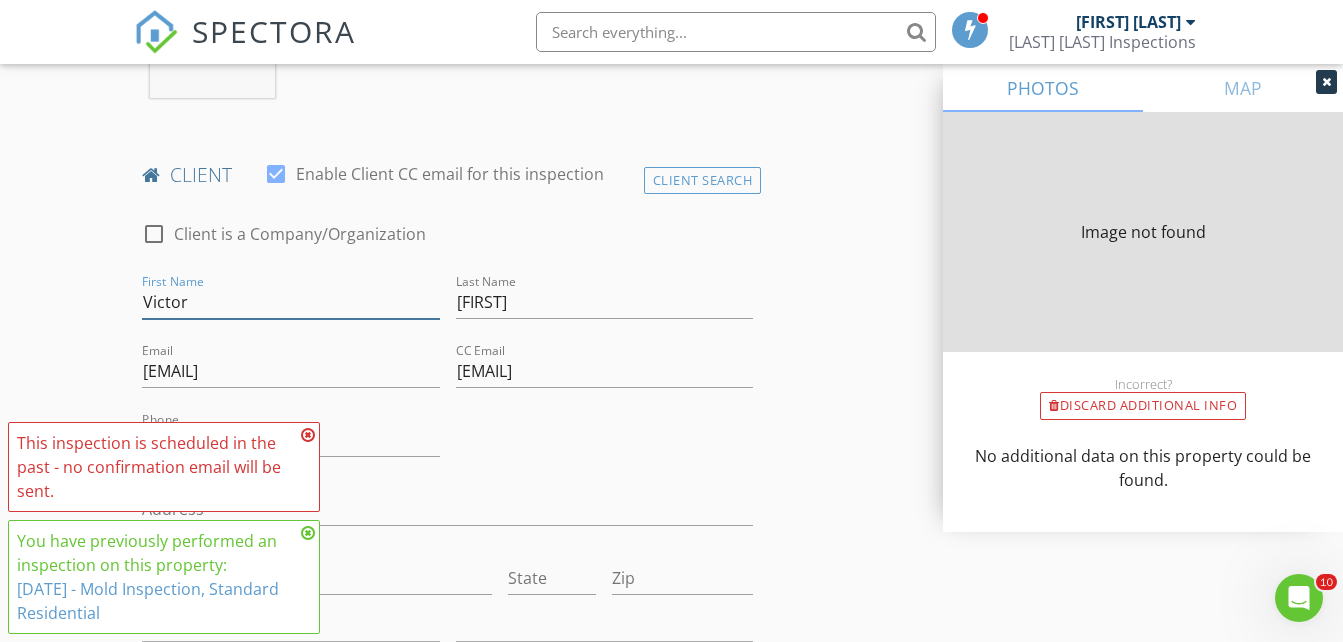 type on "1184" 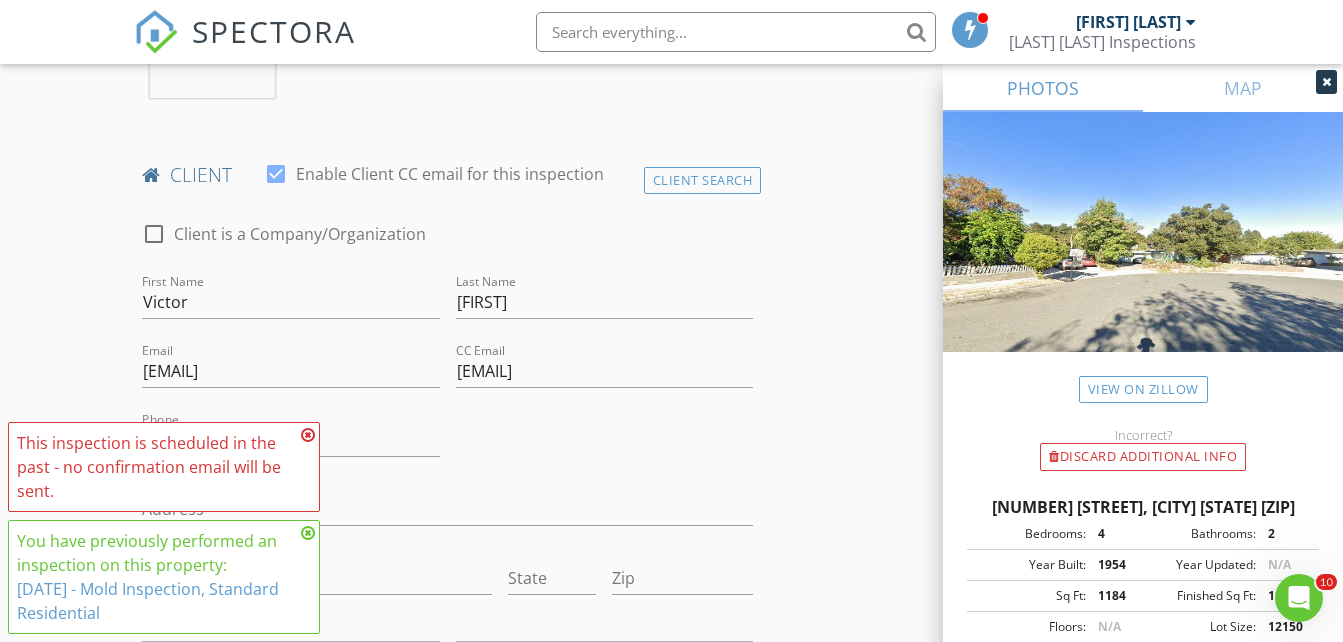 click at bounding box center (308, 435) 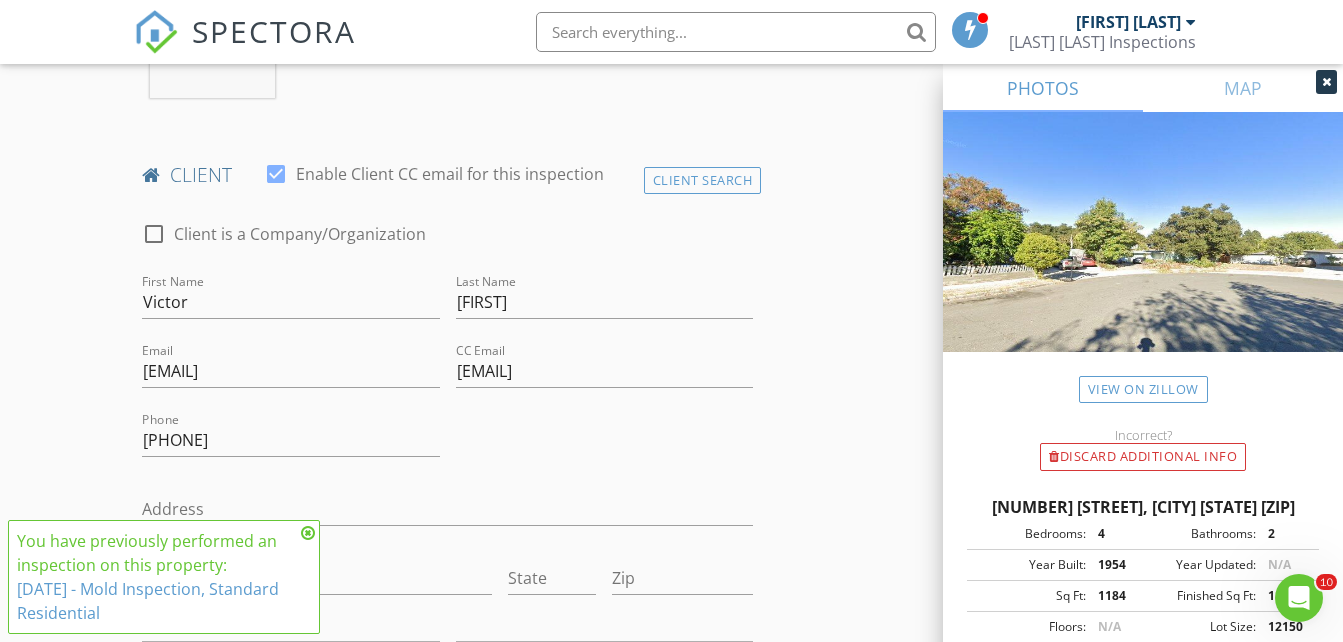 click at bounding box center (308, 533) 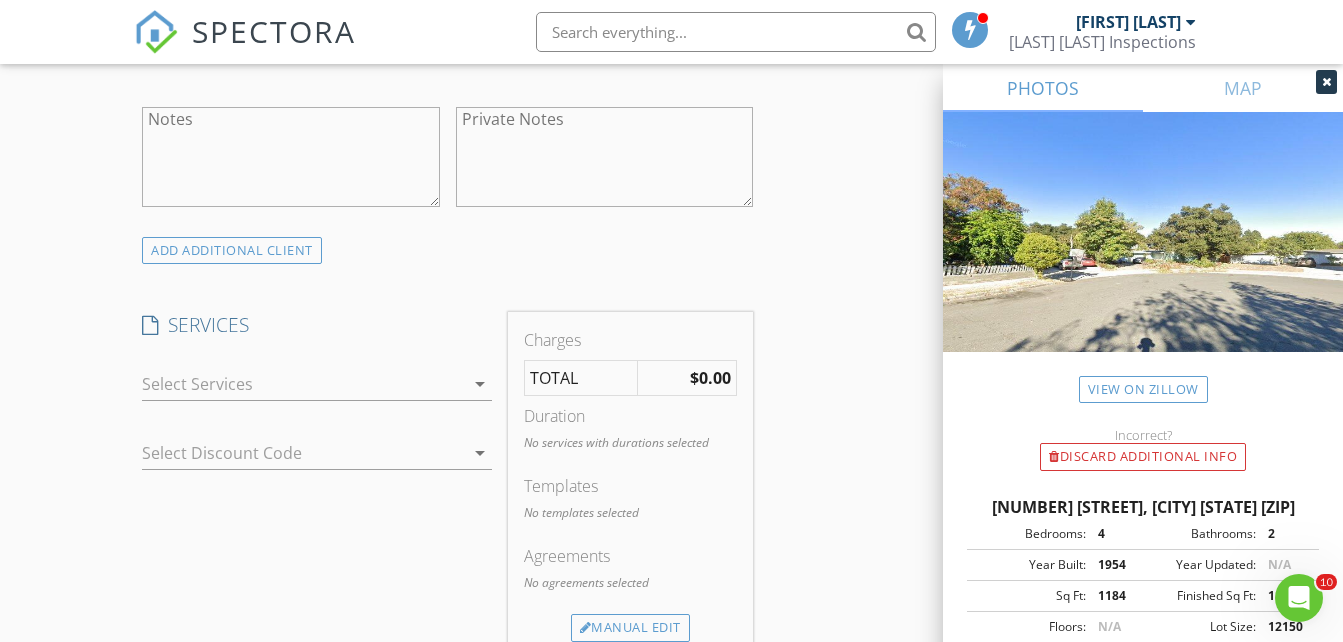 scroll, scrollTop: 1451, scrollLeft: 0, axis: vertical 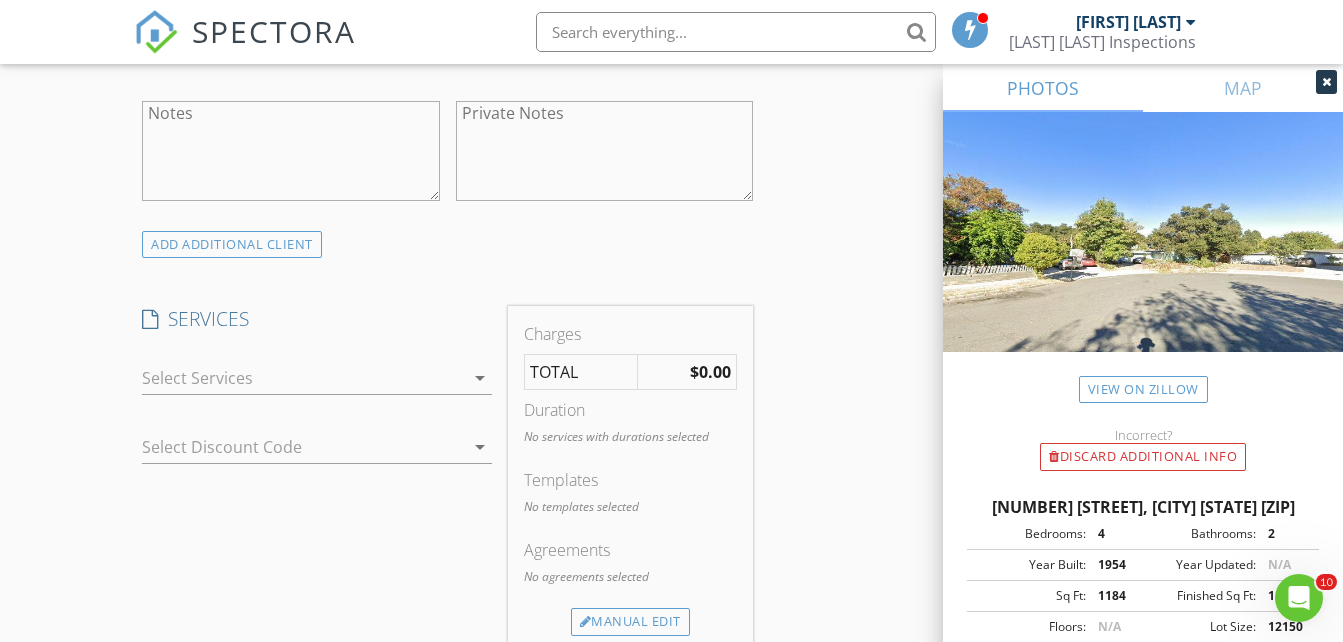 click at bounding box center [303, 378] 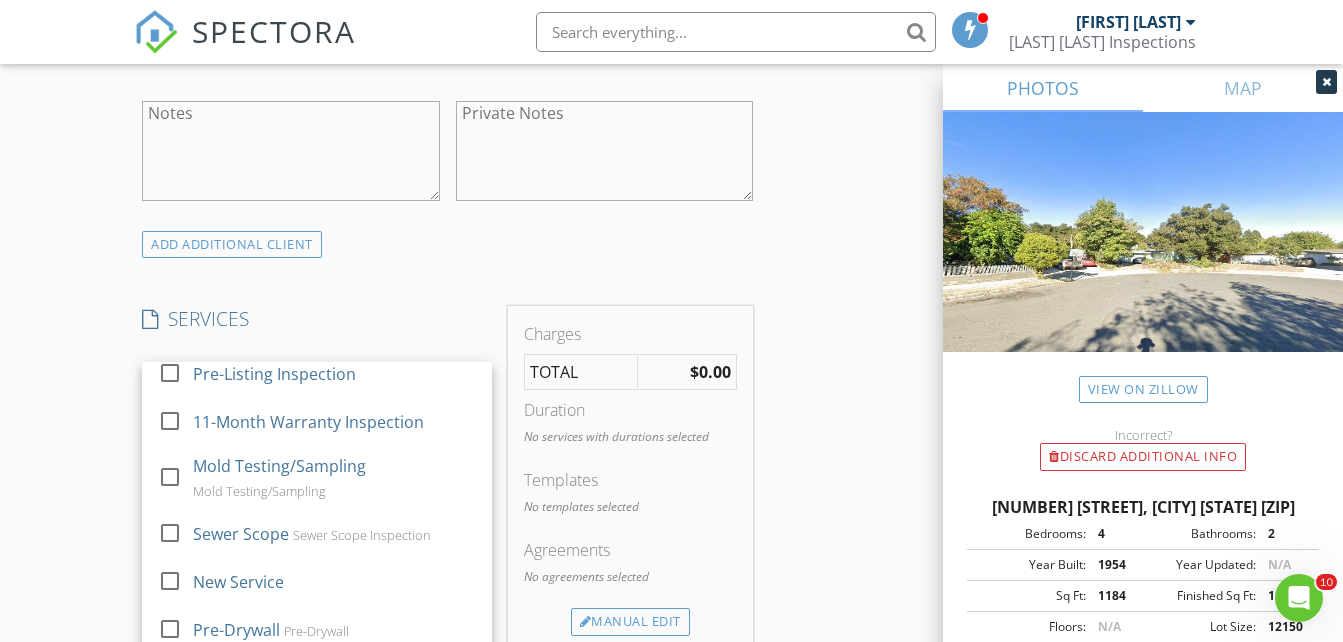 scroll, scrollTop: 349, scrollLeft: 0, axis: vertical 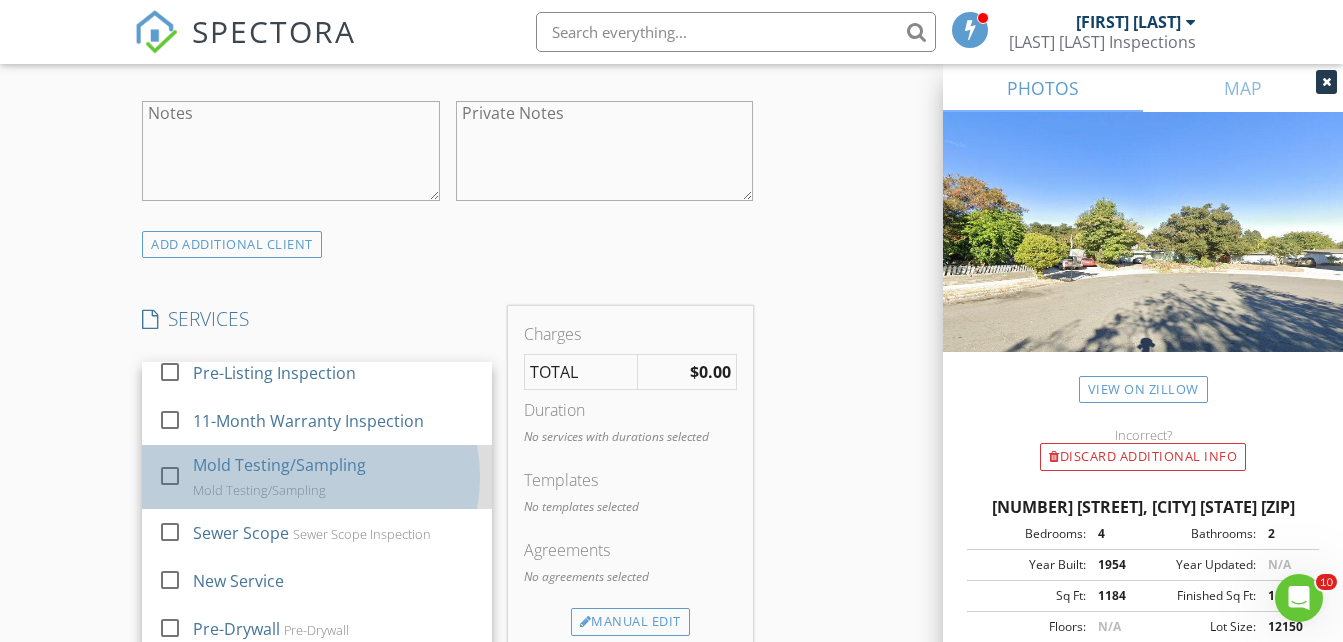 click on "Mold Testing/Sampling" at bounding box center (279, 465) 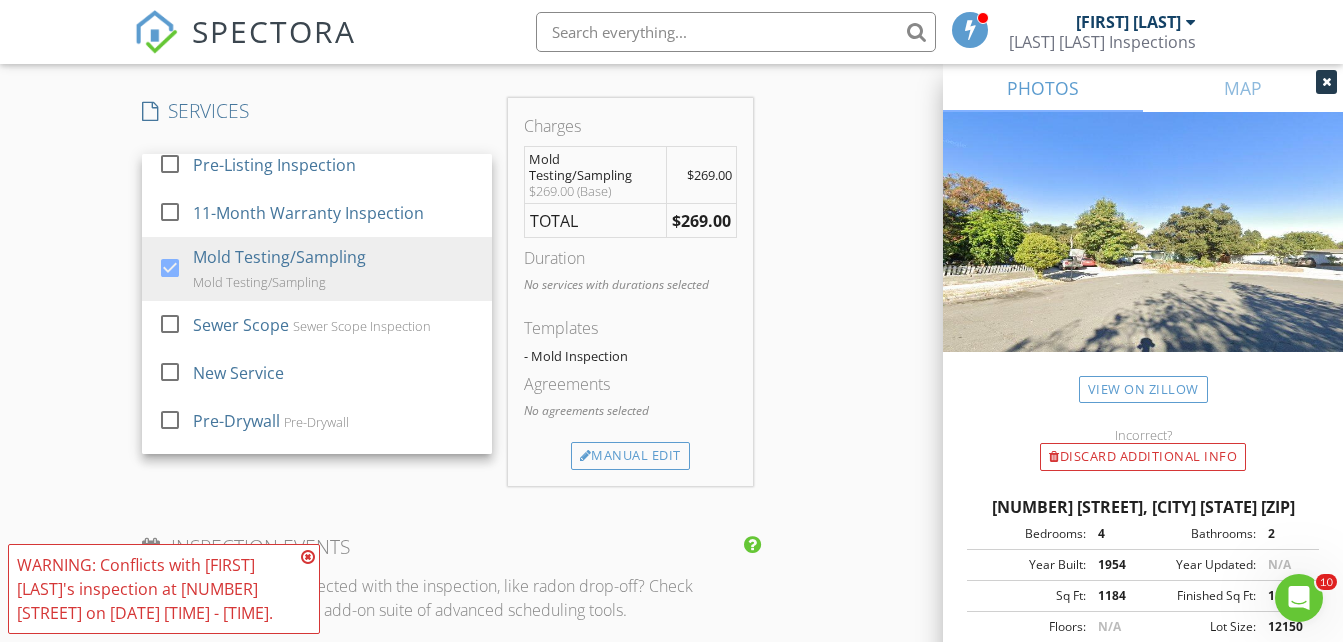 scroll, scrollTop: 1679, scrollLeft: 0, axis: vertical 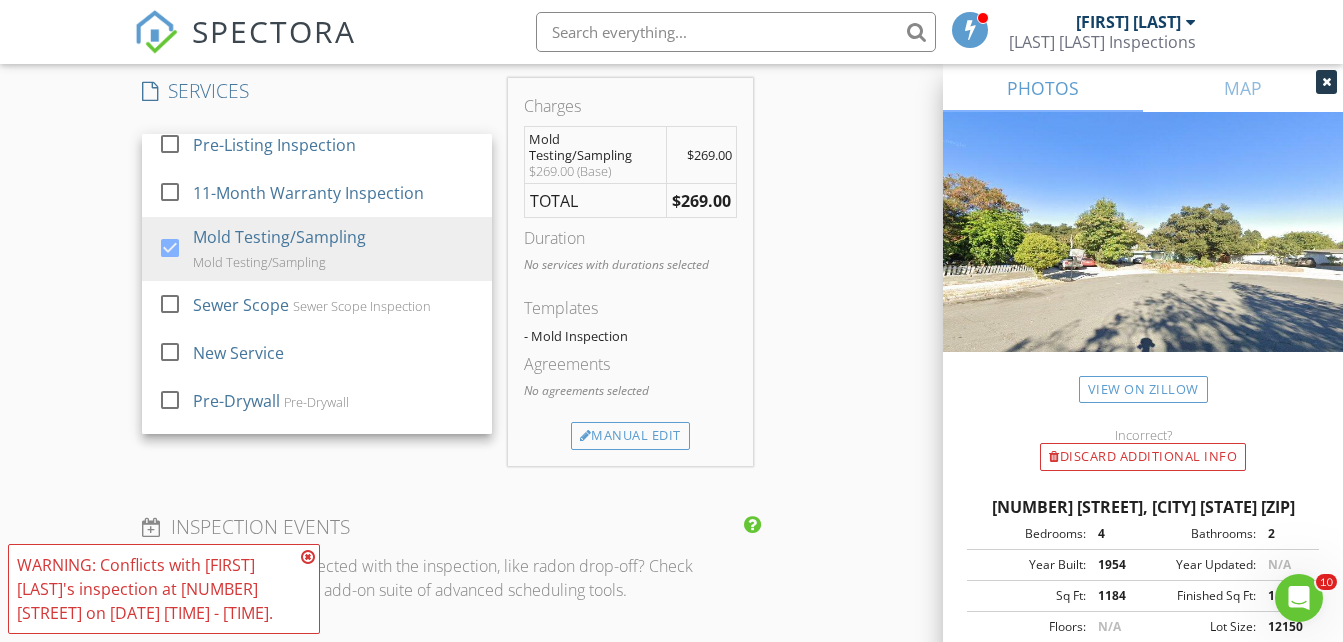 click at bounding box center [308, 557] 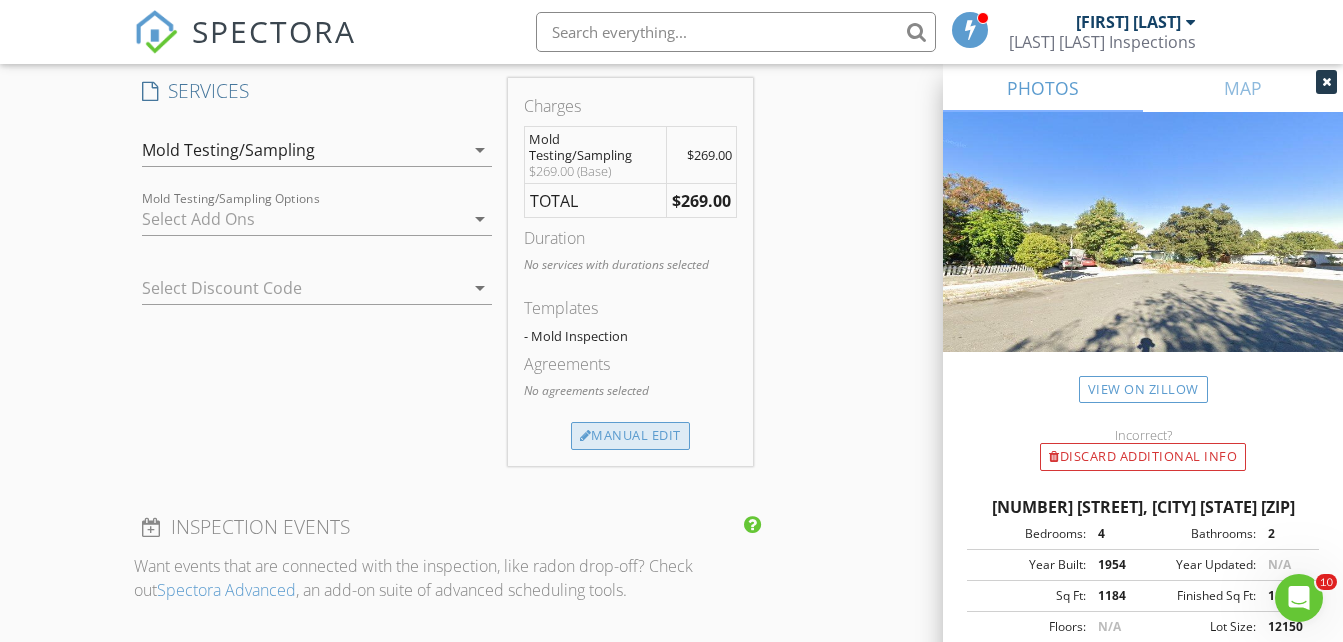 click on "Manual Edit" at bounding box center [630, 436] 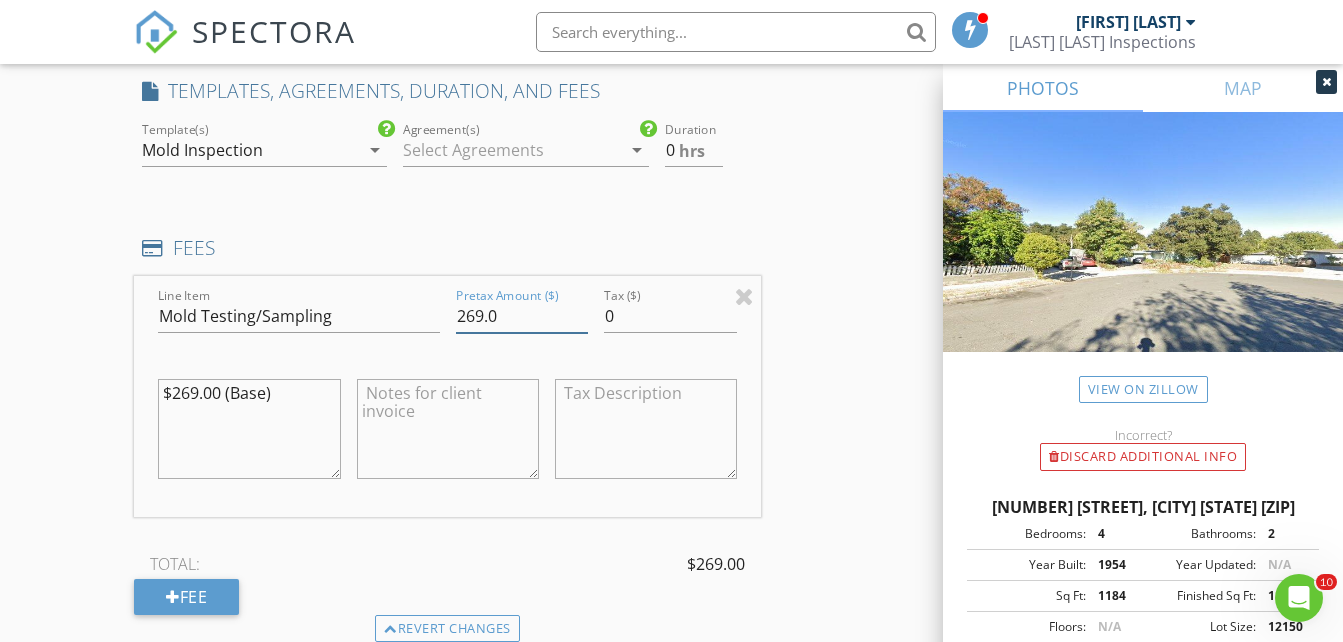 click on "269.0" at bounding box center [522, 316] 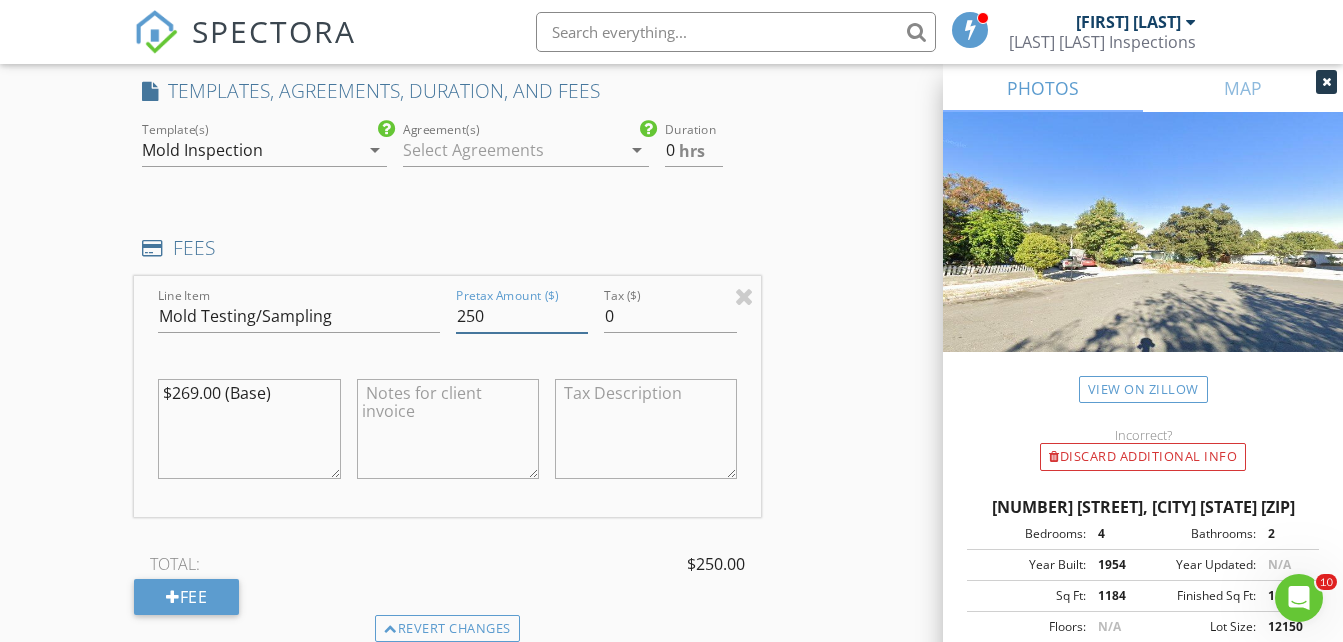 type on "250" 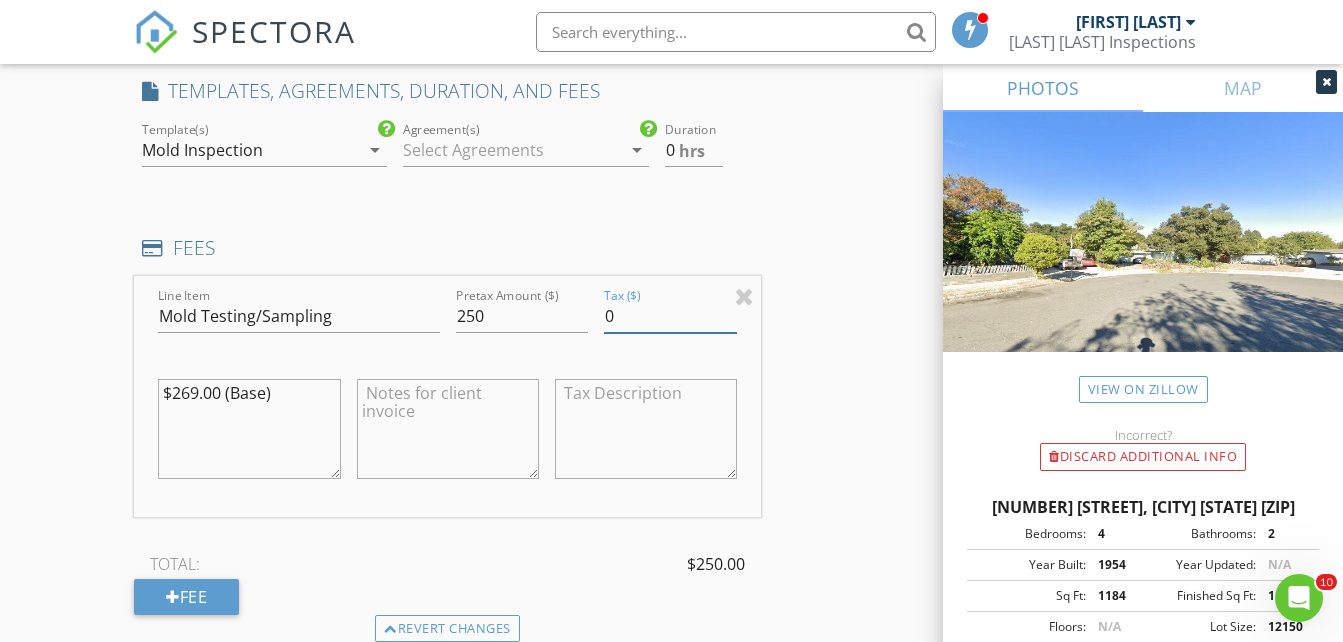 click on "0" at bounding box center [670, 316] 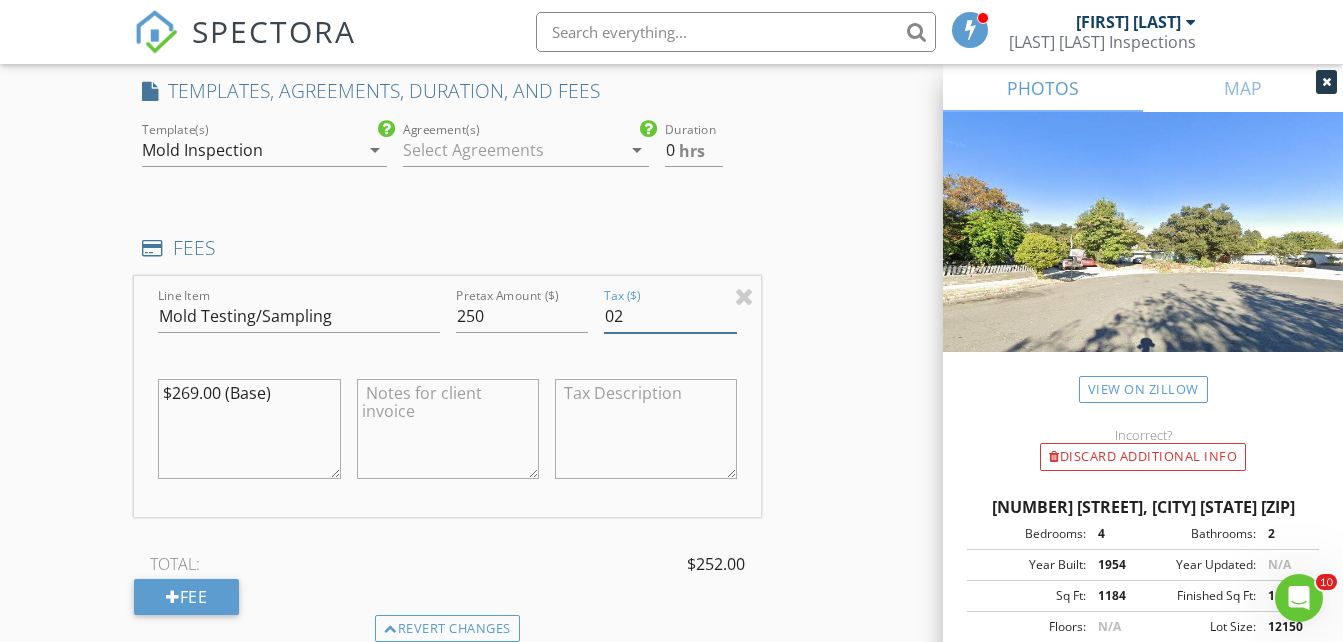 type on "0" 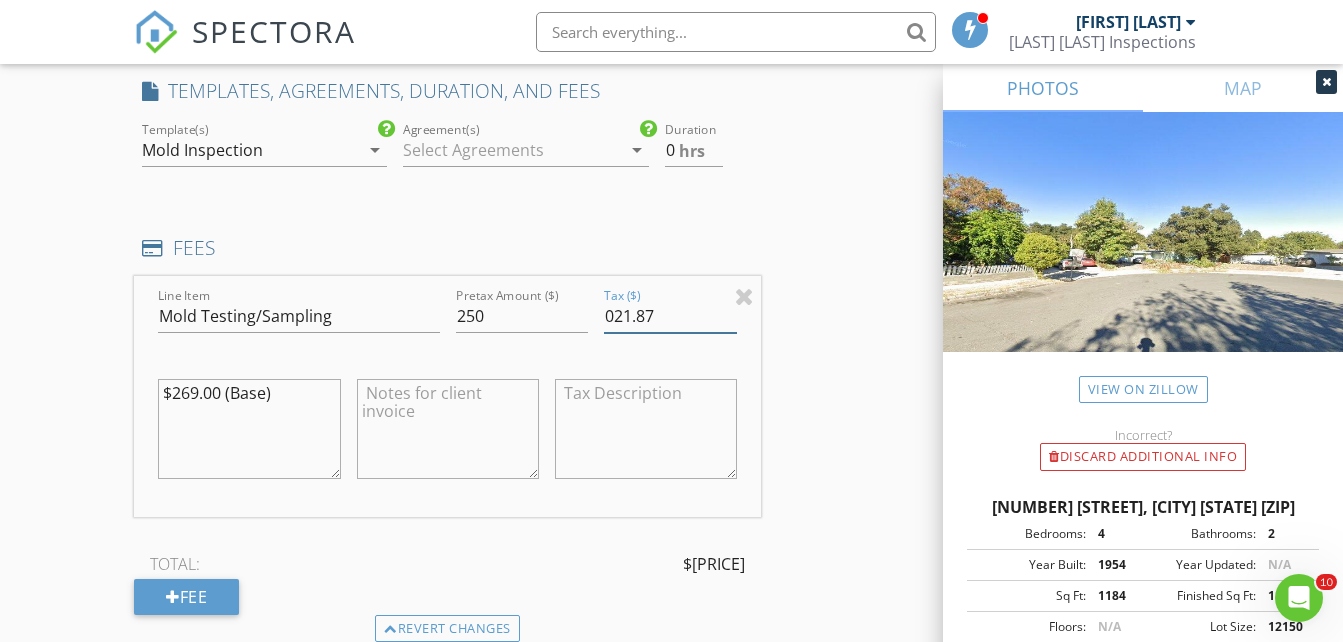 type on "021.87" 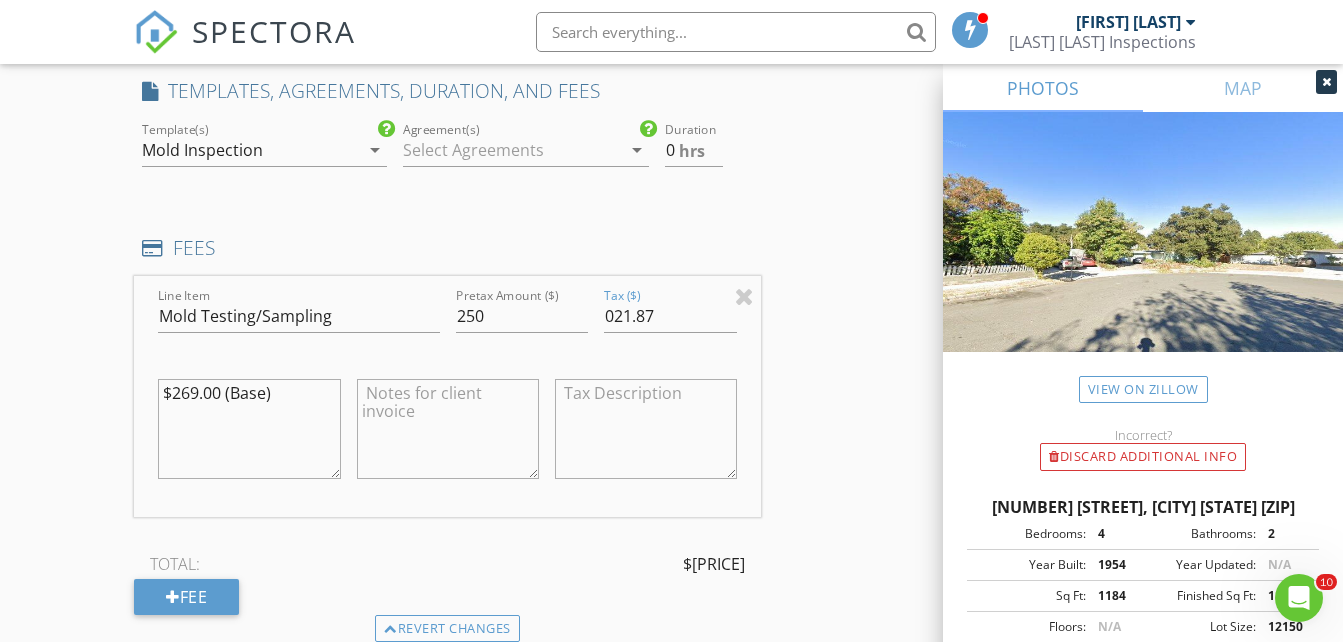 click on "arrow_drop_down" at bounding box center (637, 150) 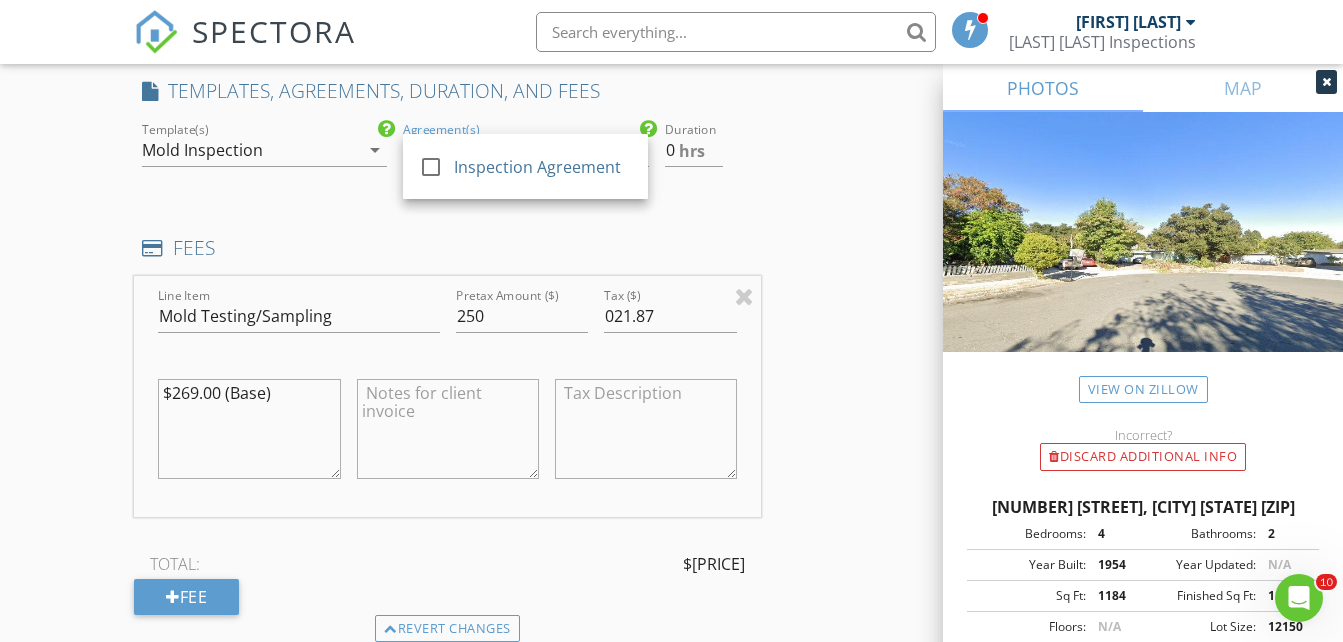 click on "check_box_outline_blank   Inspection Agreement" at bounding box center (525, 166) 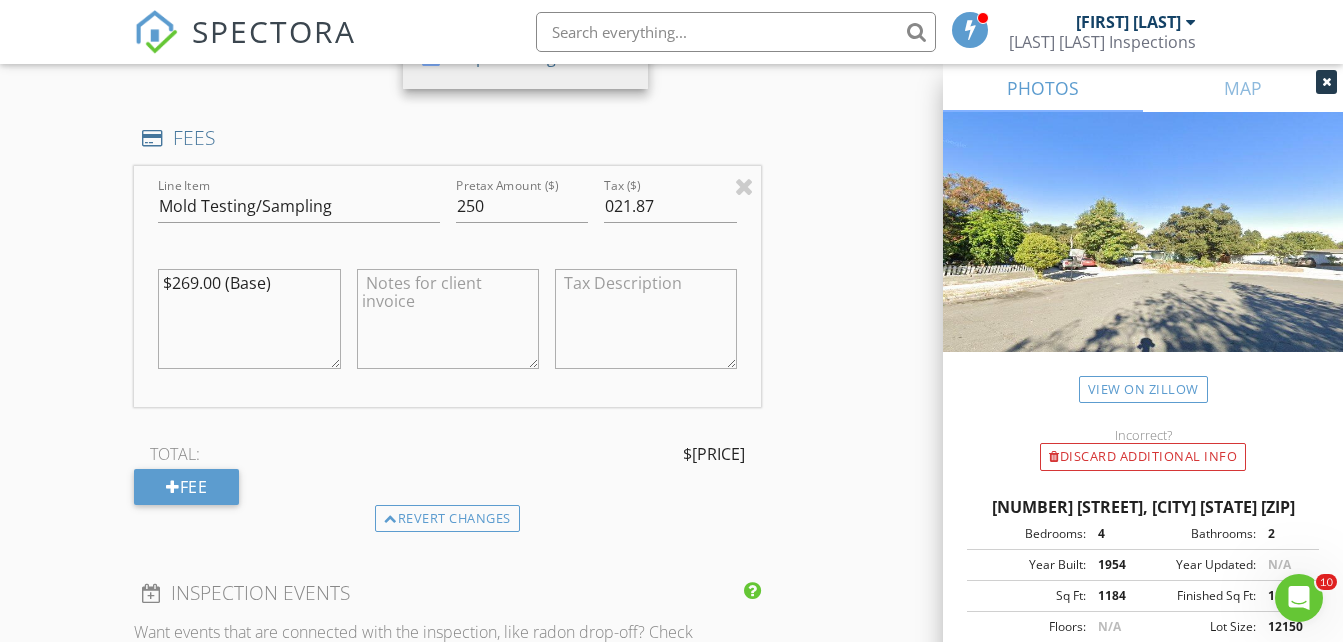 scroll, scrollTop: 1738, scrollLeft: 0, axis: vertical 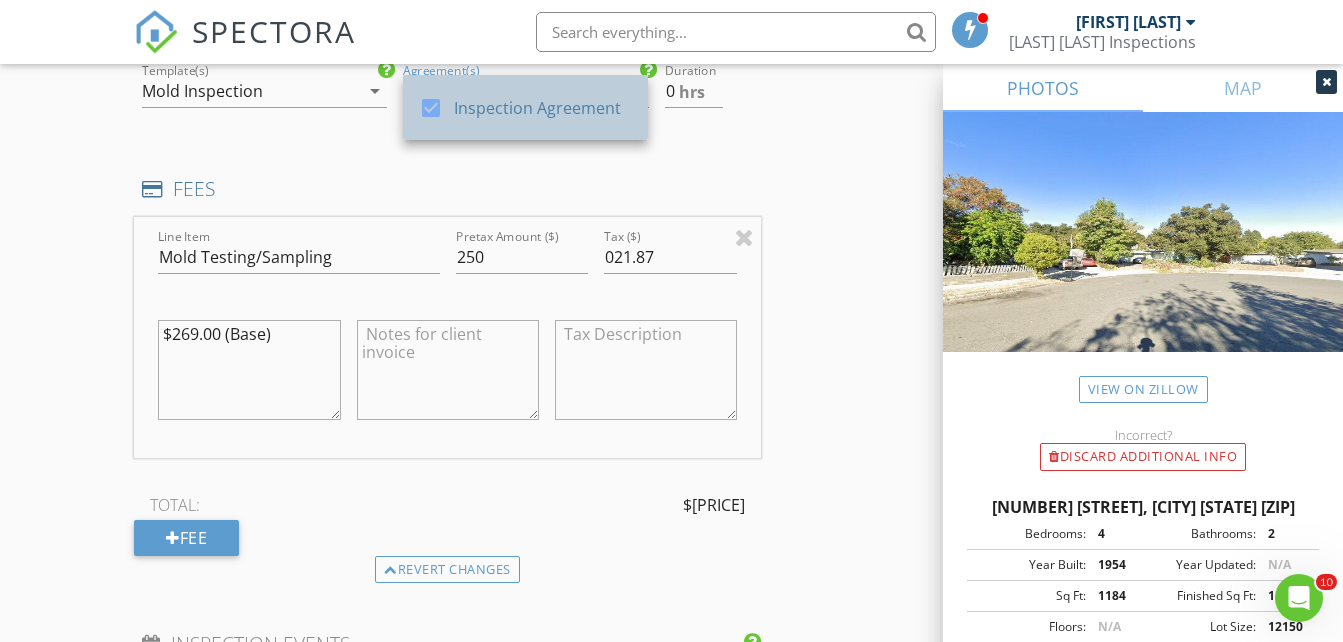 click on "Inspection Agreement" at bounding box center (544, 108) 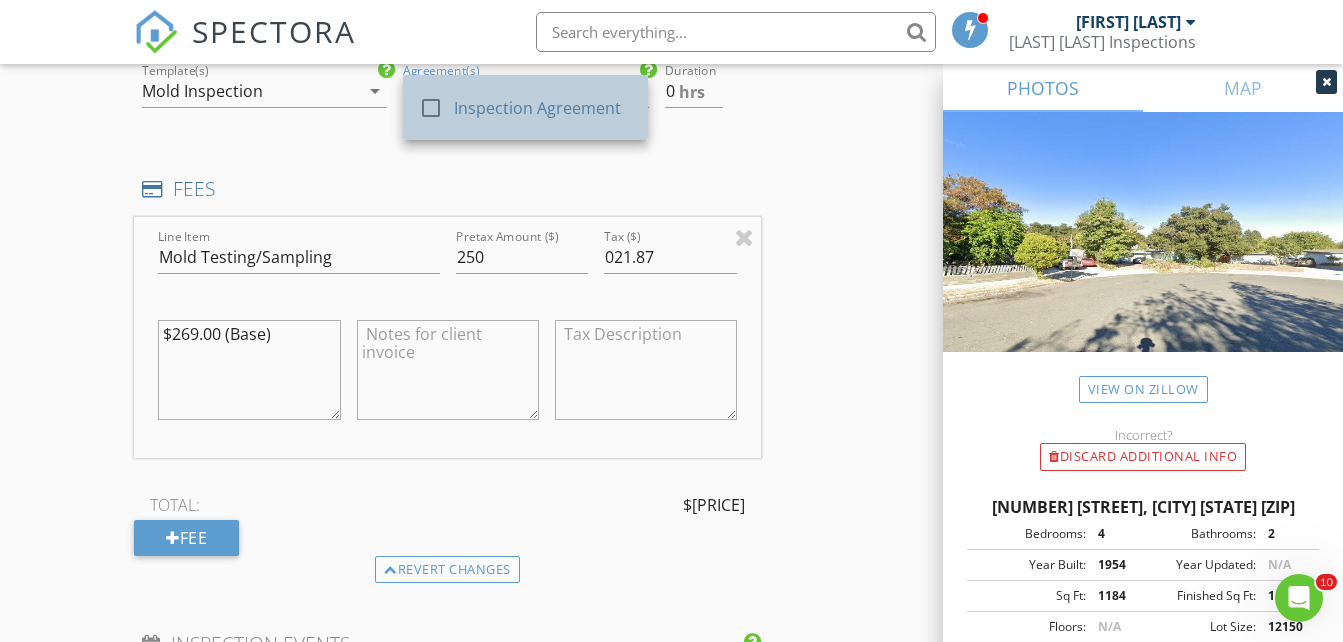 click on "Inspection Agreement" at bounding box center [544, 108] 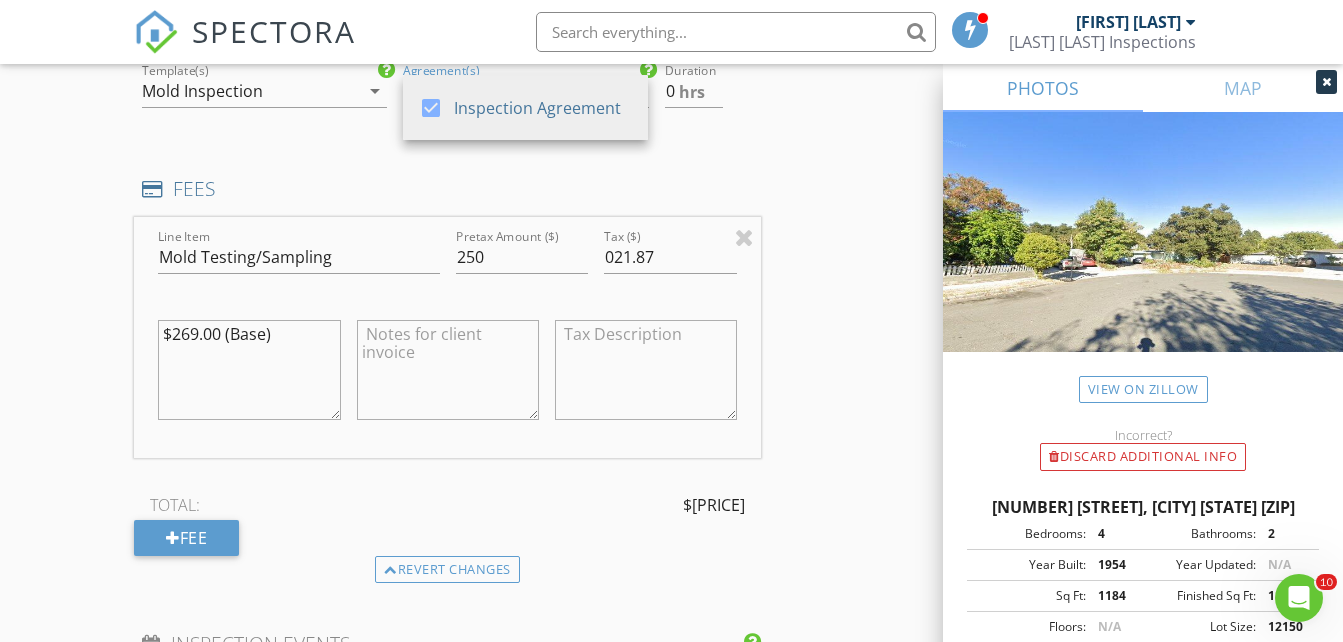 click on "INSPECTOR(S)
check_box   Elizabeth Olivas   PRIMARY   Elizabeth Olivas arrow_drop_down   check_box_outline_blank Elizabeth Olivas specifically requested
Date/Time
08/01/2025 10:00 AM
Location
Address Search       Address 1104 W F St   Unit   City Ontario   State CA   Zip 91762   County San Bernardino     Square Feet 1184   Year Built 1954   Foundation arrow_drop_down     Elizabeth Olivas     47.6 miles     (an hour)
client
check_box Enable Client CC email for this inspection   Client Search     check_box_outline_blank Client is a Company/Organization     First Name Victor   Last Name Avelino   Email xultra@gmail.com   CC Email xultra@gmail.com   Phone 323-945-2007   Address   City   State   Zip       Notes   Private Notes
ADD ADDITIONAL client
SERVICES
Manufactured Home" at bounding box center [671, 268] 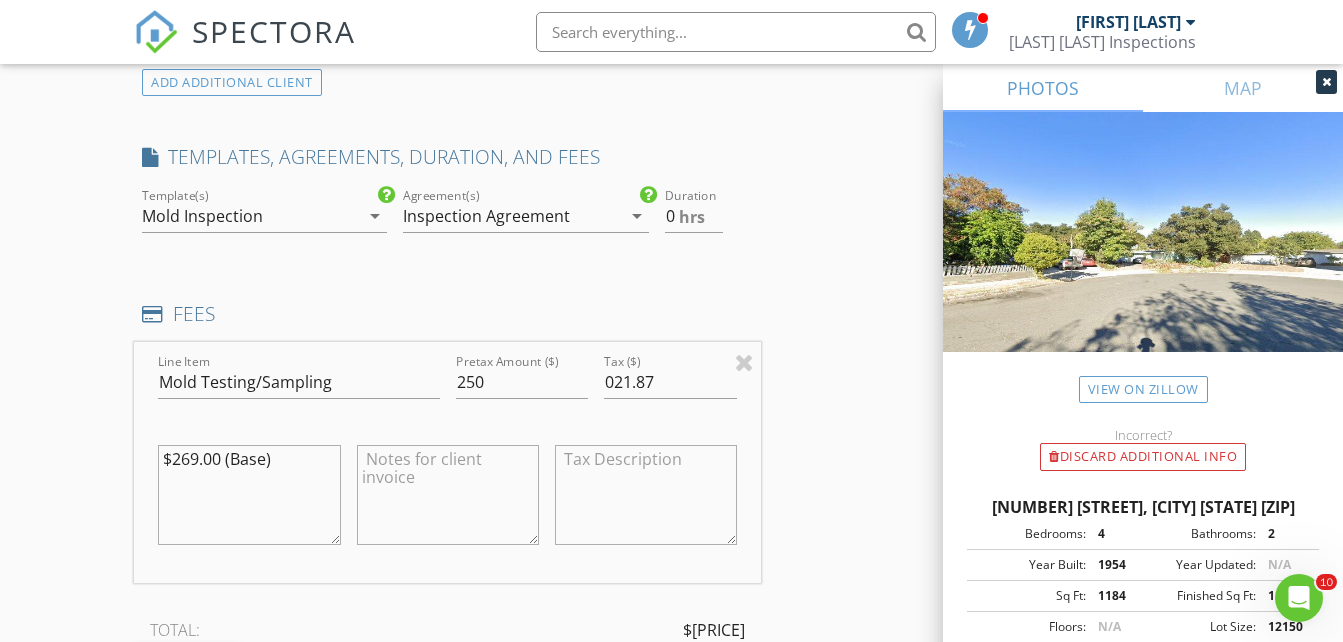 scroll, scrollTop: 1612, scrollLeft: 0, axis: vertical 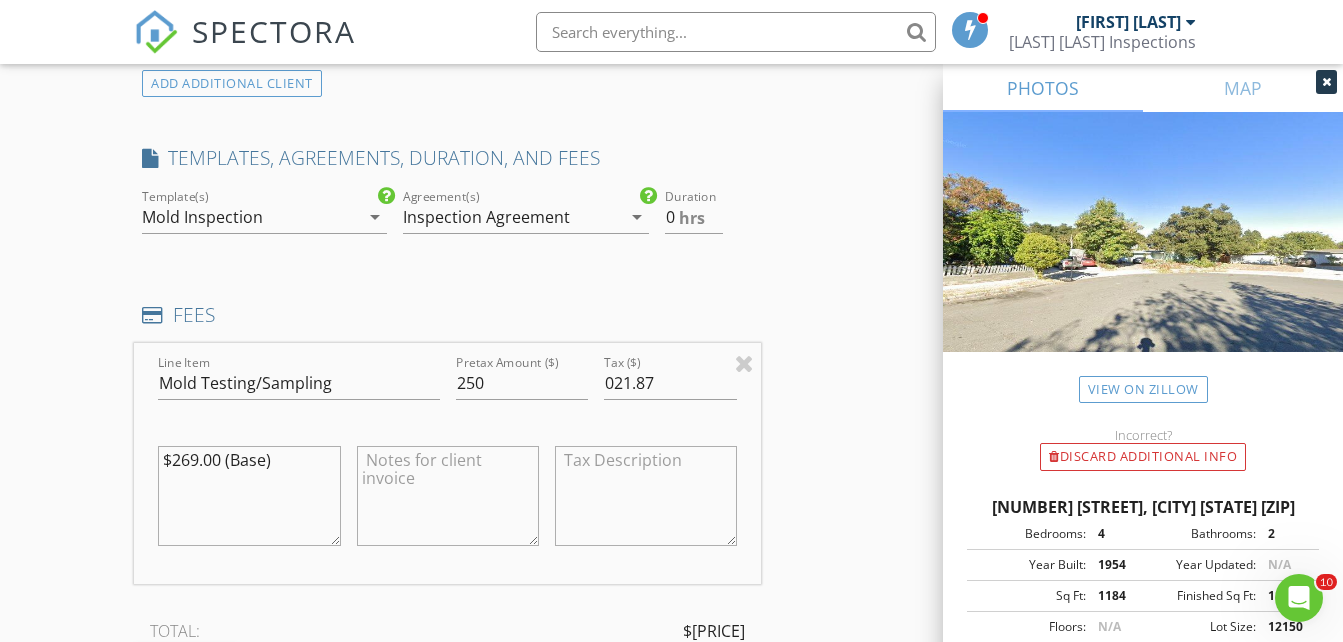 click on "$269.00 (Base)" at bounding box center (249, 496) 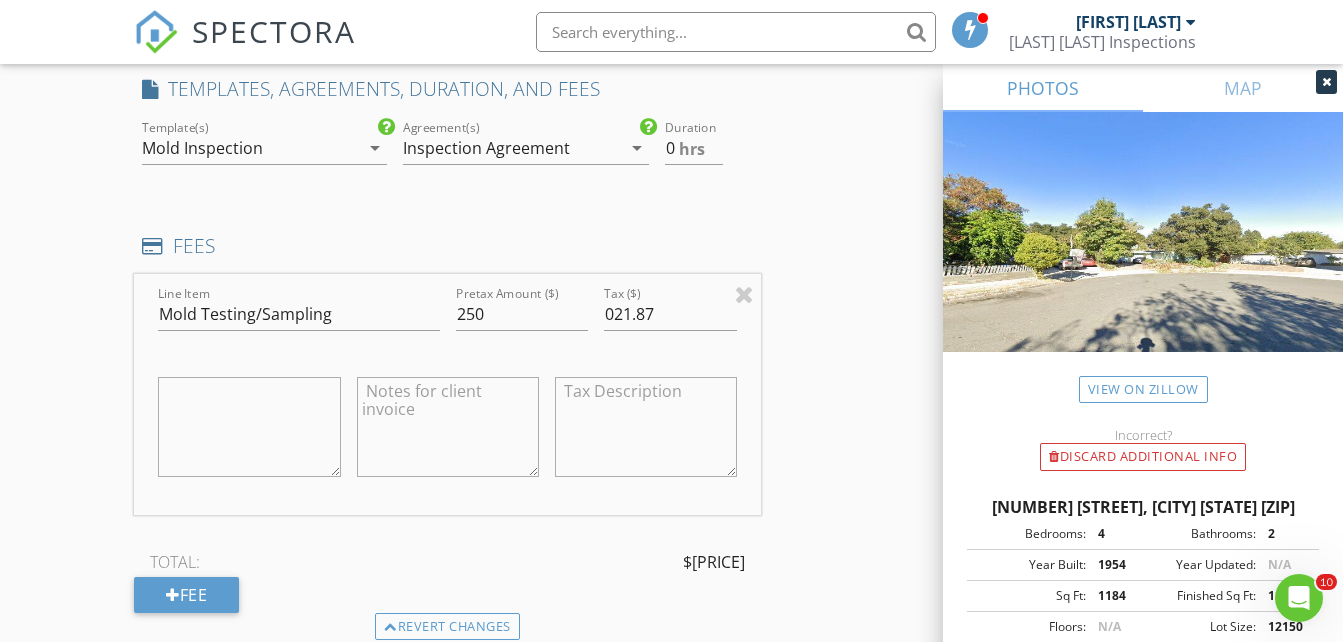 scroll, scrollTop: 1706, scrollLeft: 0, axis: vertical 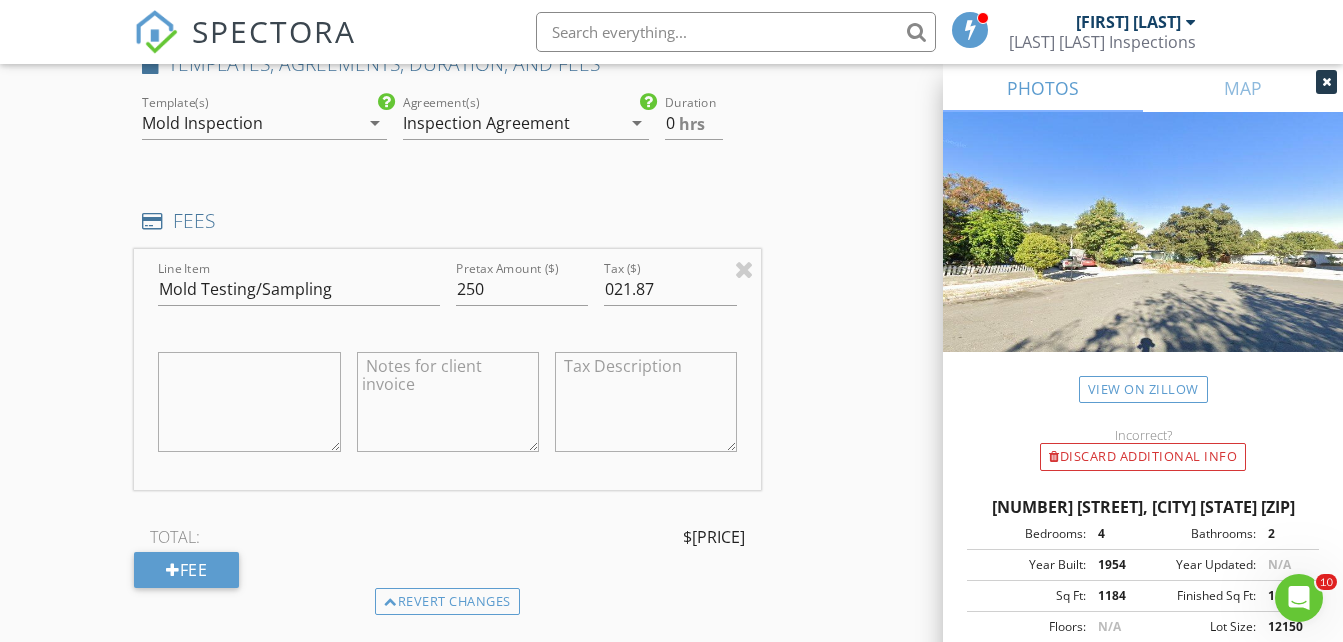 type 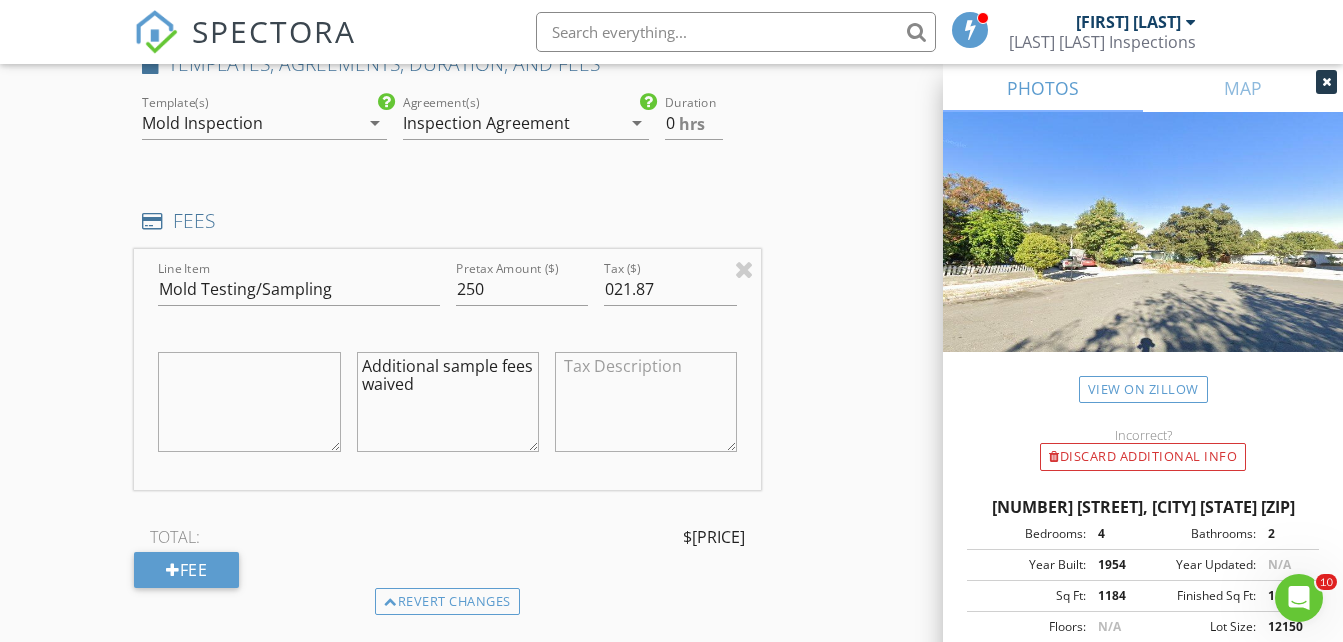 click on "INSPECTOR(S)
check_box   Elizabeth Olivas   PRIMARY   Elizabeth Olivas arrow_drop_down   check_box_outline_blank Elizabeth Olivas specifically requested
Date/Time
08/01/2025 10:00 AM
Location
Address Search       Address 1104 W F St   Unit   City Ontario   State CA   Zip 91762   County San Bernardino     Square Feet 1184   Year Built 1954   Foundation arrow_drop_down     Elizabeth Olivas     47.6 miles     (an hour)
client
check_box Enable Client CC email for this inspection   Client Search     check_box_outline_blank Client is a Company/Organization     First Name Victor   Last Name Avelino   Email xultra@gmail.com   CC Email xultra@gmail.com   Phone 323-945-2007   Address   City   State   Zip       Notes   Private Notes
ADD ADDITIONAL client
SERVICES
Manufactured Home" at bounding box center (671, 300) 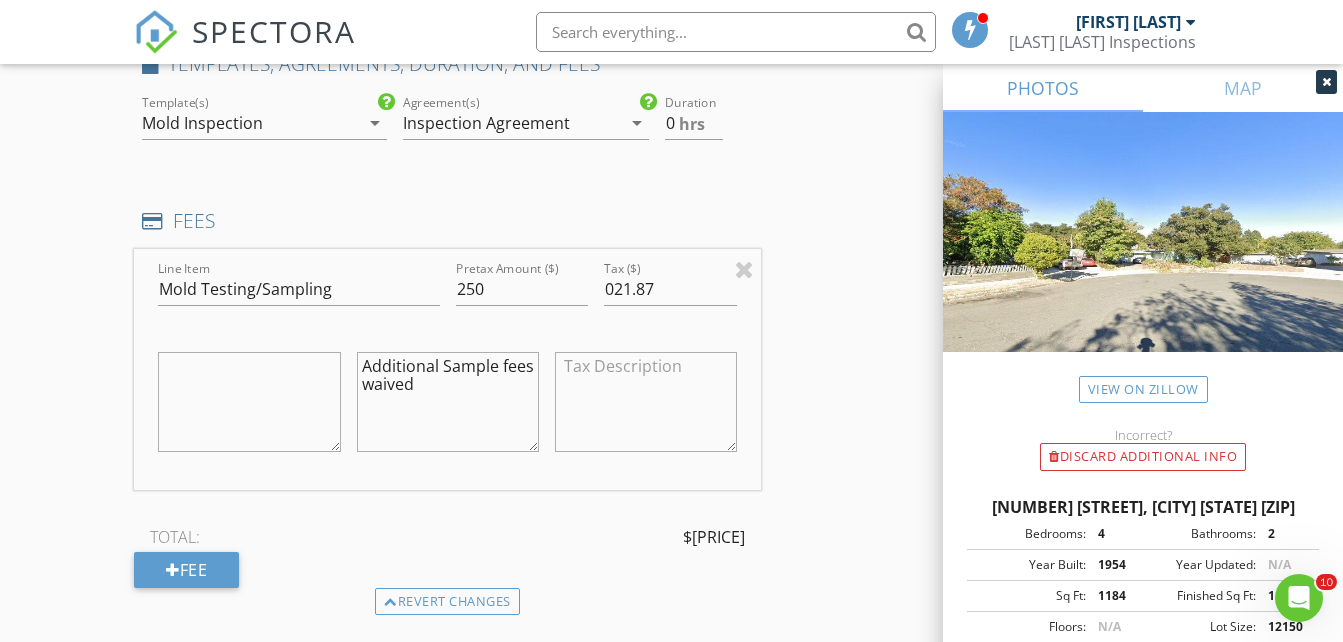 type on "Additional Sample fees waived" 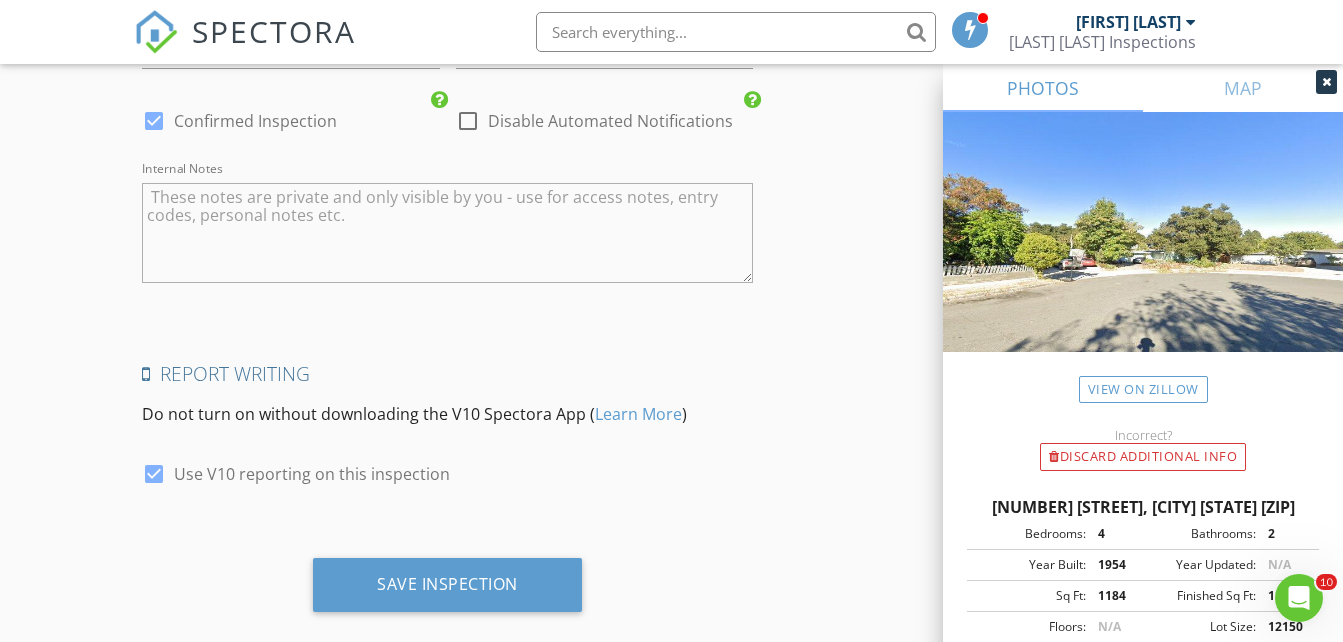 scroll, scrollTop: 3205, scrollLeft: 0, axis: vertical 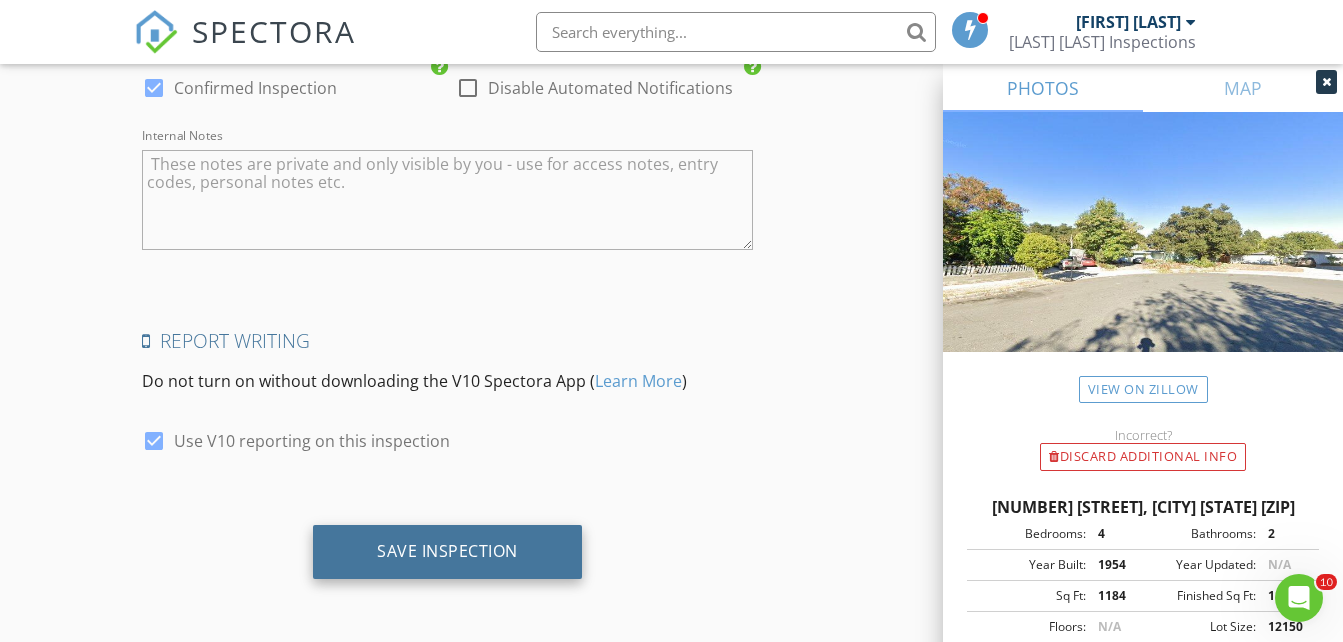 click on "Save Inspection" at bounding box center (447, 552) 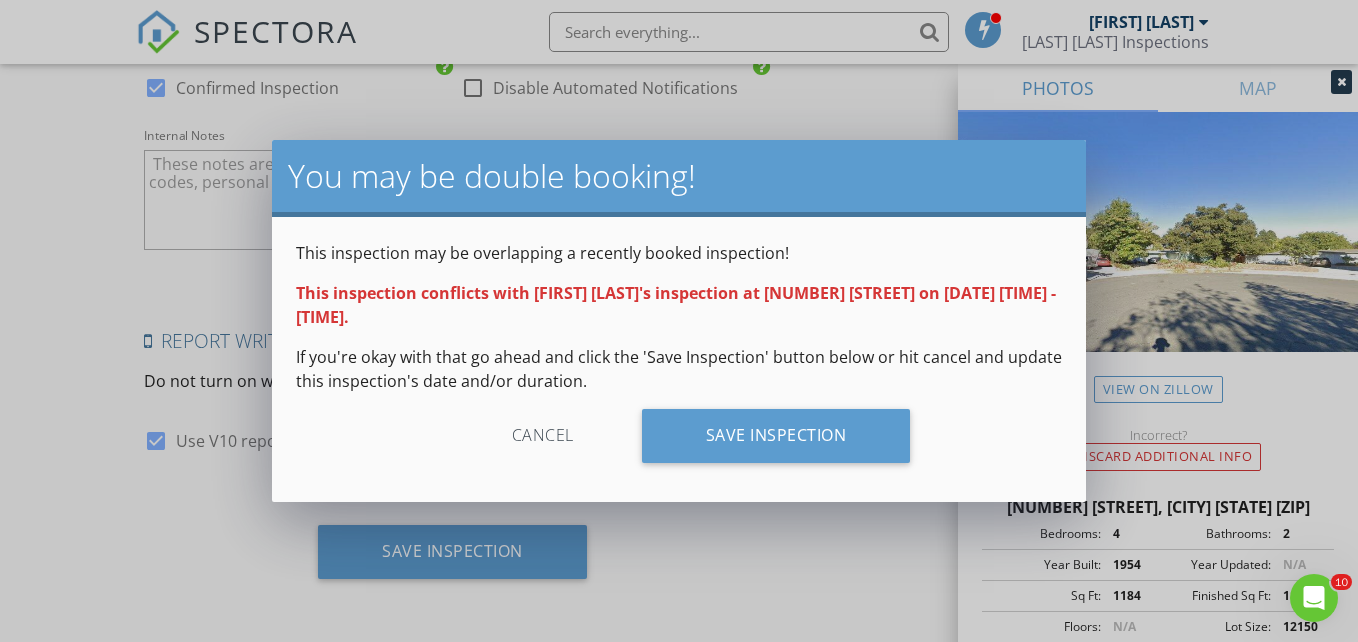 click on "Cancel" at bounding box center [543, 436] 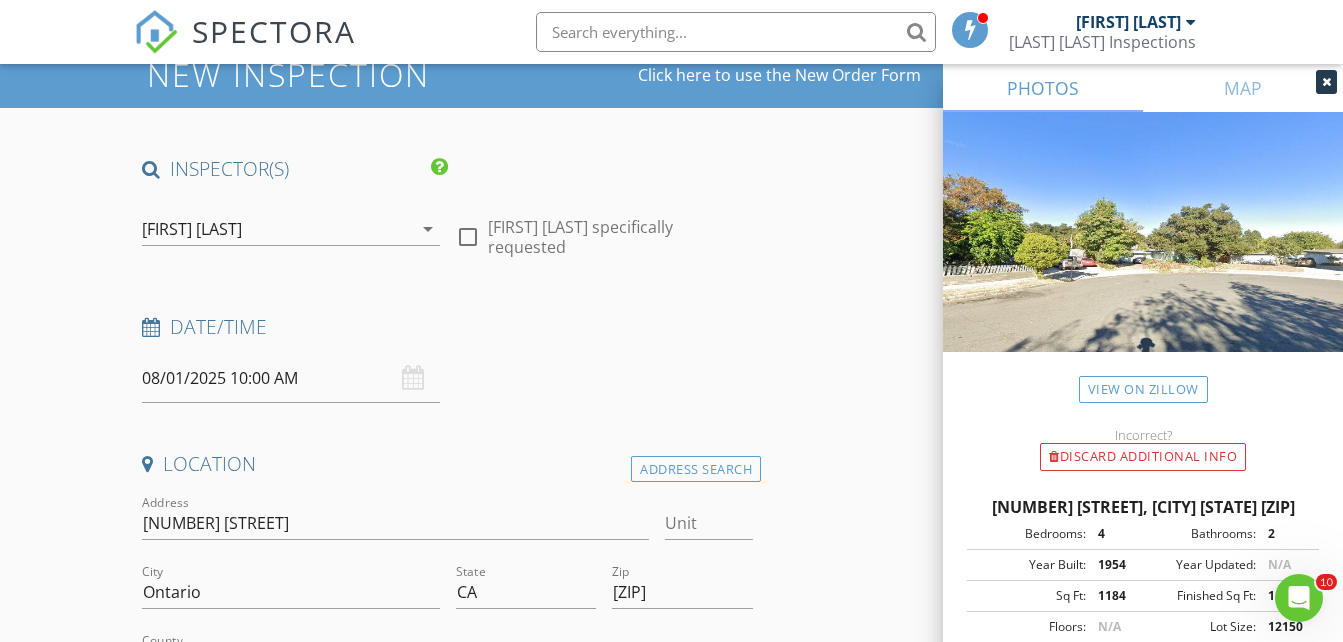 scroll, scrollTop: 74, scrollLeft: 0, axis: vertical 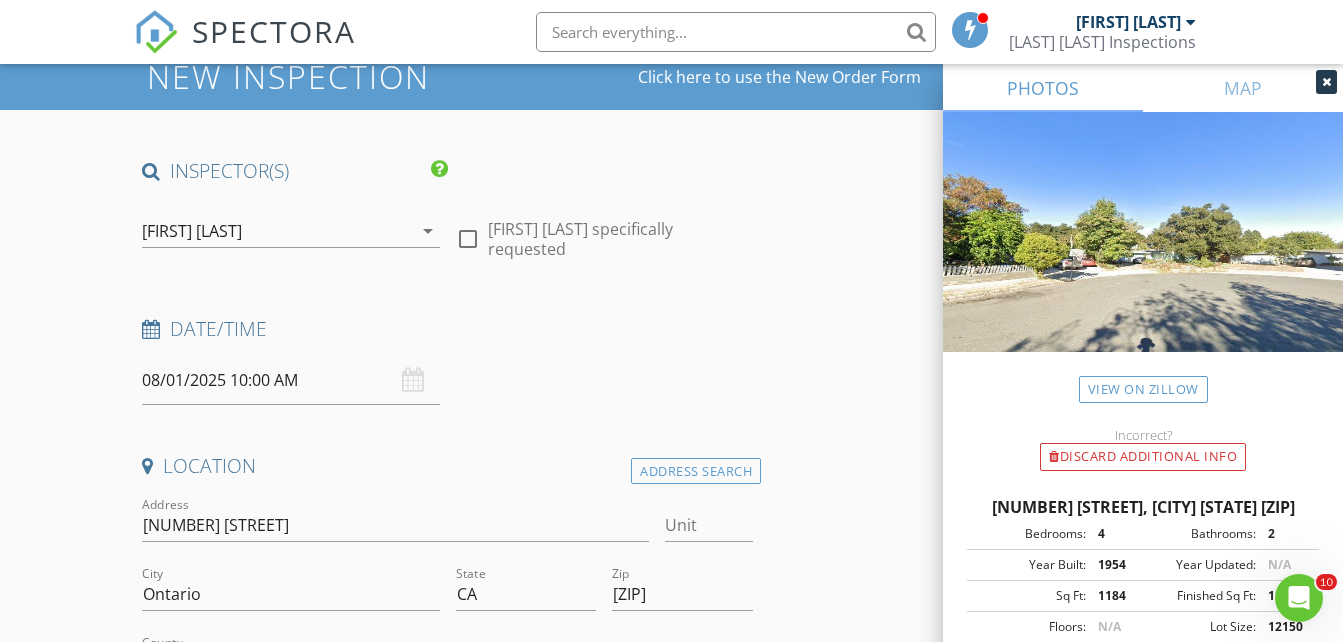 click on "08/01/2025 10:00 AM" at bounding box center [290, 380] 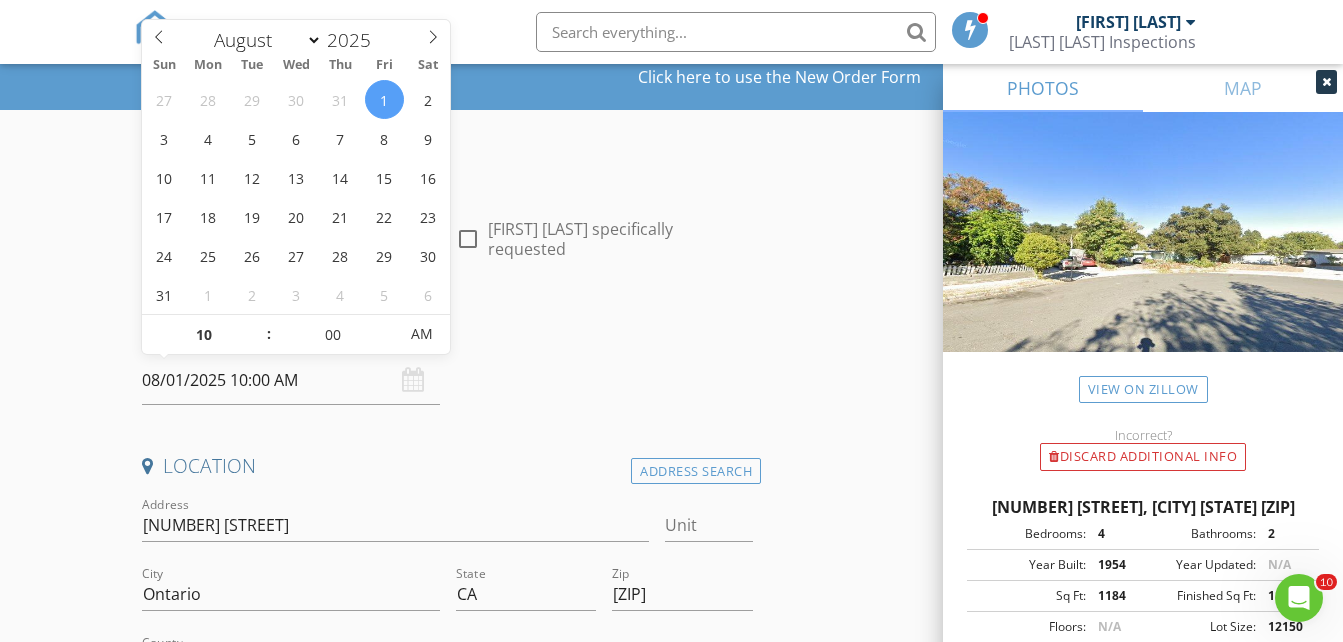 scroll, scrollTop: 93, scrollLeft: 0, axis: vertical 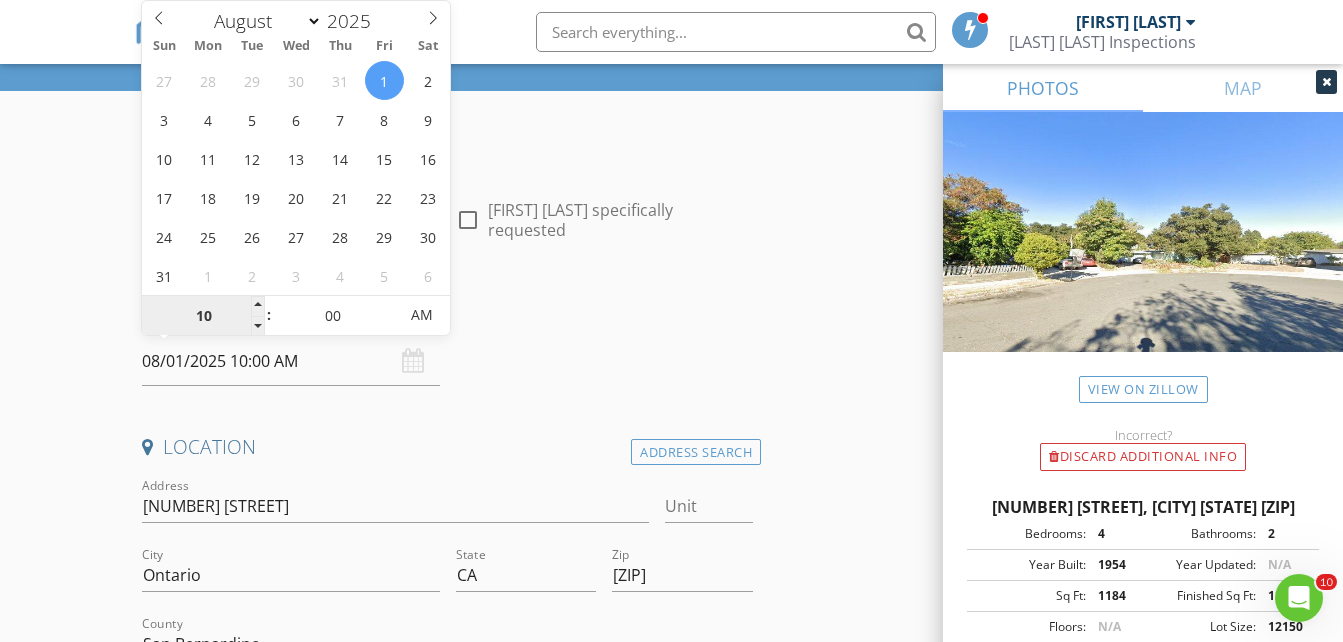 click on "10" at bounding box center (203, 316) 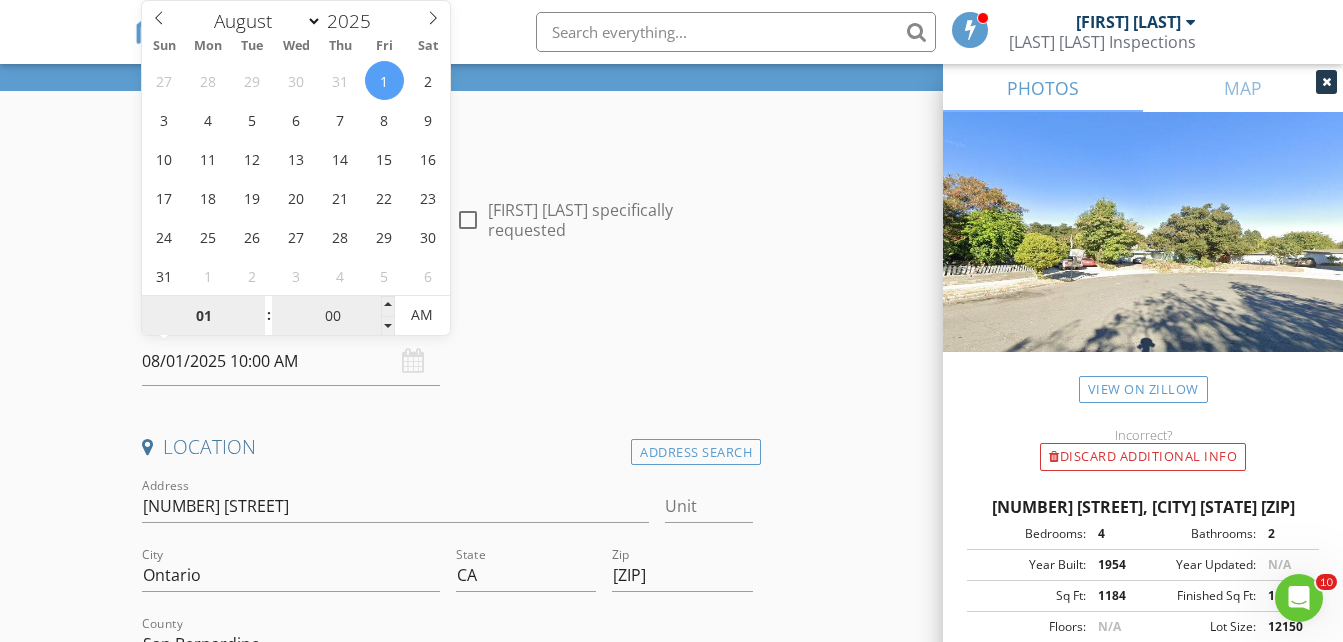 type on "01" 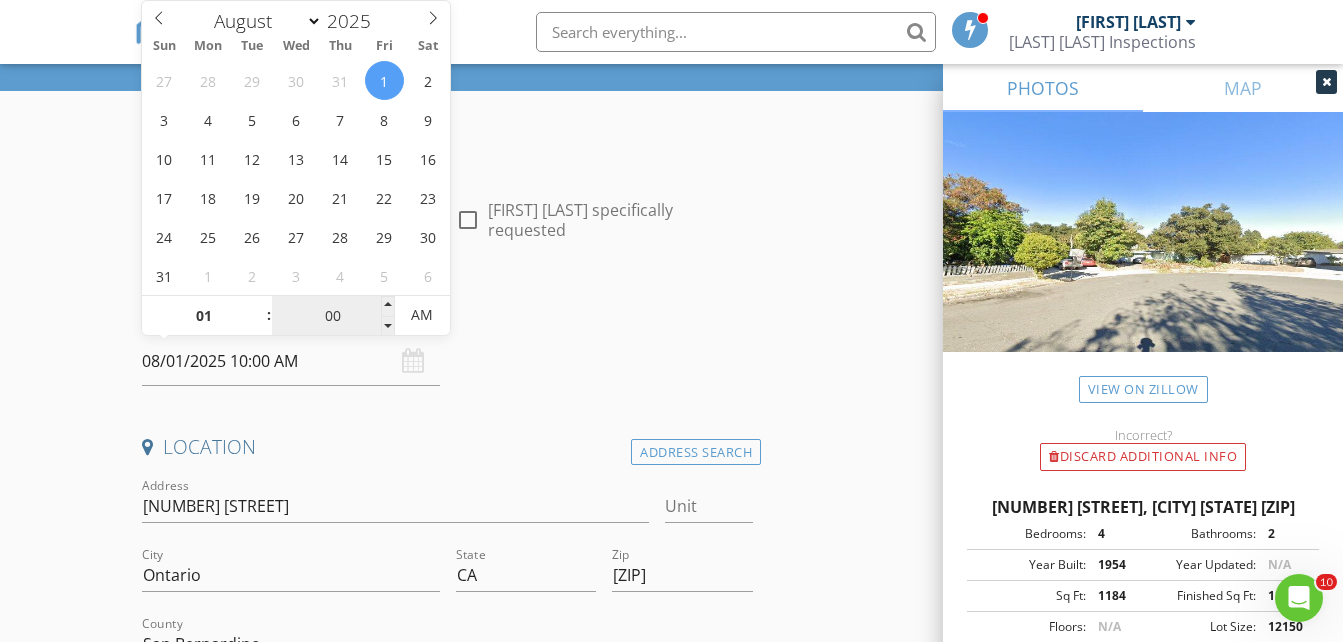 click on "00" at bounding box center (333, 316) 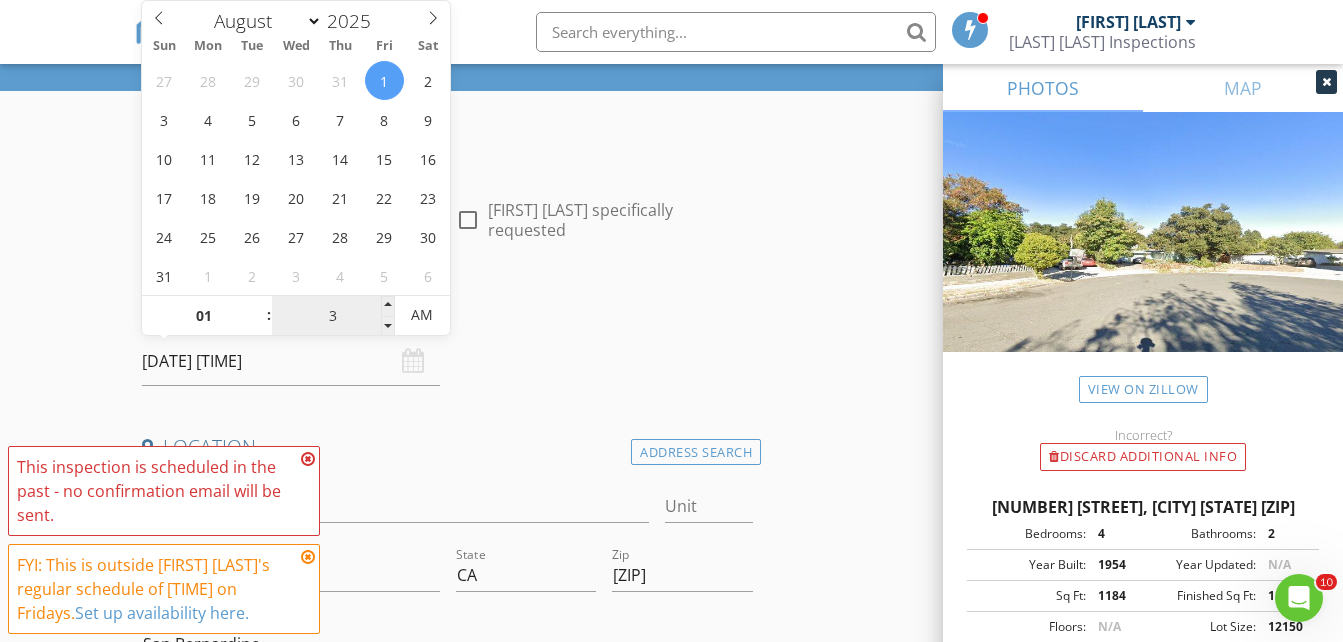 type on "30" 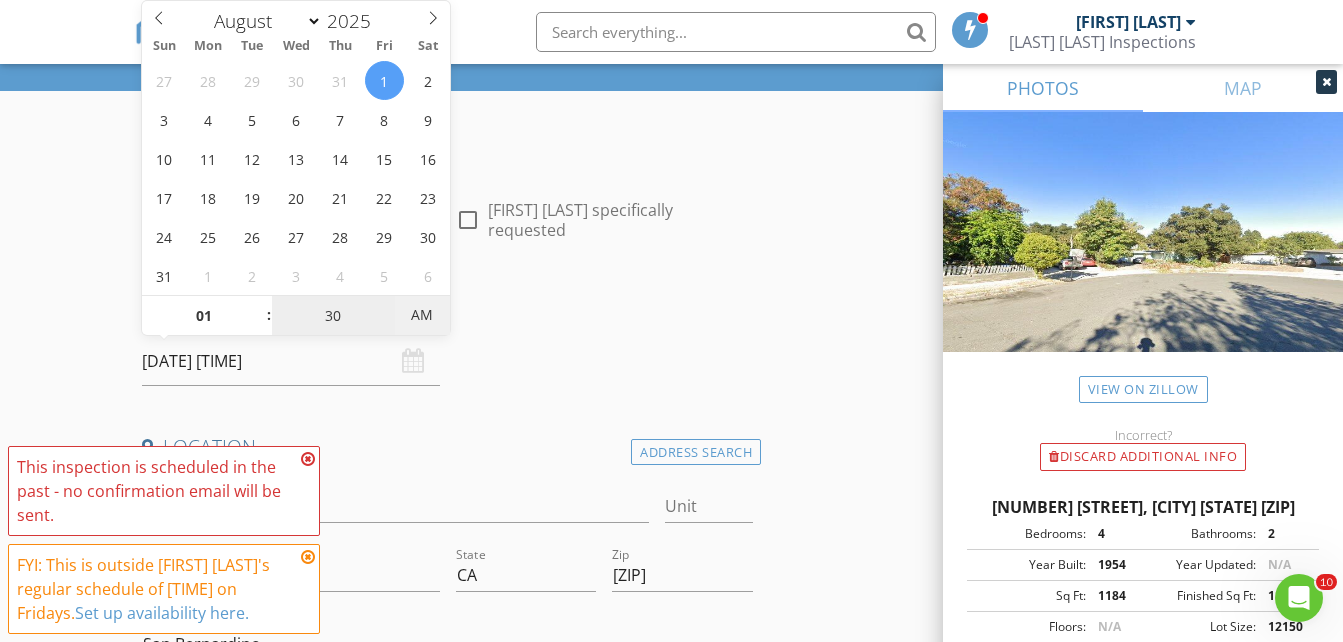 click on "AM" at bounding box center (422, 315) 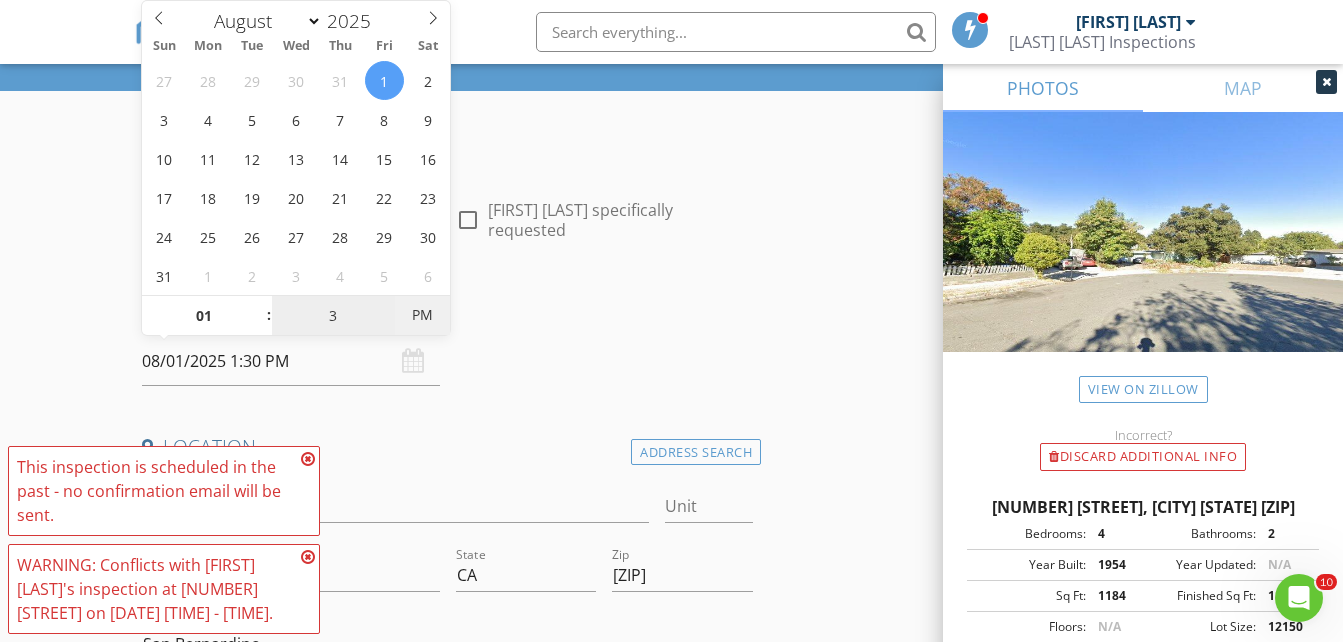 type on "35" 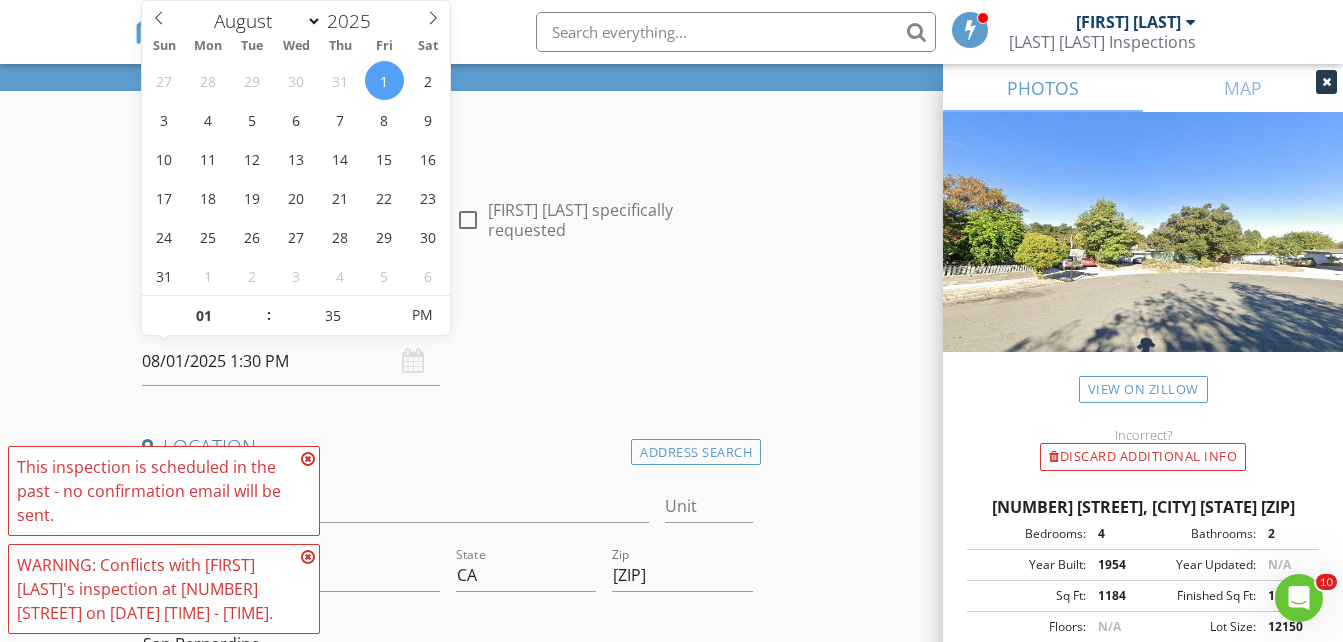 type on "08/01/2025 1:35 PM" 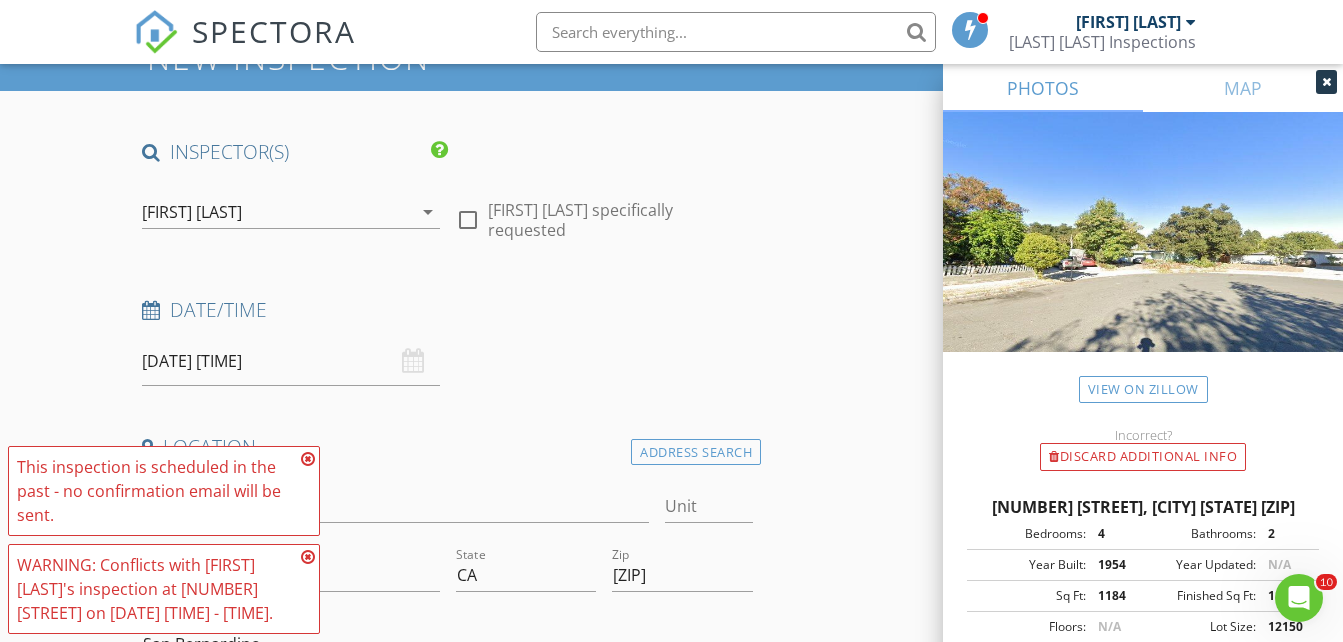 click on "New Inspection
Click here to use the New Order Form
INSPECTOR(S)
check_box   Elizabeth Olivas   PRIMARY   Elizabeth Olivas arrow_drop_down   check_box_outline_blank Elizabeth Olivas specifically requested
Date/Time
08/01/2025 1:35 PM
Location
Address Search       Address 1104 W F St   Unit   City Ontario   State CA   Zip 91762   County San Bernardino     Square Feet 1184   Year Built 1954   Foundation arrow_drop_down     Elizabeth Olivas     47.6 miles     (an hour)
client
check_box Enable Client CC email for this inspection   Client Search     check_box_outline_blank Client is a Company/Organization     First Name Victor   Last Name Avelino   Email xultra@gmail.com   CC Email xultra@gmail.com   Phone 323-945-2007   Address   City   State   Zip       Notes   Private Notes
ADD ADDITIONAL client" at bounding box center [671, 1879] 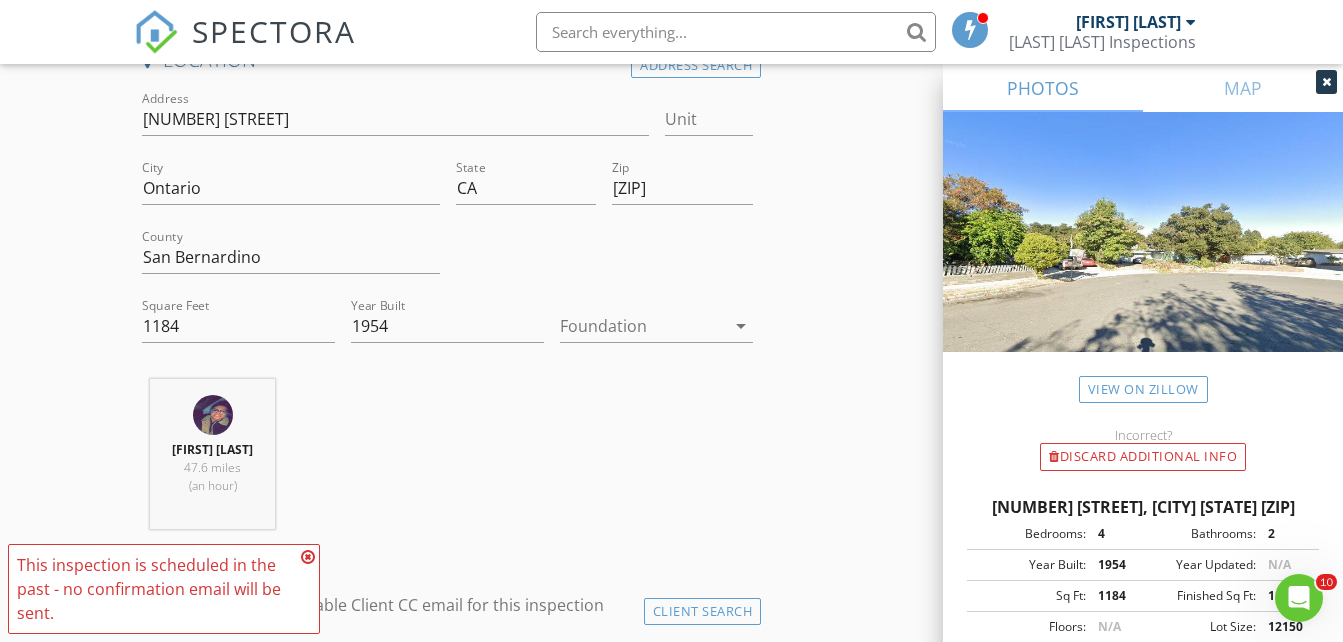 scroll, scrollTop: 0, scrollLeft: 0, axis: both 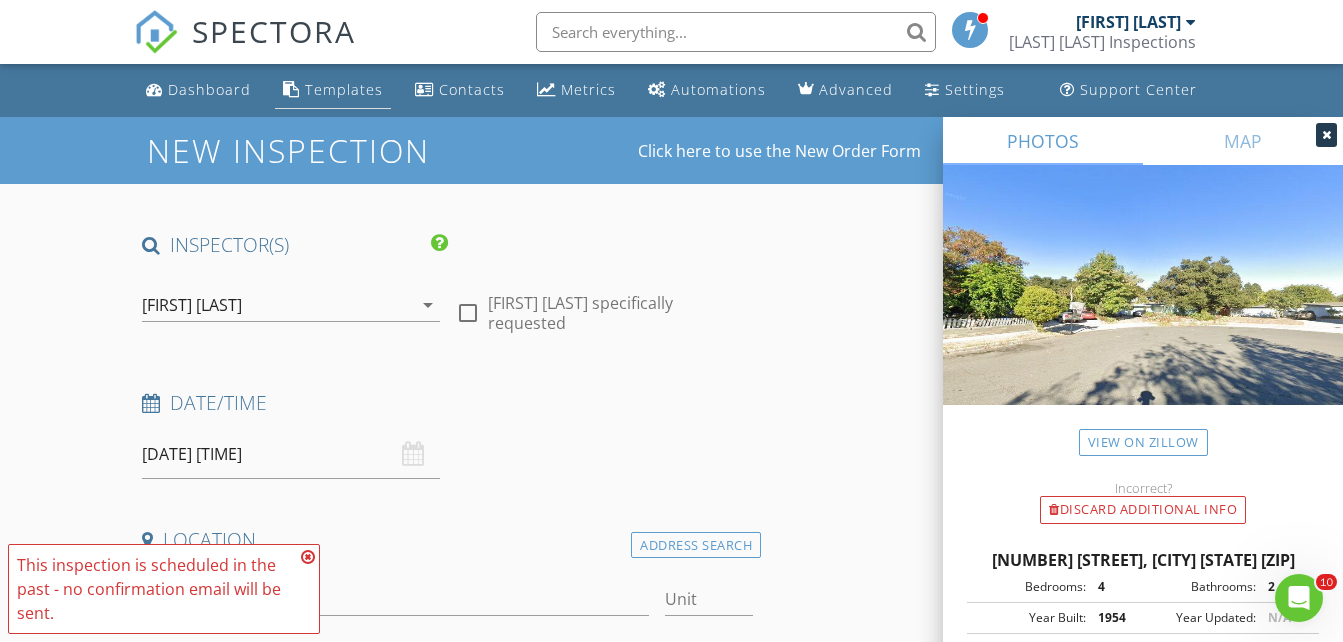 click on "Templates" at bounding box center (344, 89) 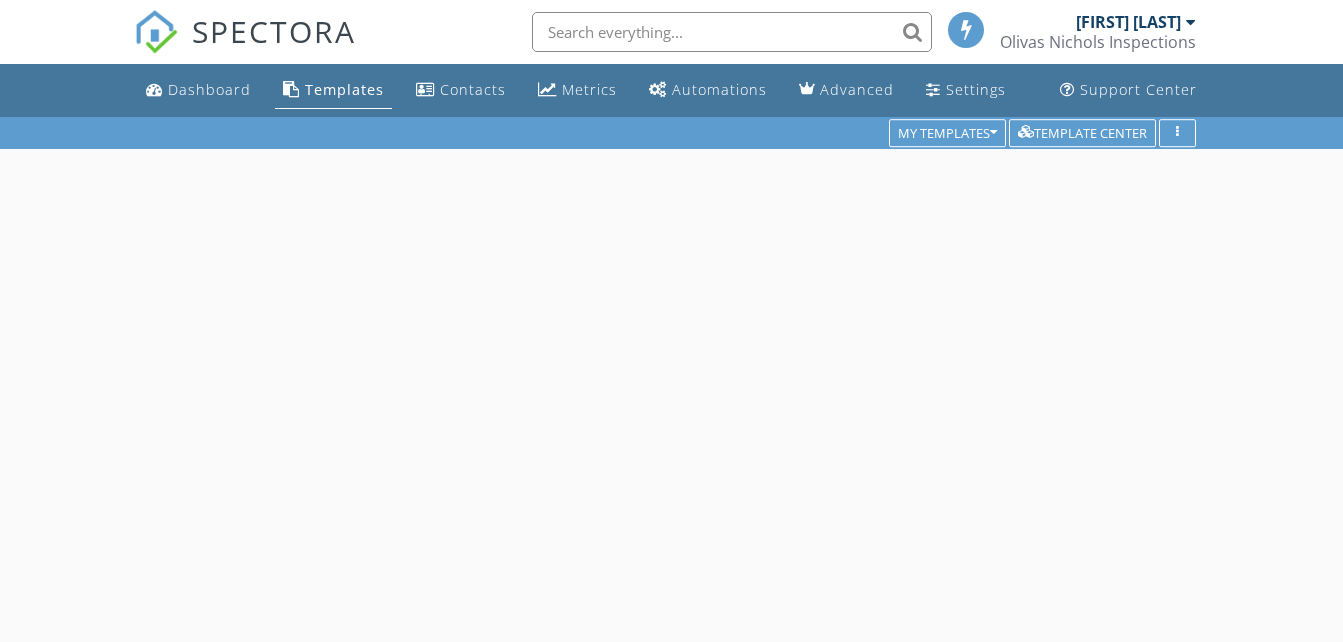 scroll, scrollTop: 0, scrollLeft: 0, axis: both 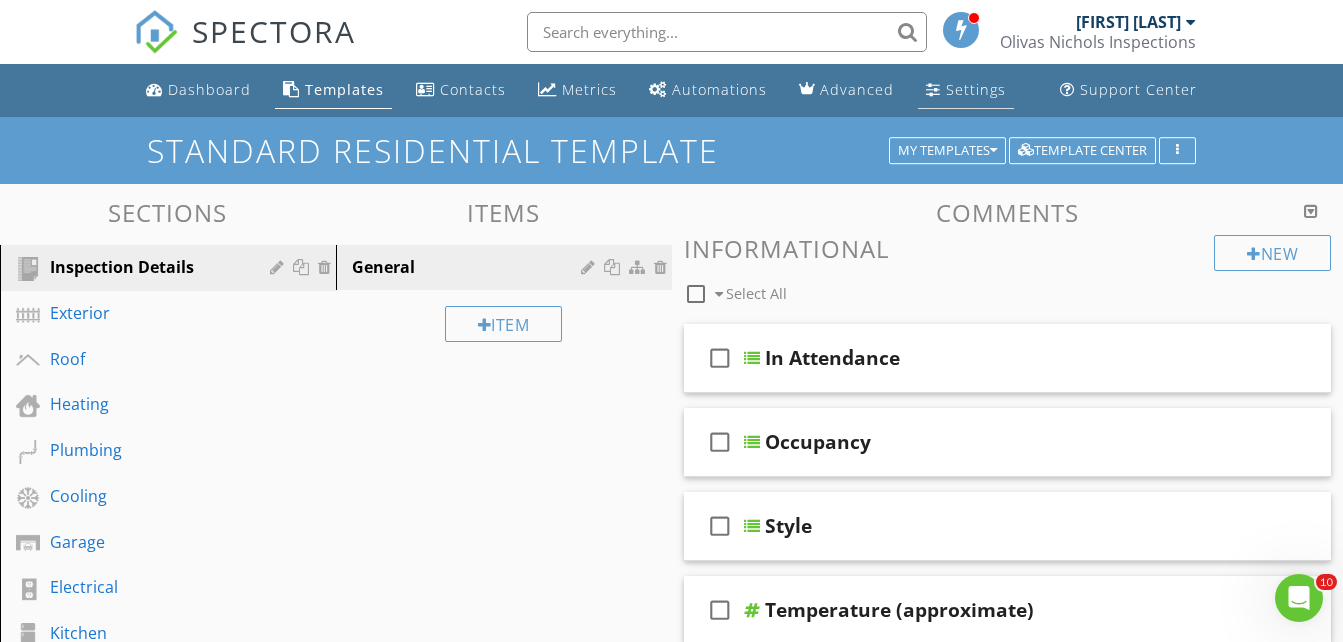 click on "Settings" at bounding box center (966, 90) 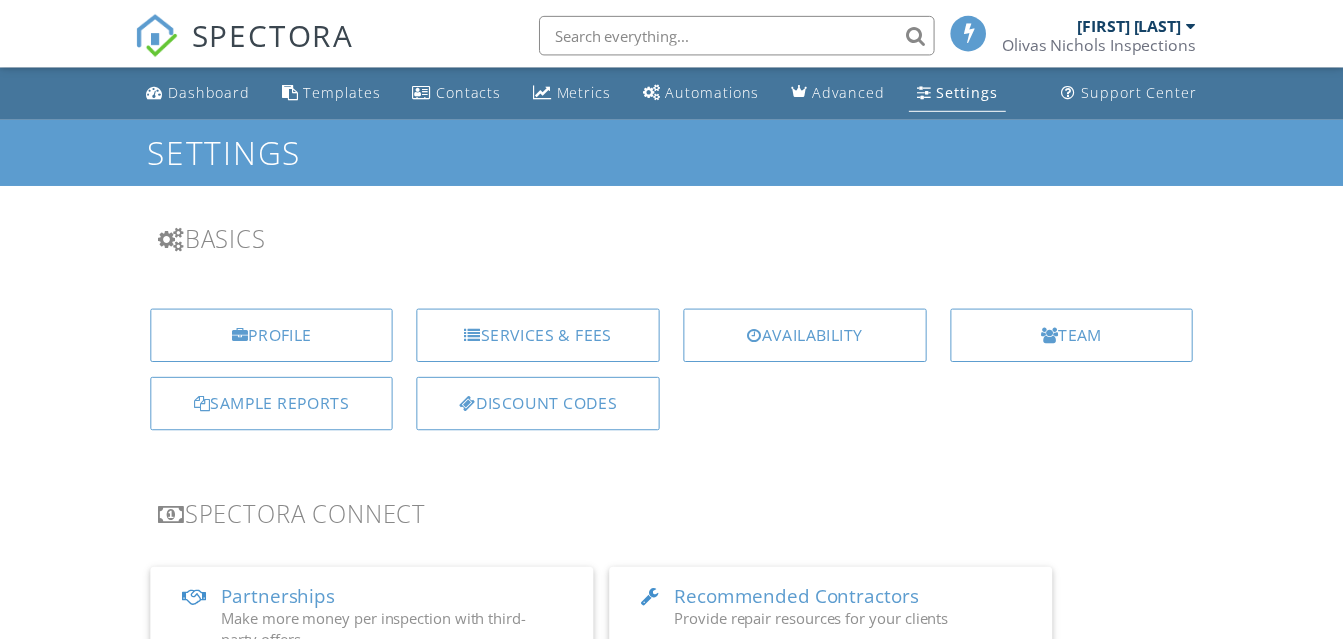 scroll, scrollTop: 0, scrollLeft: 0, axis: both 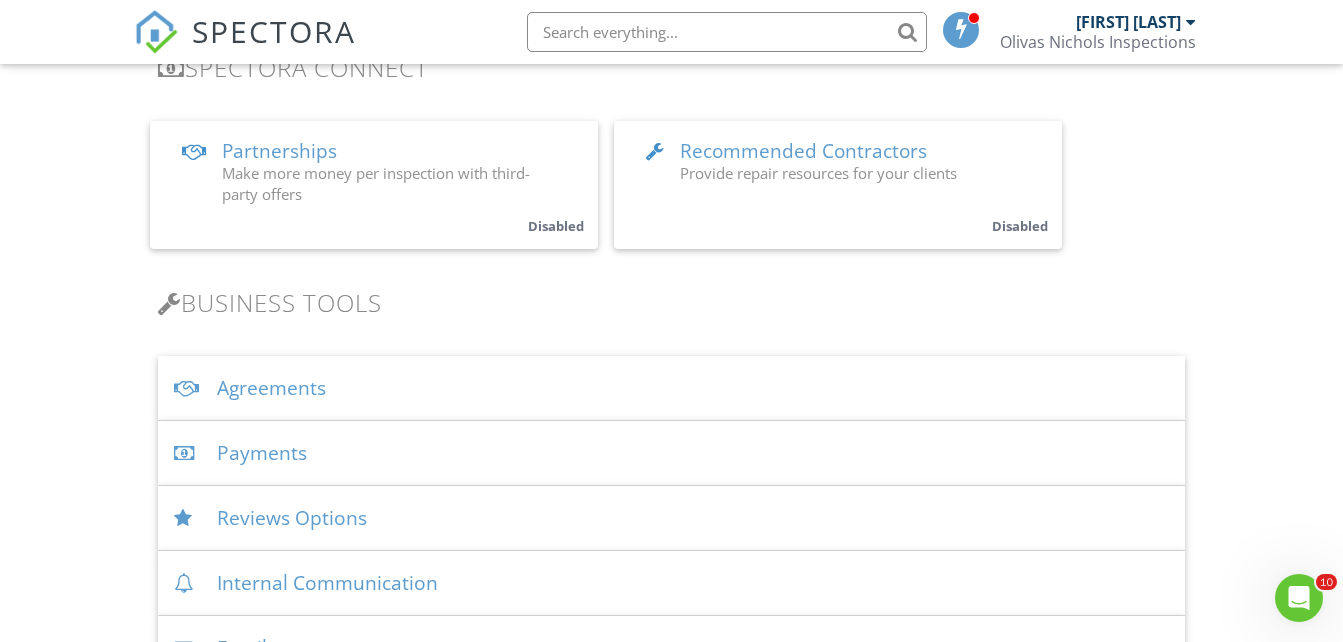 click on "Agreements" at bounding box center [671, 388] 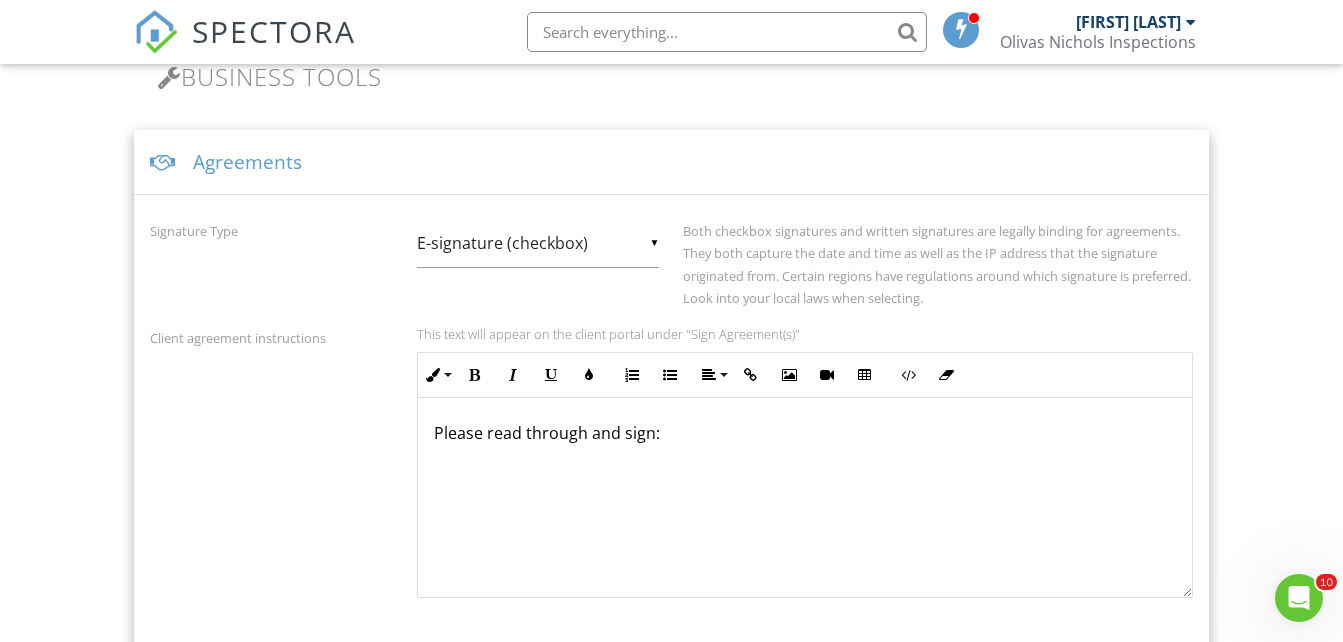 scroll, scrollTop: 675, scrollLeft: 0, axis: vertical 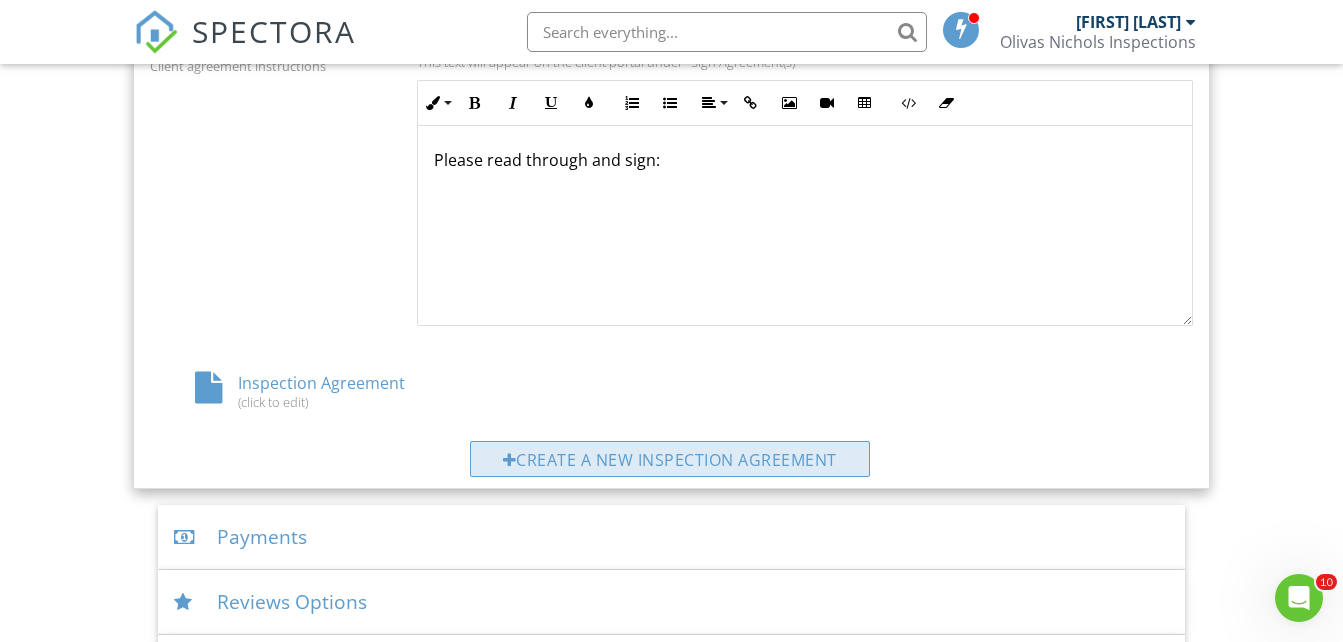click on "Create a new inspection agreement" at bounding box center (670, 459) 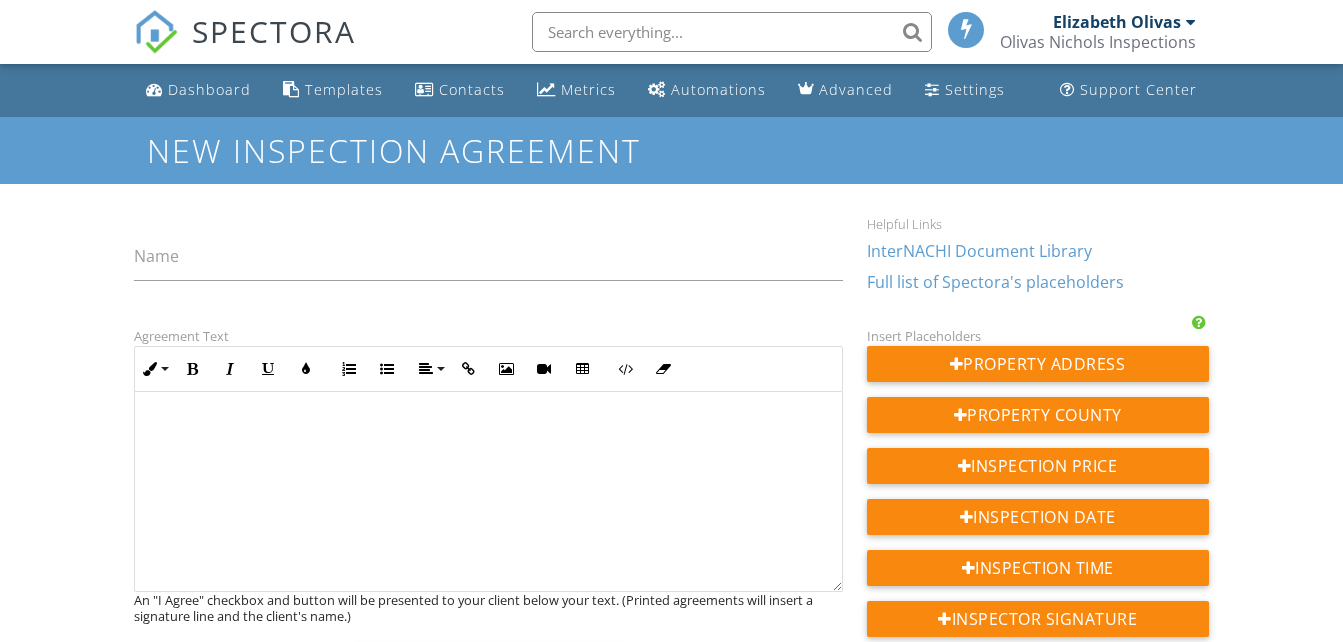 scroll, scrollTop: 0, scrollLeft: 0, axis: both 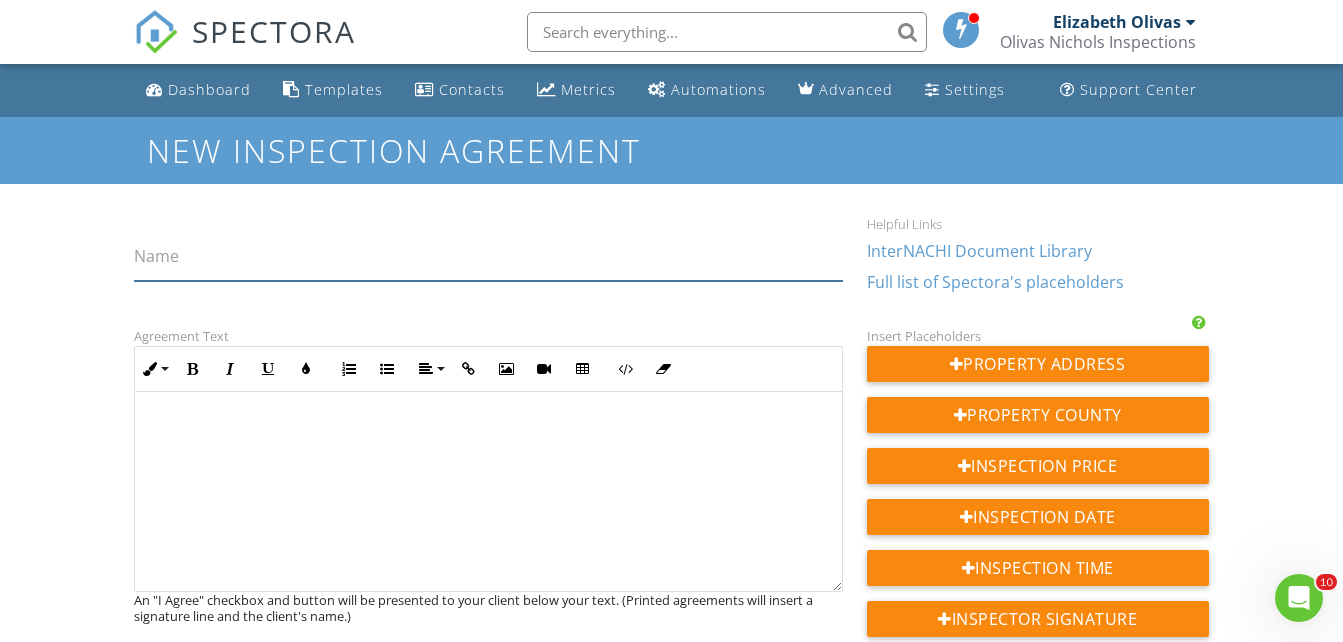 click on "Name" at bounding box center [488, 256] 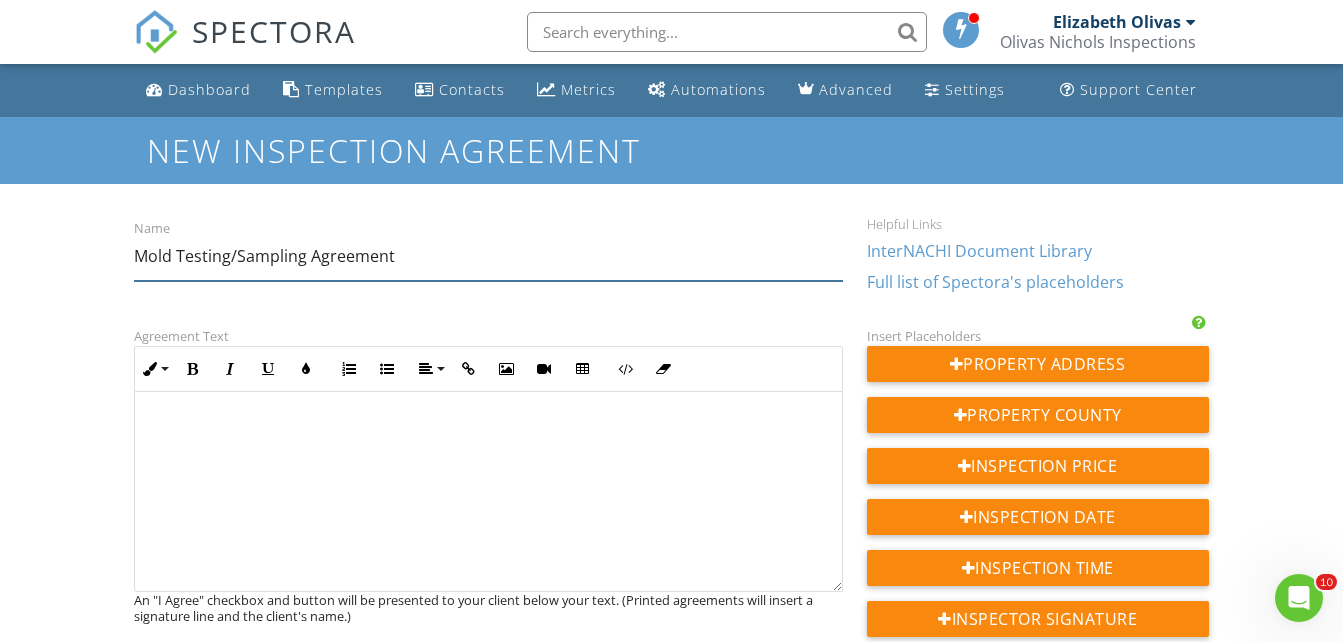type on "Mold Testing/Sampling Agreement" 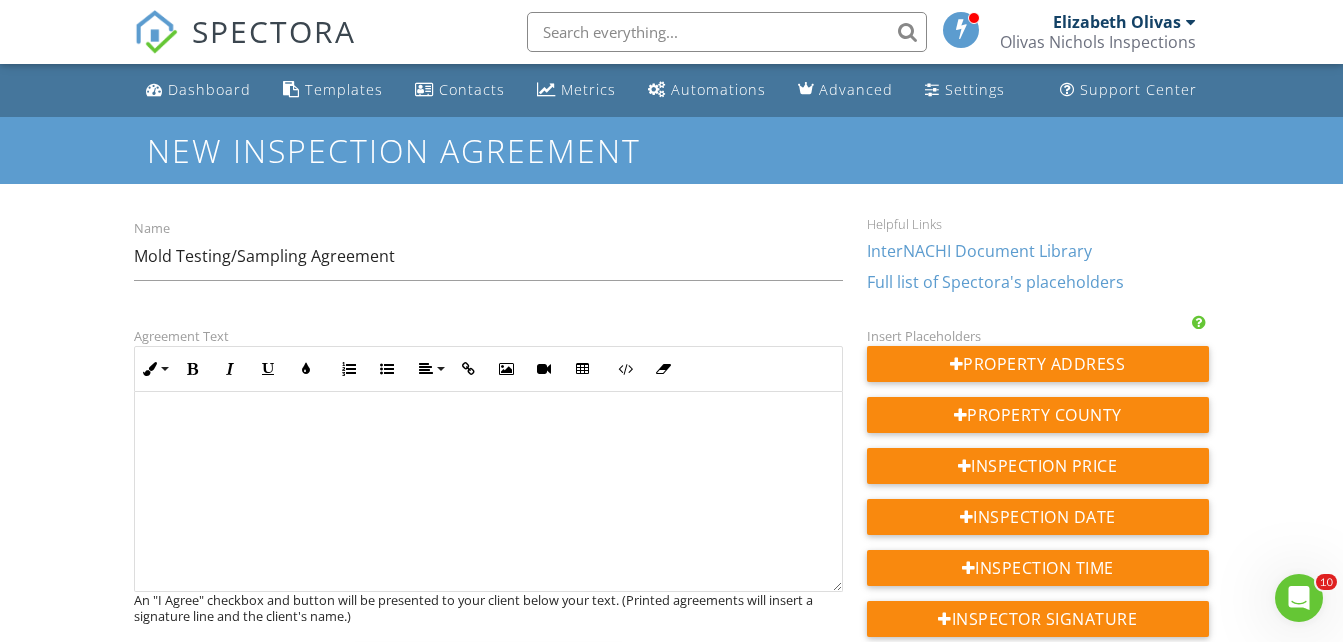 click at bounding box center [488, 492] 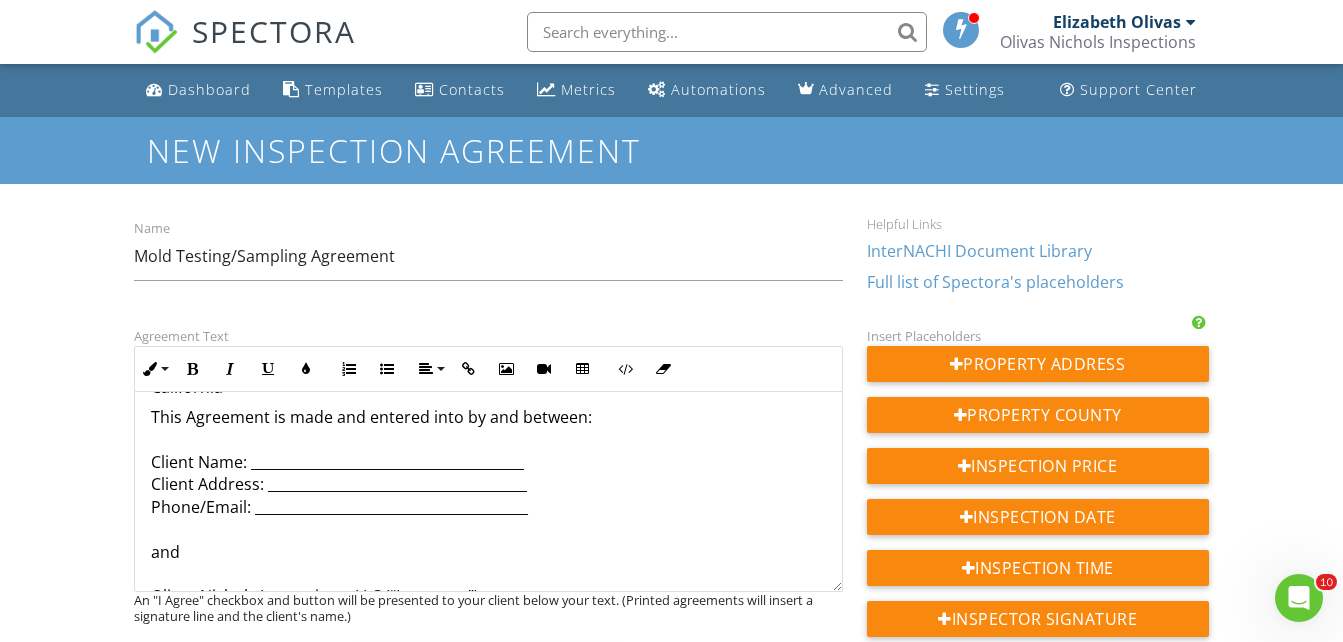 scroll, scrollTop: 0, scrollLeft: 0, axis: both 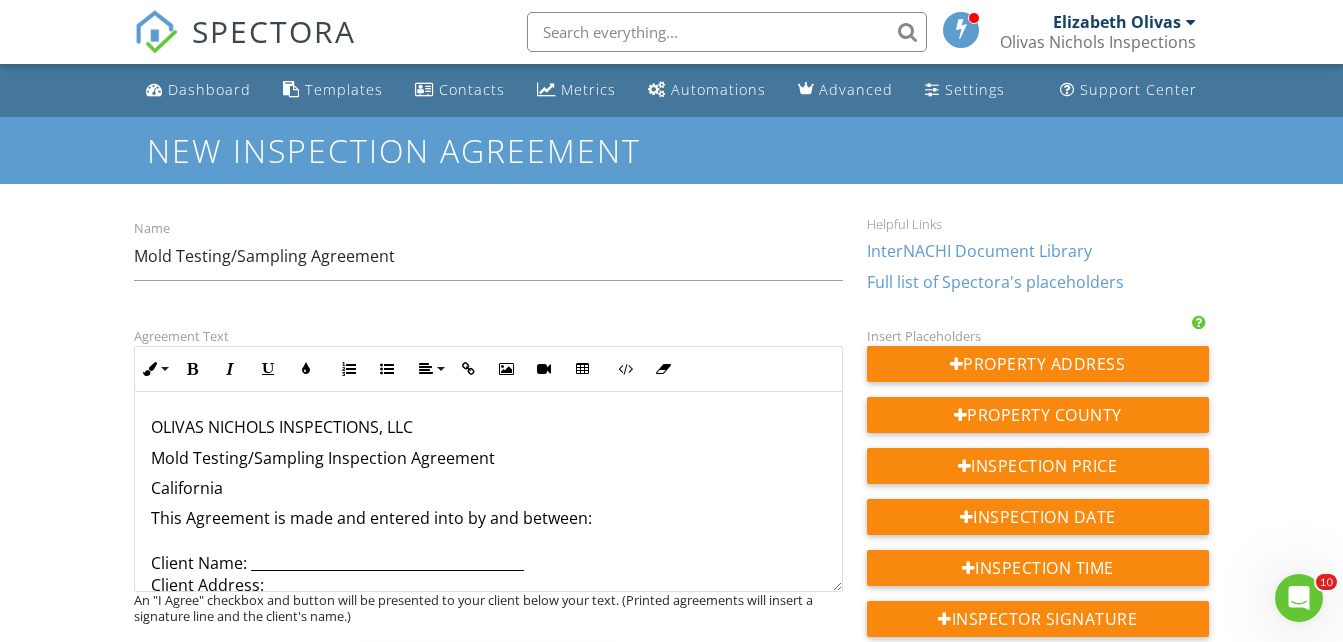 click on "California" at bounding box center (488, 488) 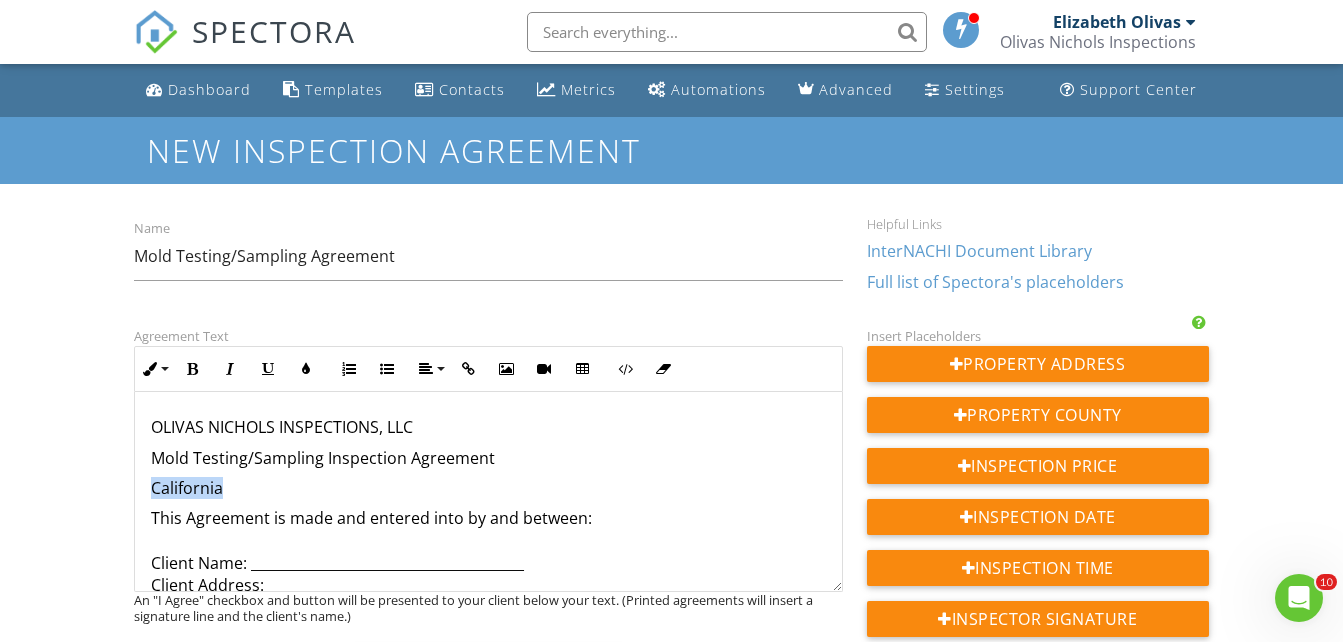 click on "OLIVAS NICHOLS INSPECTIONS, LLC Mold Testing/Sampling Inspection Agreement California This Agreement is made and entered into by and between: Client Name: _______________________________________ Client Address: _____________________________________ Phone/Email: _______________________________________ and Olivas Nichols Inspections, LLC (“Inspector”) CA Business License #: [Insert License Number if applicable] Date of Inspection: __________________ Inspection Property Address: ____________________________ 1. Scope of Services The Inspector agrees to perform a limited mold inspection and/or sampling at the above-referenced property. The services include: - Visual inspection for signs of mold growth or conditions conducive to mold. - Collection of air, swab, tape, or bulk samples for laboratory analysis. - Delivery of a written report with sampling results and general observations. Note: This is not a mold remediation service or full environmental assessment. 2. Purpose and Limitations 3. Standards 5. Fees" at bounding box center [488, 1201] 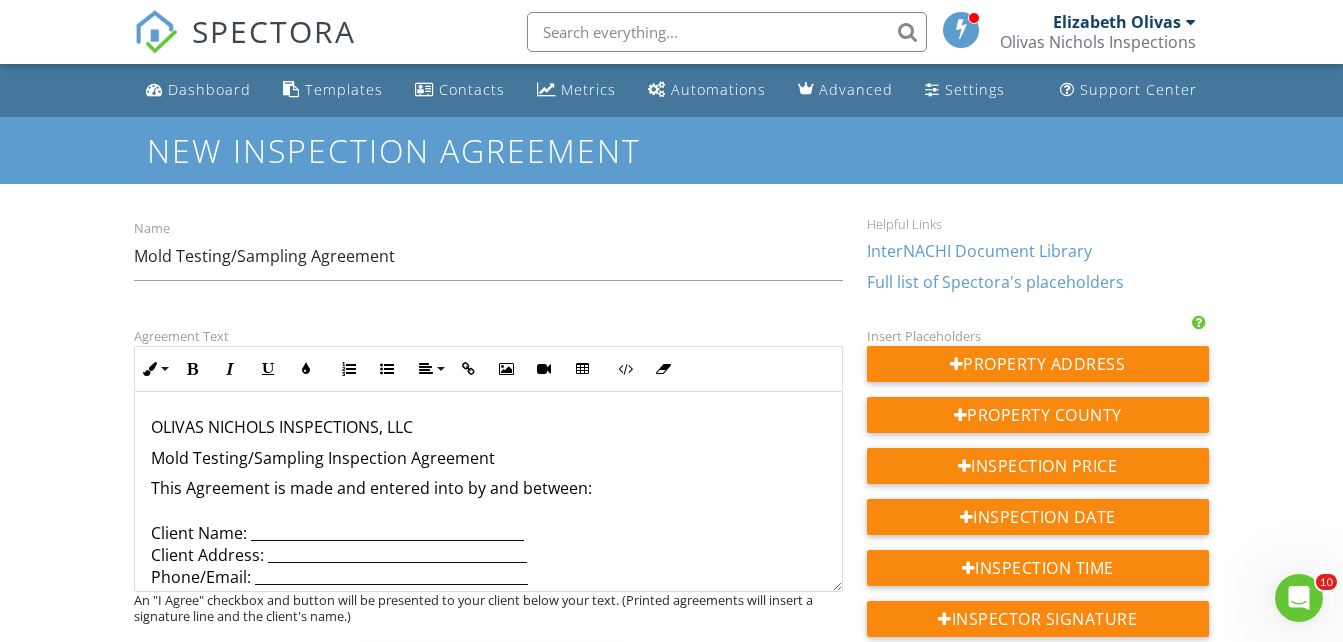 click on "This Agreement is made and entered into by and between: Client Name: _______________________________________ Client Address: _____________________________________ Phone/Email: _______________________________________ and Olivas Nichols Inspections, LLC (“Inspector”) CA Business License #: [Insert License Number if applicable] Date of Inspection: __________________ Inspection Property Address: ____________________________" at bounding box center [488, 611] 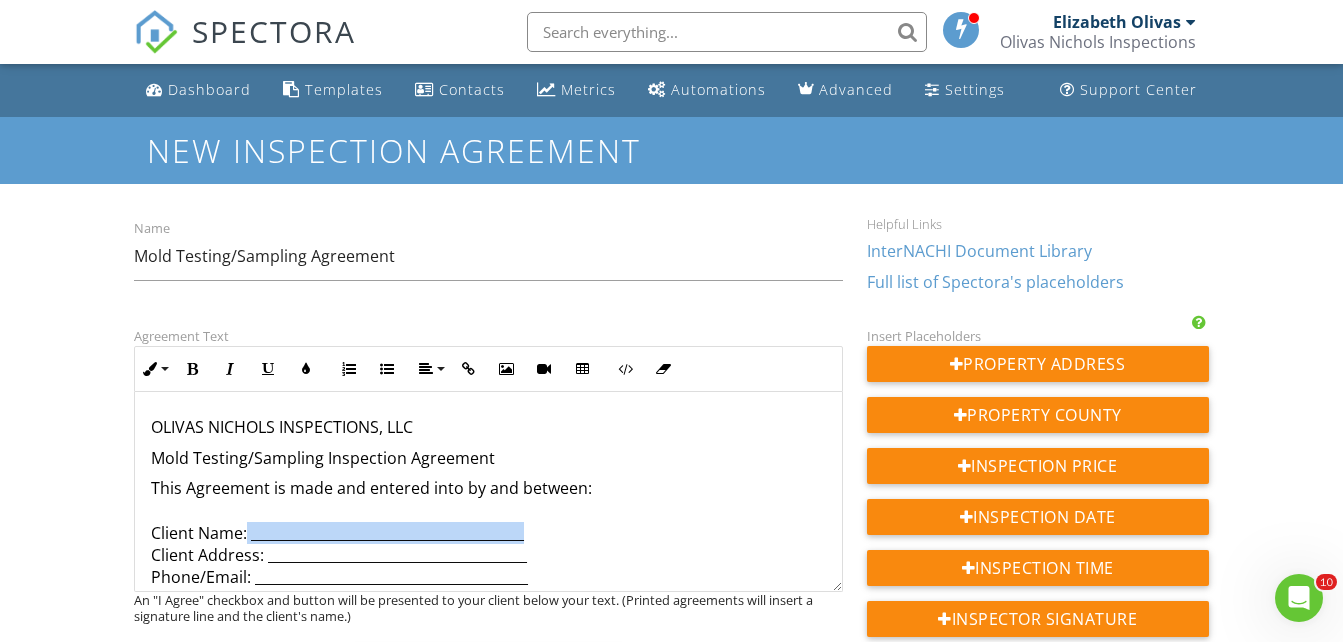 click on "This Agreement is made and entered into by and between: Client Name: _______________________________________ Client Address: _____________________________________ Phone/Email: _______________________________________ and Olivas Nichols Inspections, LLC (“Inspector”) CA Business License #: [Insert License Number if applicable] Date of Inspection: __________________ Inspection Property Address: ____________________________" at bounding box center [488, 611] 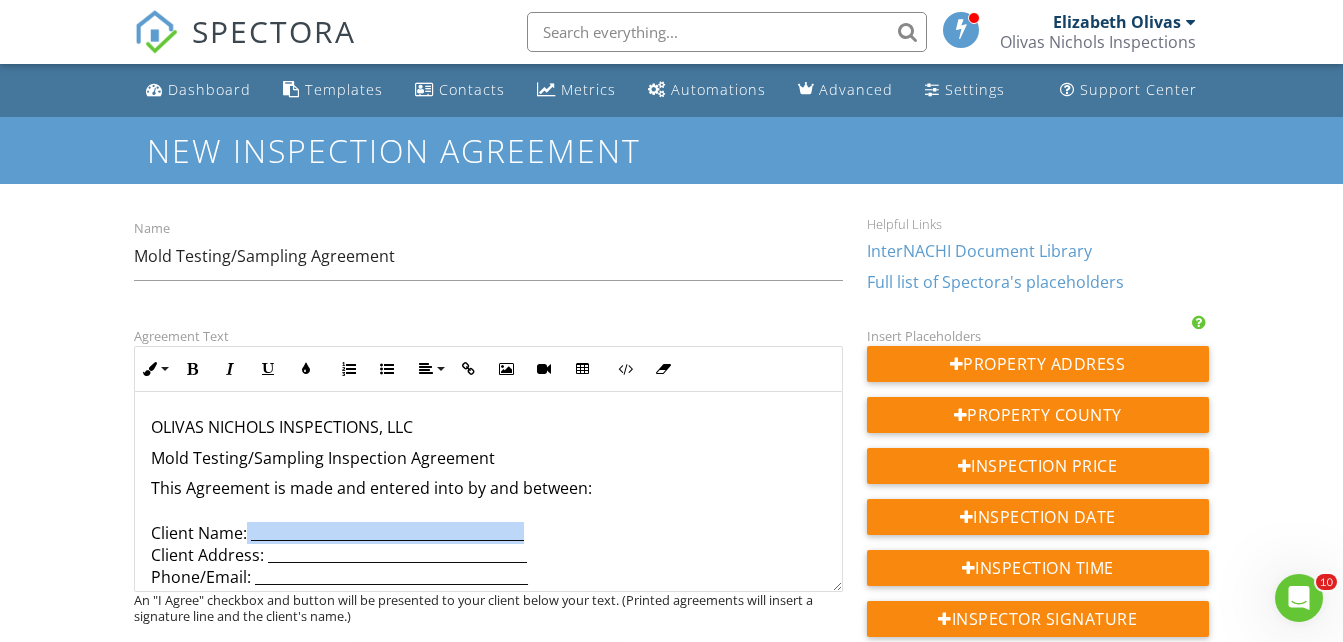 type 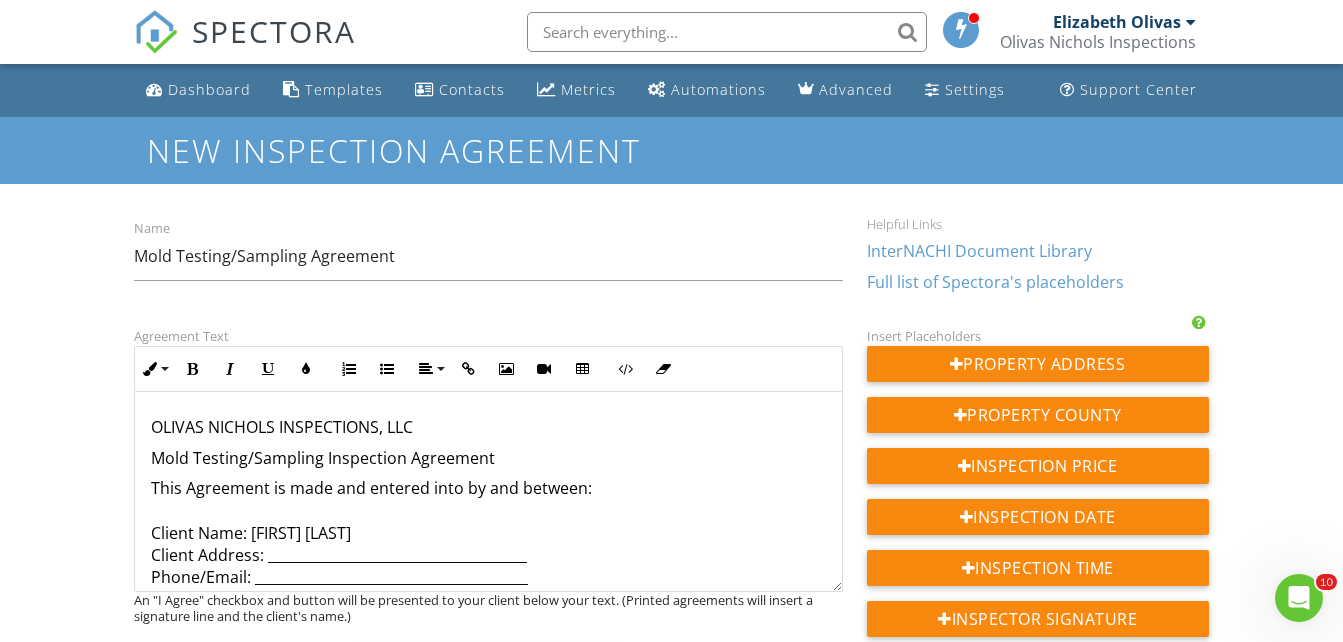 click on "This Agreement is made and entered into by and between: Client Name: Victor Avelino Client Address: _____________________________________ Phone/Email: _______________________________________ and Olivas Nichols Inspections, LLC (“Inspector”) CA Business License #: [Insert License Number if applicable] Date of Inspection: __________________ Inspection Property Address: ____________________________" at bounding box center [488, 611] 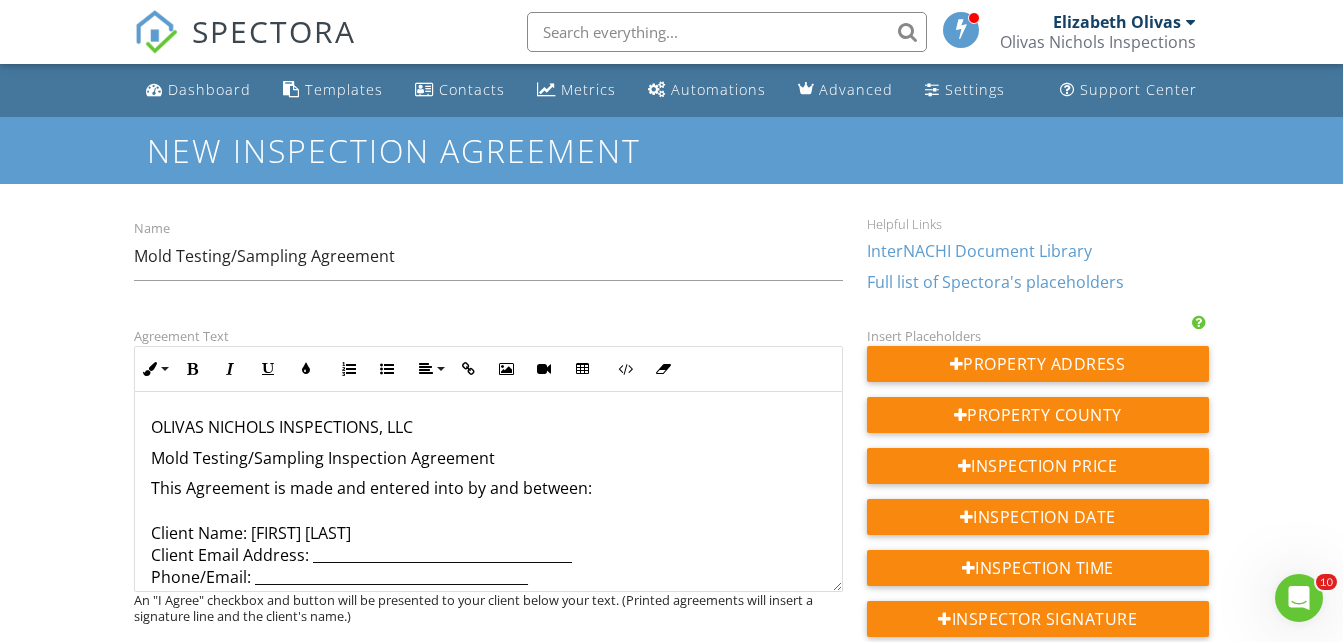 click on "This Agreement is made and entered into by and between: Client Name: Victor Avelino Client Email Address: _____________________________________ Phone/Email: _______________________________________ and Olivas Nichols Inspections, LLC (“Inspector”) CA Business License #: [Insert License Number if applicable] Date of Inspection: __________________ Inspection Property Address: ____________________________" at bounding box center (488, 611) 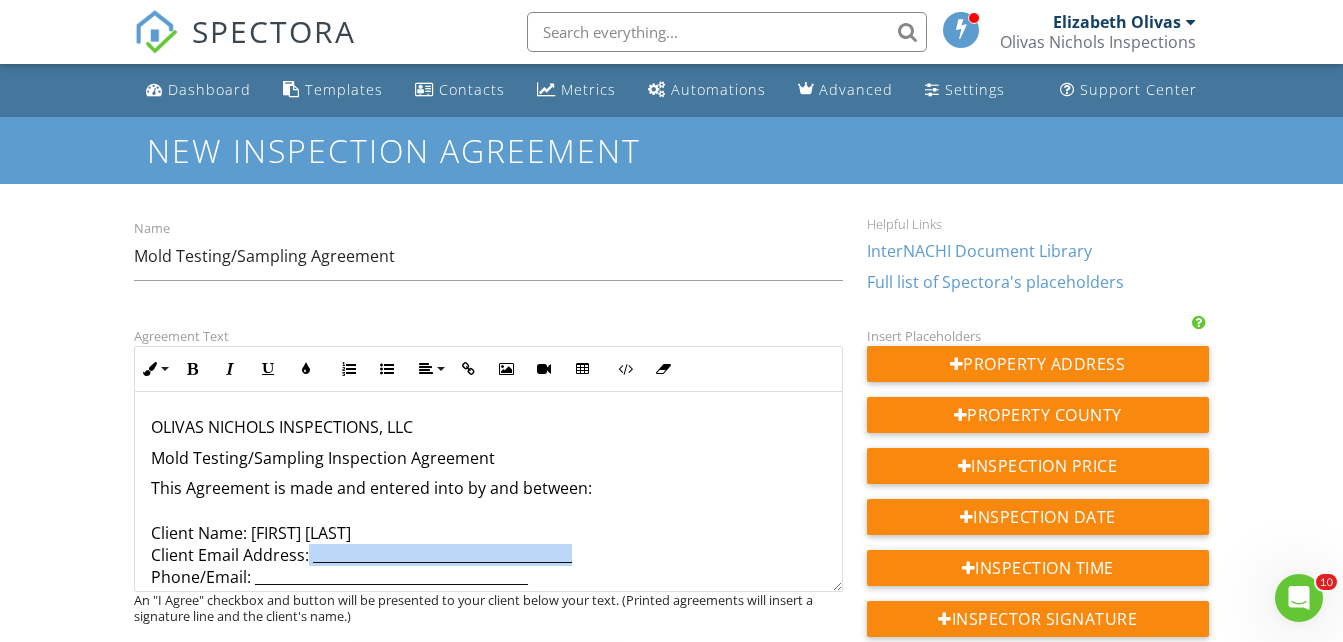 click on "This Agreement is made and entered into by and between: Client Name: Victor Avelino Client Email Address: _____________________________________ Phone/Email: _______________________________________ and Olivas Nichols Inspections, LLC (“Inspector”) CA Business License #: [Insert License Number if applicable] Date of Inspection: __________________ Inspection Property Address: ____________________________" at bounding box center [488, 611] 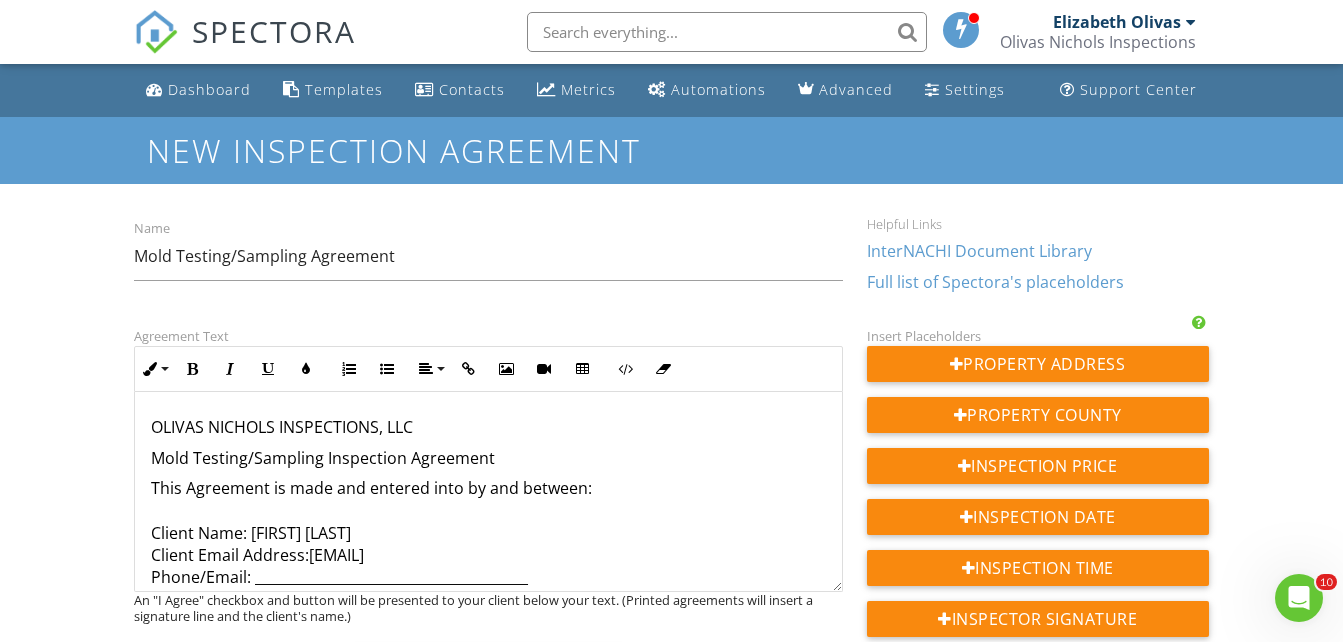 click on "This Agreement is made and entered into by and between: Client Name: Victor Avelino Client Email Address: xultra@gmail.com Phone/Email: _______________________________________ and Olivas Nichols Inspections, LLC (“Inspector”) CA Business License #: [Insert License Number if applicable] Date of Inspection: __________________ Inspection Property Address: ____________________________" at bounding box center [488, 611] 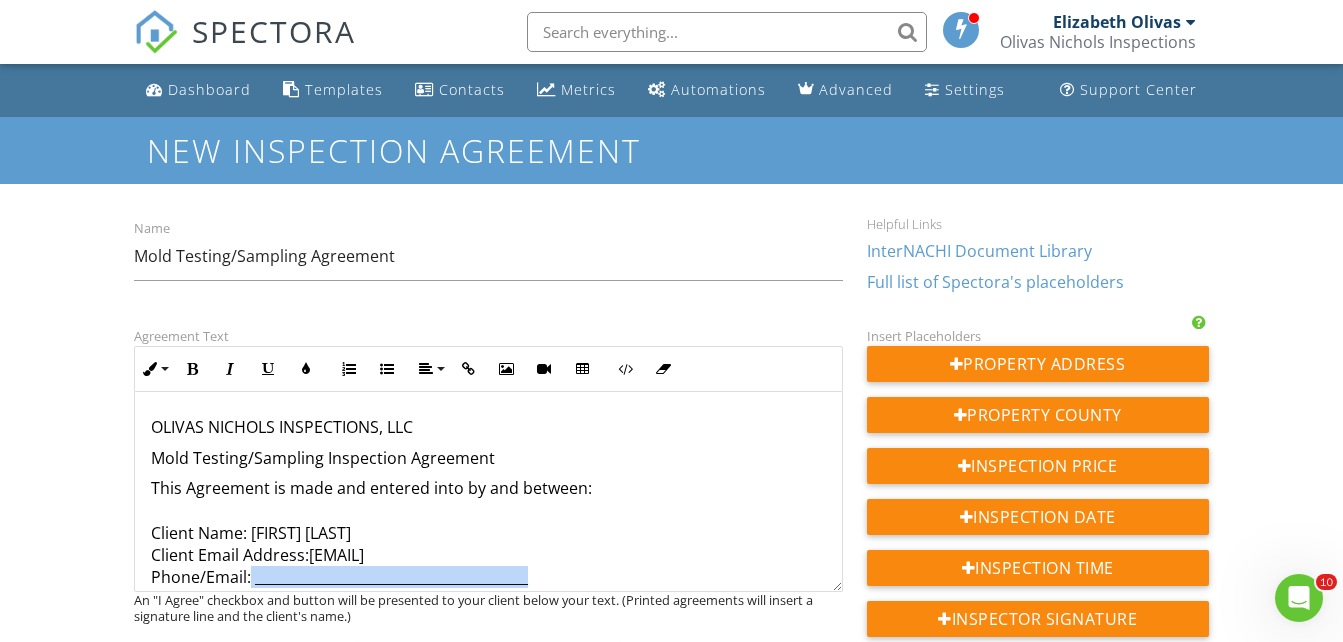 click on "This Agreement is made and entered into by and between: Client Name: Victor Avelino Client Email Address: xultra@gmail.com Phone/Email: _______________________________________ and Olivas Nichols Inspections, LLC (“Inspector”) CA Business License #: [Insert License Number if applicable] Date of Inspection: __________________ Inspection Property Address: ____________________________" at bounding box center [488, 611] 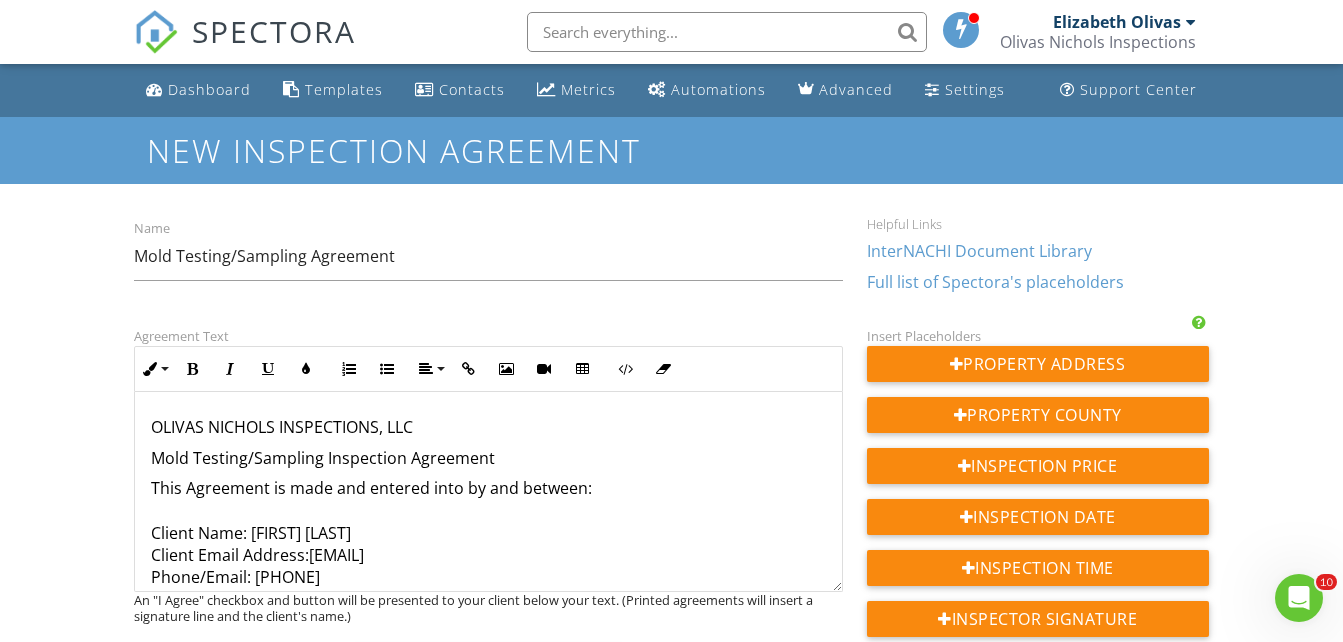 click on "This Agreement is made and entered into by and between: Client Name: Victor Avelino Client Email Address: xultra@gmail.com Phone/Email: 323-945-2007 and Olivas Nichols Inspections, LLC (“Inspector”) CA Business License #: [Insert License Number if applicable] Date of Inspection: __________________ Inspection Property Address: ____________________________" at bounding box center [488, 611] 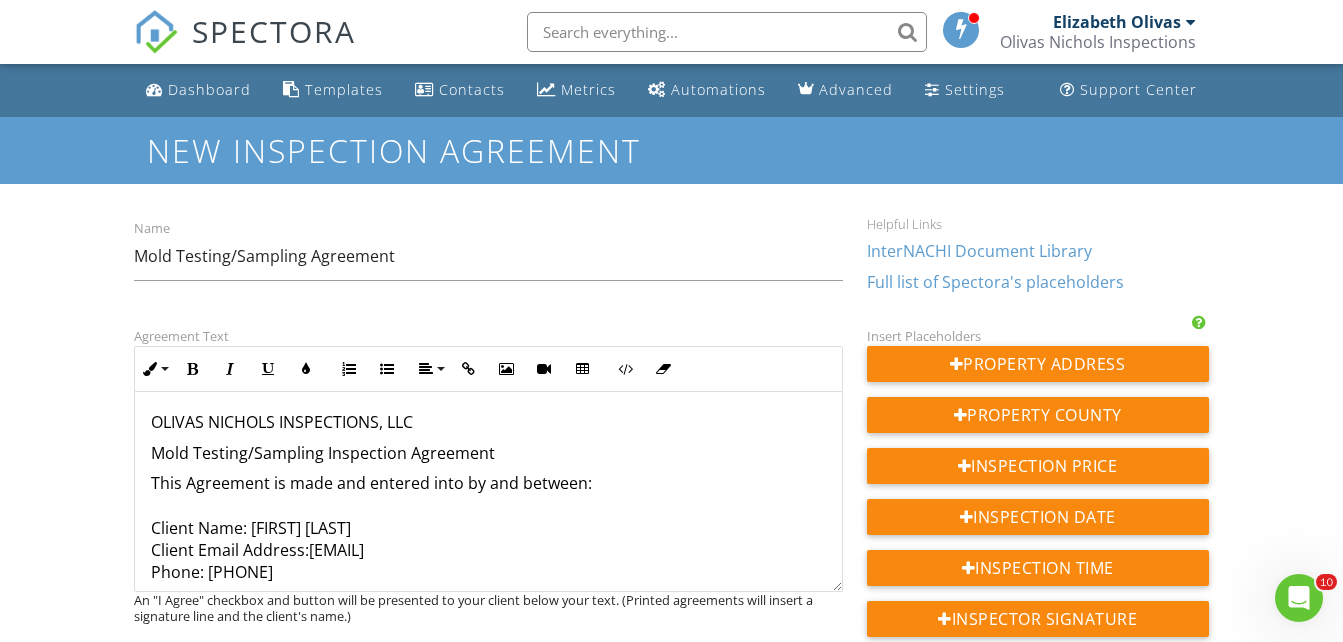 scroll, scrollTop: 5, scrollLeft: 0, axis: vertical 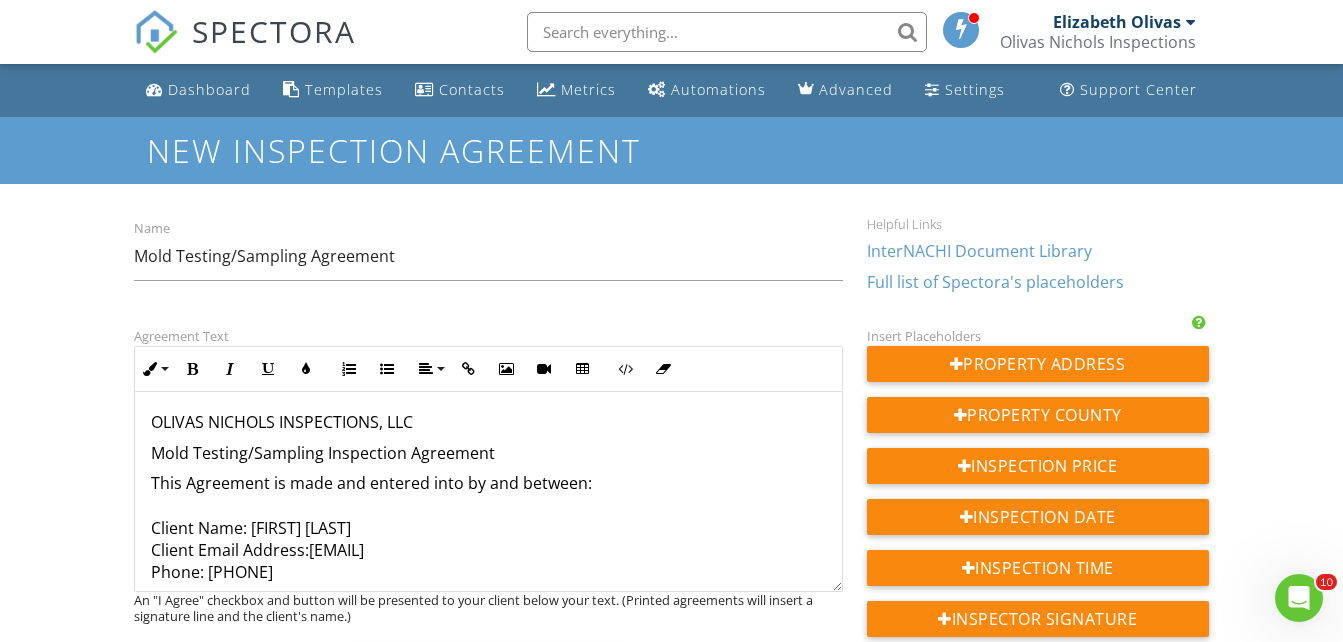 click on "OLIVAS NICHOLS INSPECTIONS, LLC" at bounding box center [488, 422] 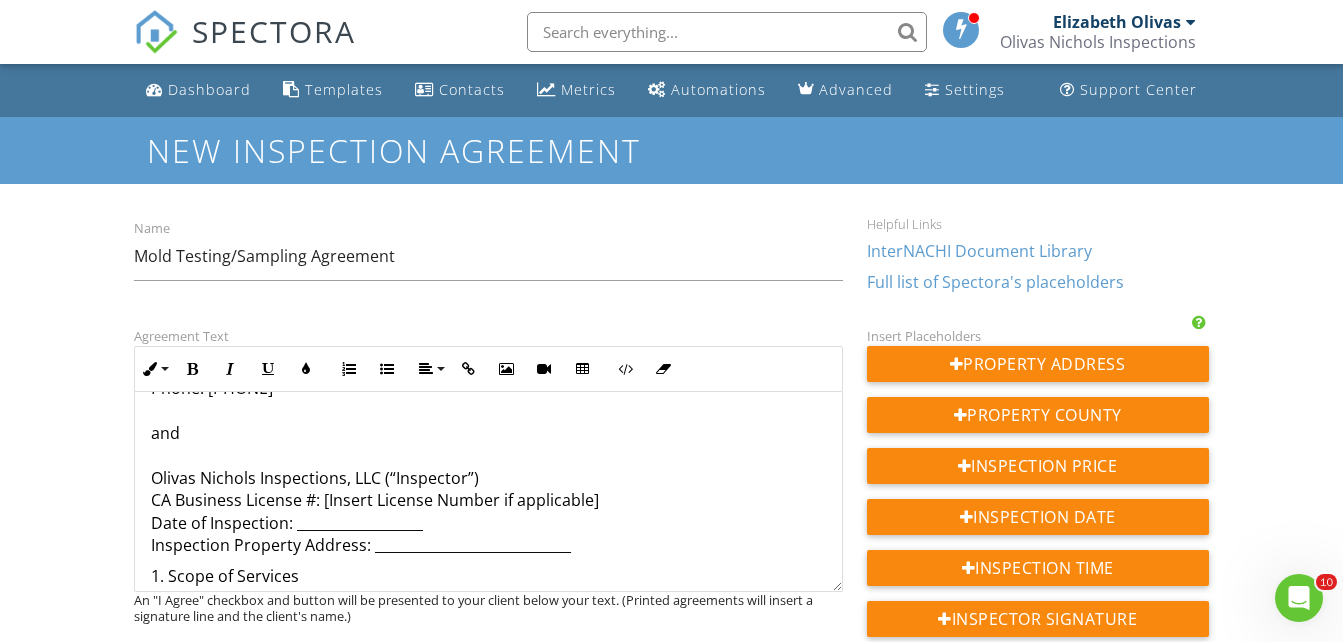 scroll, scrollTop: 194, scrollLeft: 0, axis: vertical 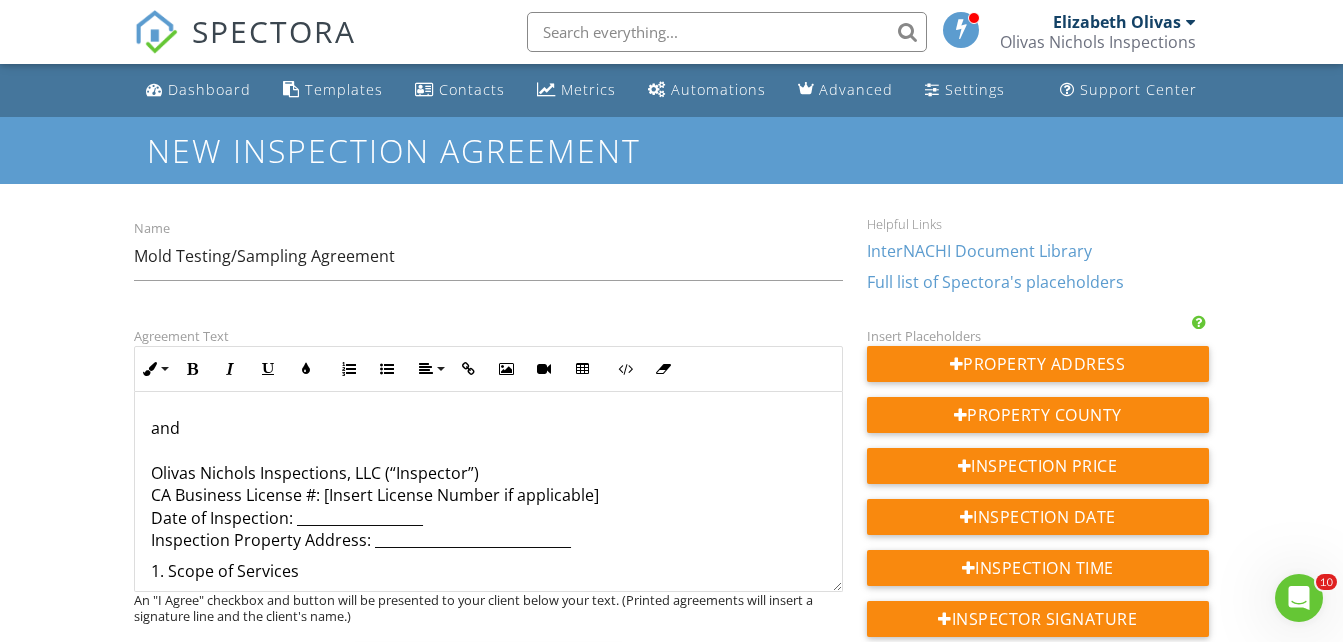 click on "This Agreement is made and entered into by and between: Client Name: Victor Avelino Client Email Address: xultra@gmail.com Phone: 323-945-2007 and Olivas Nichols Inspections, LLC (“Inspector”) CA Business License #: [Insert License Number if applicable] Date of Inspection: __________________ Inspection Property Address: ____________________________" at bounding box center [488, 417] 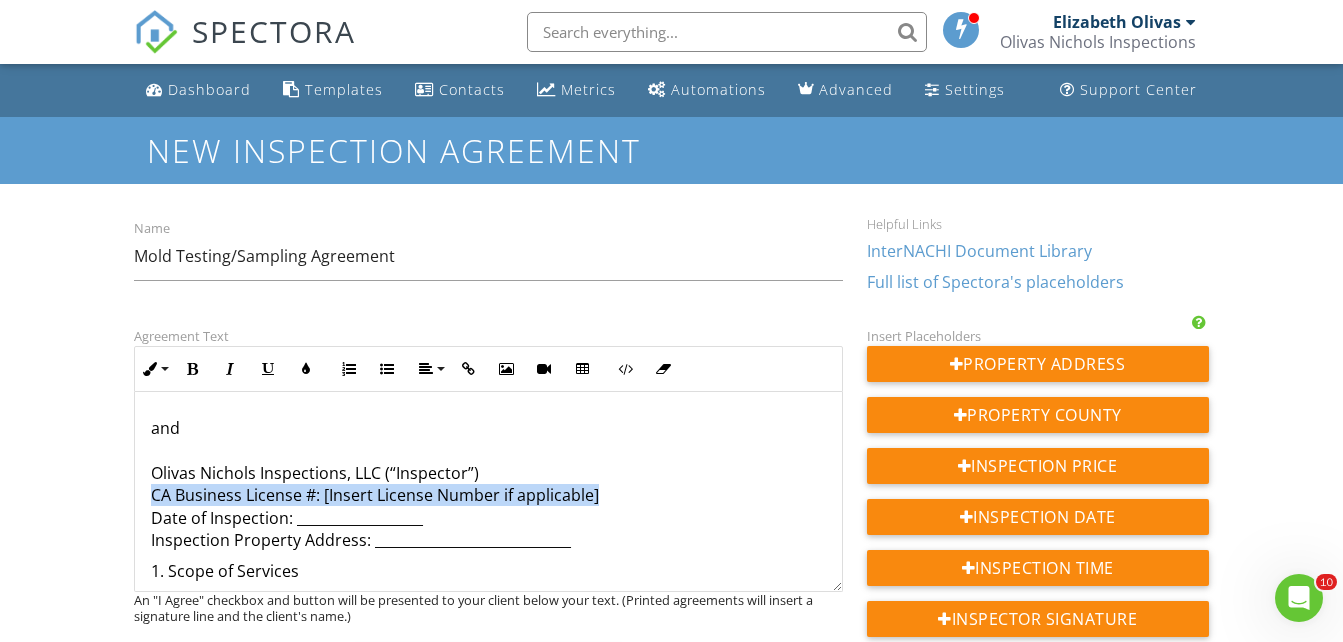 click on "This Agreement is made and entered into by and between: Client Name: Victor Avelino Client Email Address: xultra@gmail.com Phone: 323-945-2007 and Olivas Nichols Inspections, LLC (“Inspector”) CA Business License #: [Insert License Number if applicable] Date of Inspection: __________________ Inspection Property Address: ____________________________" at bounding box center (488, 417) 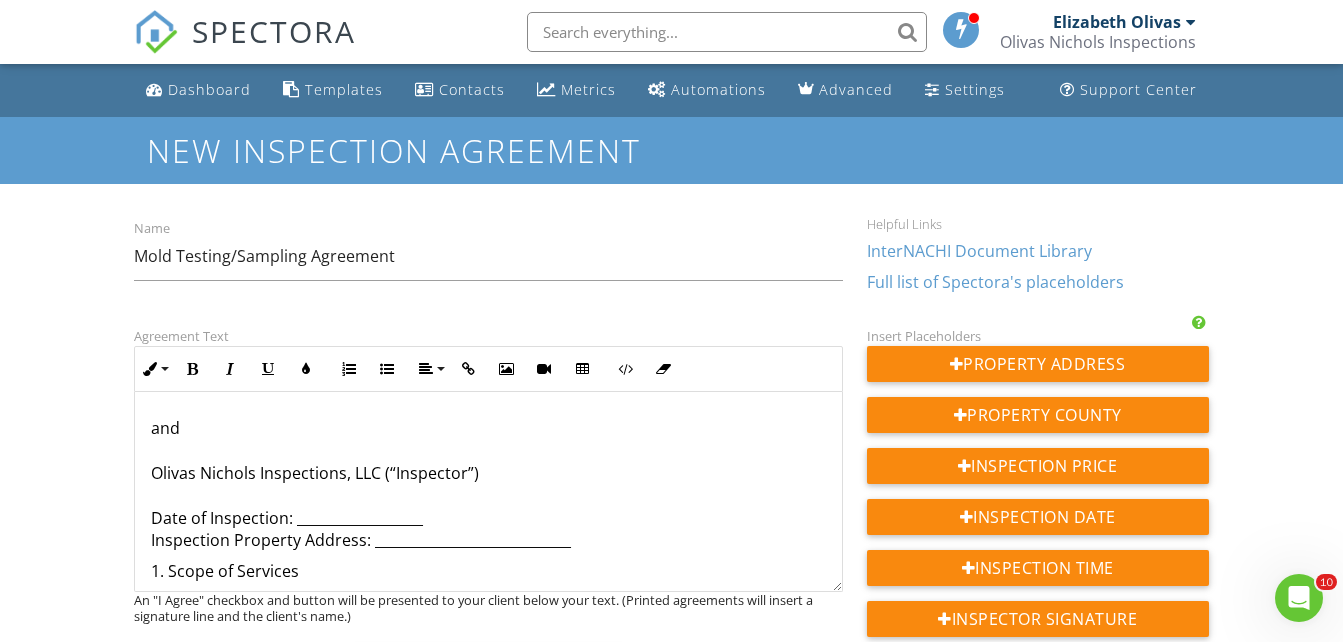click on "This Agreement is made and entered into by and between: Client Name: Victor Avelino Client Email Address: xultra@gmail.com Phone: 323-945-2007 and Olivas Nichols Inspections, LLC (“Inspector”) Date of Inspection: __________________ Inspection Property Address: ____________________________" at bounding box center [488, 417] 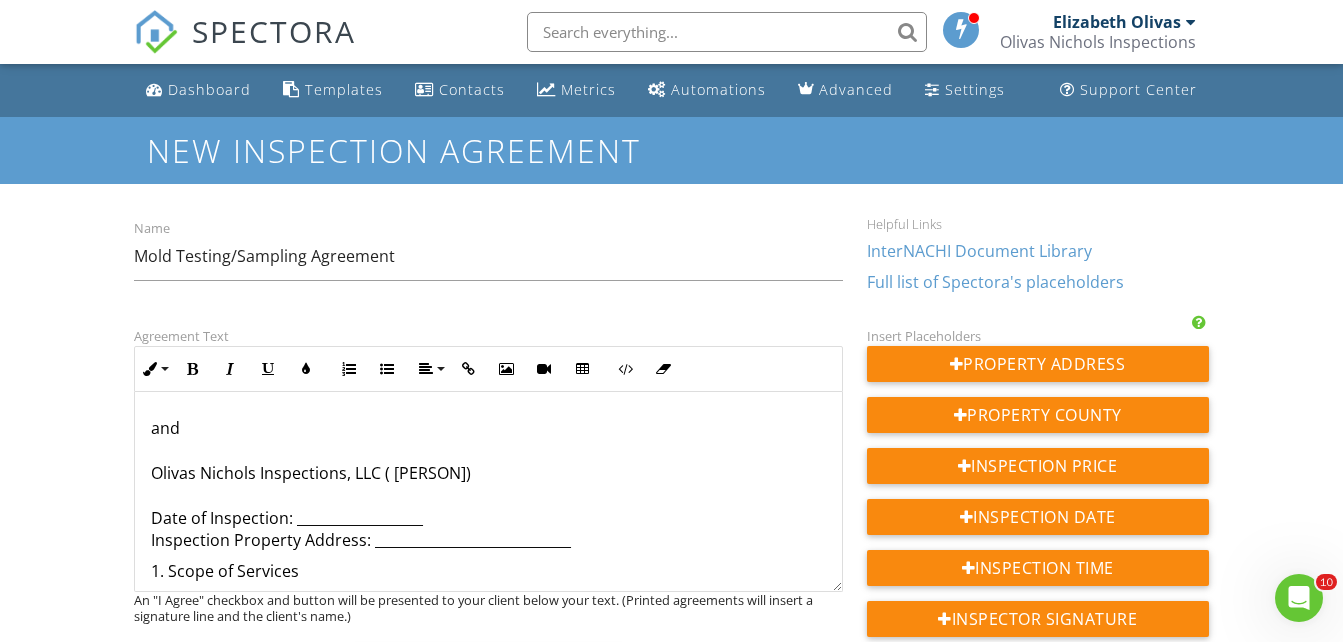 click on "This Agreement is made and entered into by and between: Client Name: Victor Avelino Client Email Address: xultra@gmail.com Phone: 323-945-2007 and Olivas Nichols Inspections, LLC ( Elizabeth Olivas) Date of Inspection: __________________ Inspection Property Address: ____________________________" at bounding box center (488, 417) 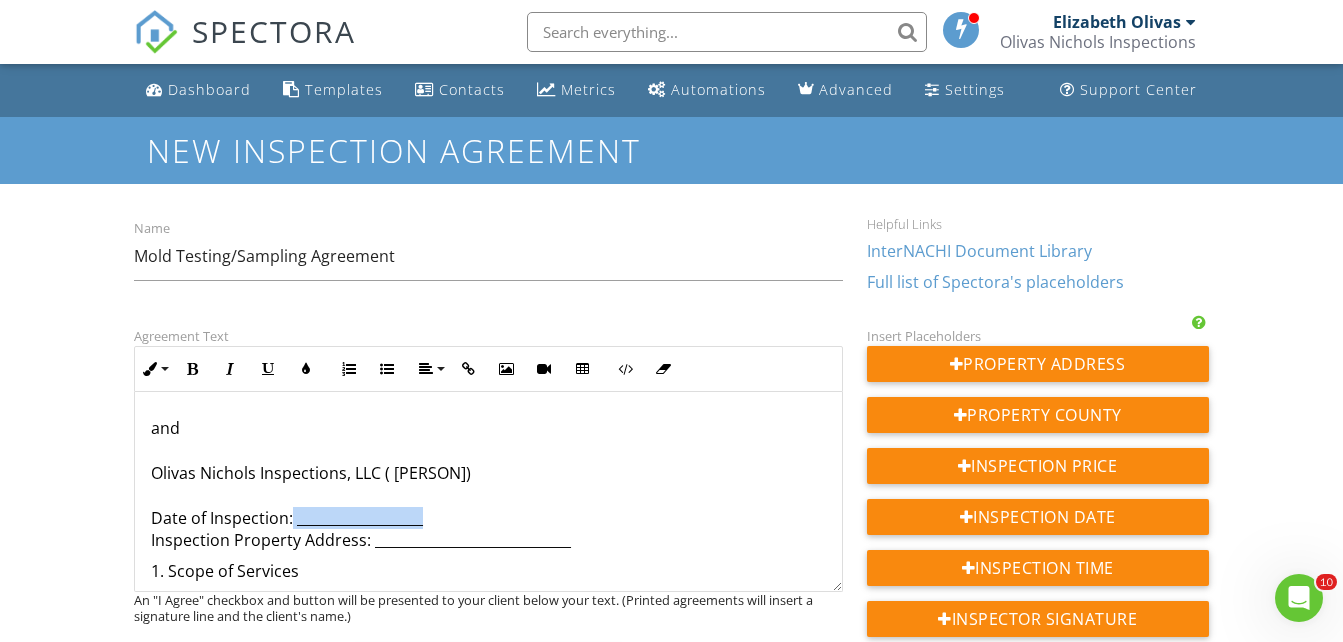 click on "This Agreement is made and entered into by and between: Client Name: Victor Avelino Client Email Address: xultra@gmail.com Phone: 323-945-2007 and Olivas Nichols Inspections, LLC ( Elizabeth Olivas) Date of Inspection: __________________ Inspection Property Address: ____________________________" at bounding box center (488, 417) 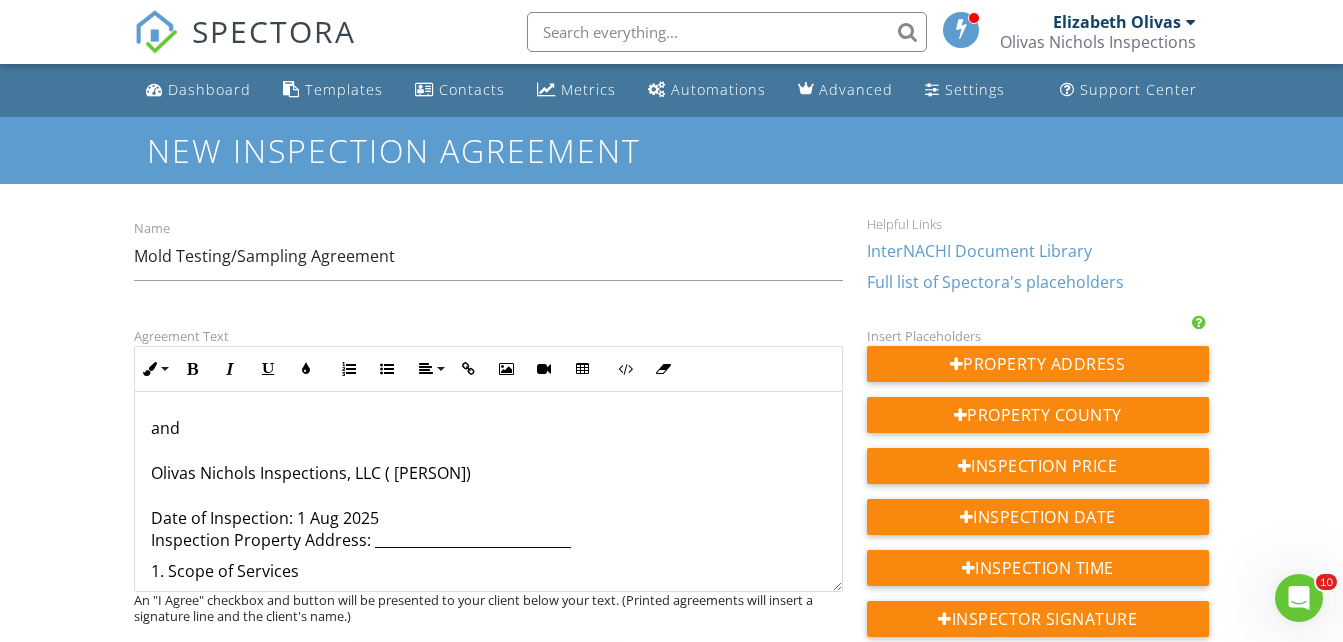 click on "This Agreement is made and entered into by and between: Client Name: Victor Avelino Client Email Address: xultra@gmail.com Phone: 323-945-2007 and Olivas Nichols Inspections, LLC ( Elizabeth Olivas) Date of Inspection: 1 Aug 2025 Inspection Property Address: ____________________________" at bounding box center (488, 417) 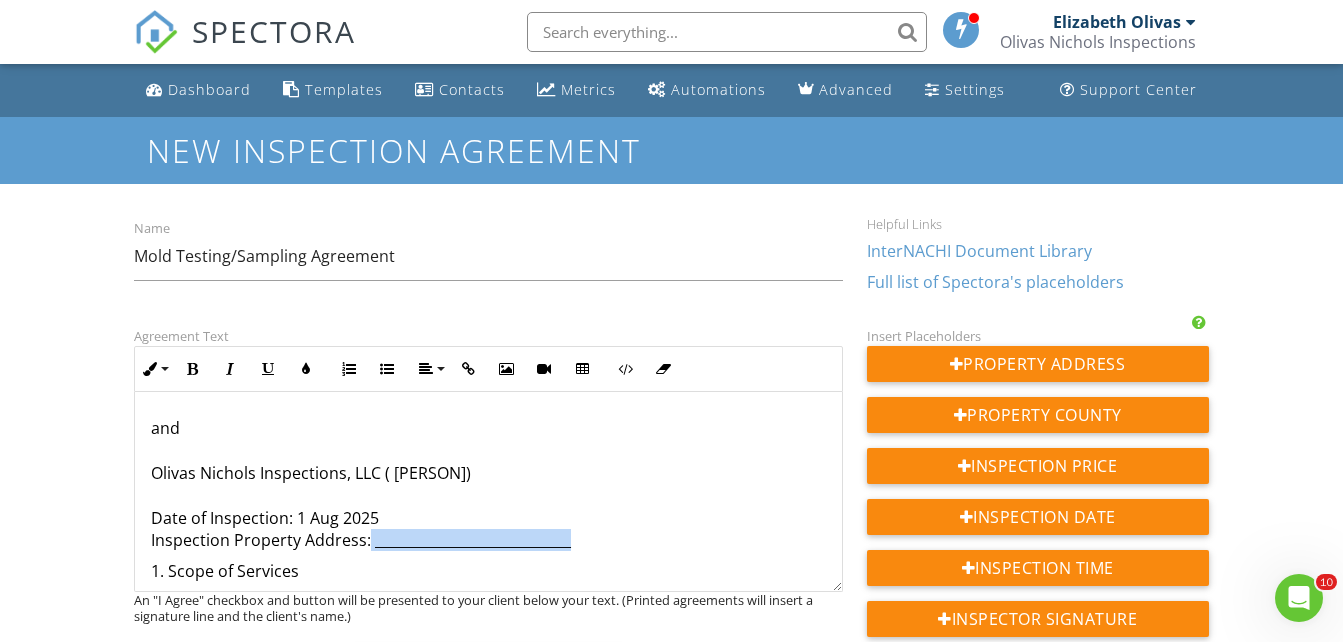 click on "This Agreement is made and entered into by and between: Client Name: Victor Avelino Client Email Address: xultra@gmail.com Phone: 323-945-2007 and Olivas Nichols Inspections, LLC ( Elizabeth Olivas) Date of Inspection: 1 Aug 2025 Inspection Property Address: ____________________________" at bounding box center [488, 417] 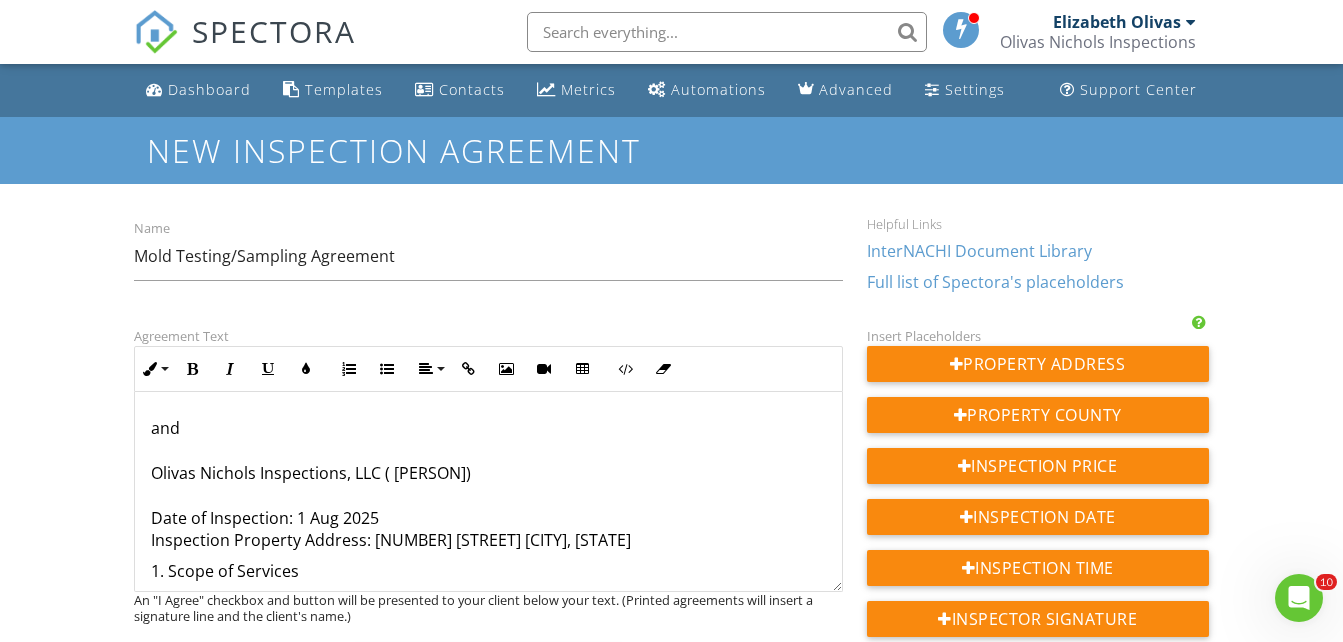 click on "This Agreement is made and entered into by and between: Client Name: Victor Avelino Client Email Address: xultra@gmail.com Phone: 323-945-2007 and Olivas Nichols Inspections, LLC ( Elizabeth Olivas) Date of Inspection: 1 Aug 2025 Inspection Property Address: 104 W. F Street Ontario, CA" at bounding box center (488, 417) 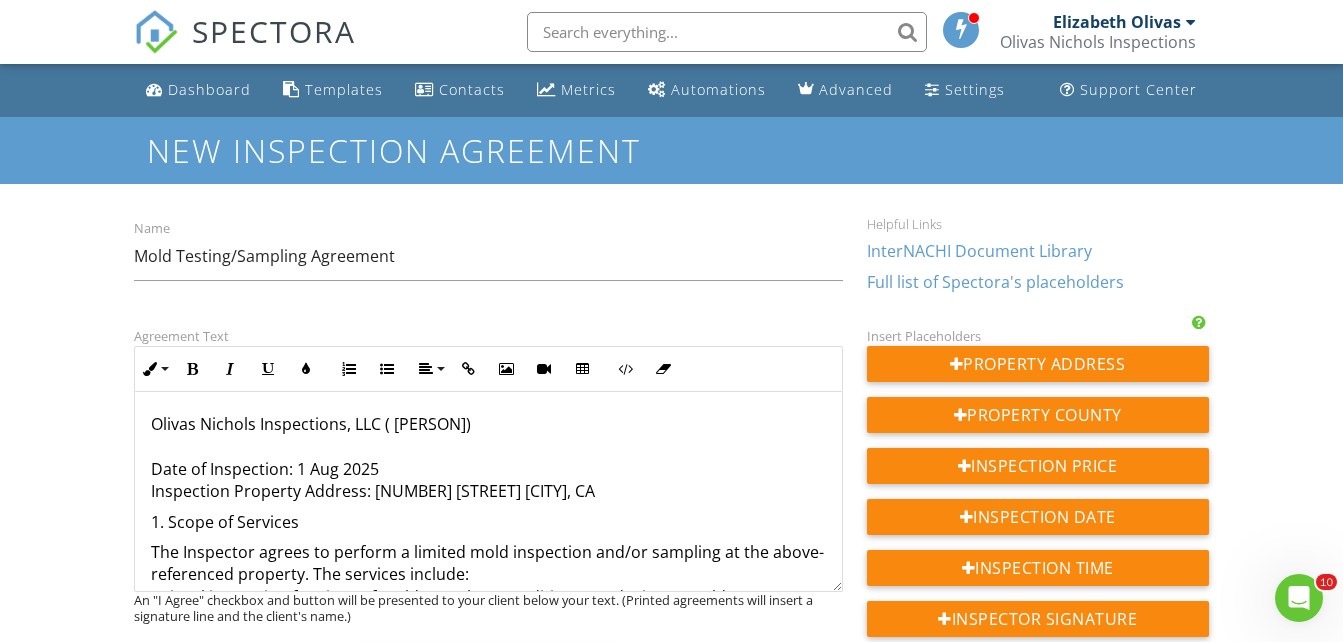scroll, scrollTop: 244, scrollLeft: 0, axis: vertical 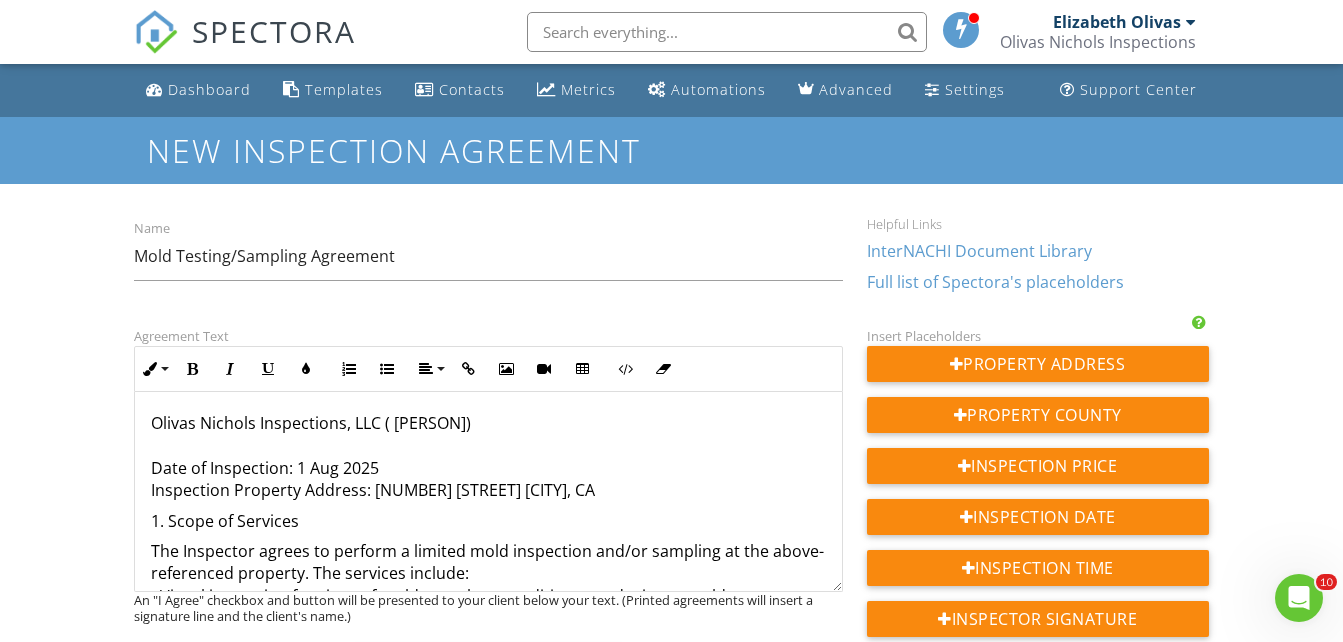 click on "This Agreement is made and entered into by and between: Client Name: Victor Avelino Client Email Address: xultra@gmail.com Phone: 323-945-2007 and Olivas Nichols Inspections, LLC ( Elizabeth Olivas) Date of Inspection: 1 Aug 2025 Inspection Property Address: 1104 W. F Street Ontario, CA" at bounding box center [488, 367] 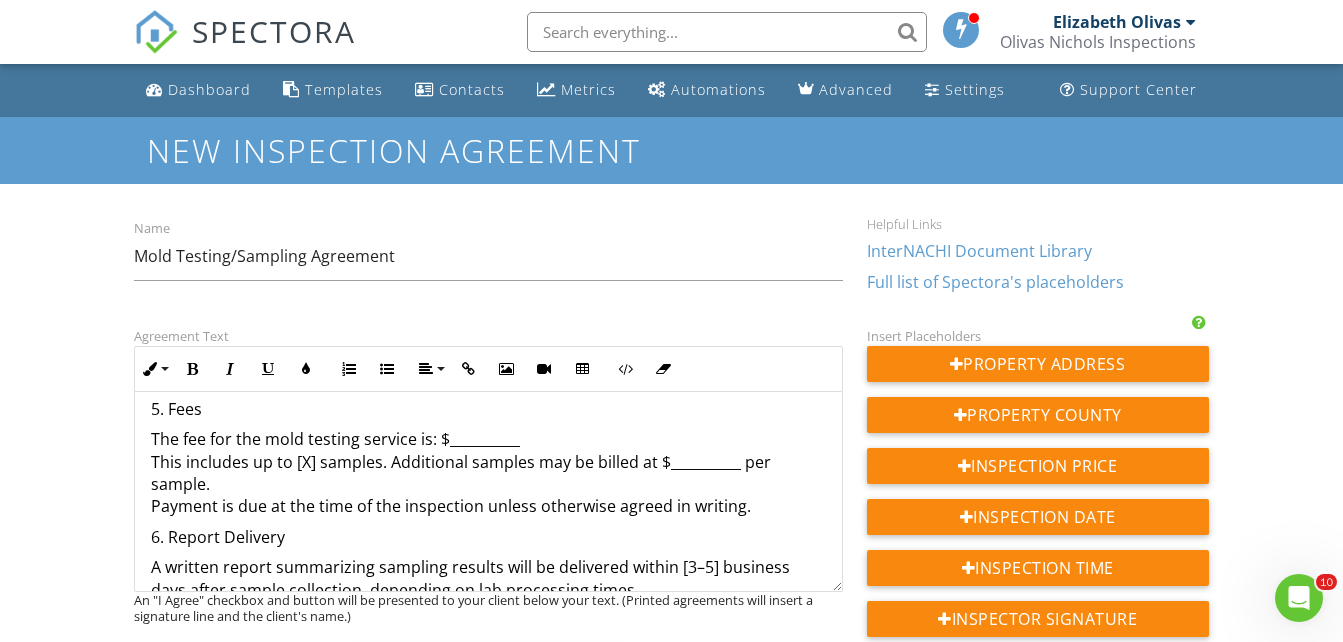 scroll, scrollTop: 1012, scrollLeft: 0, axis: vertical 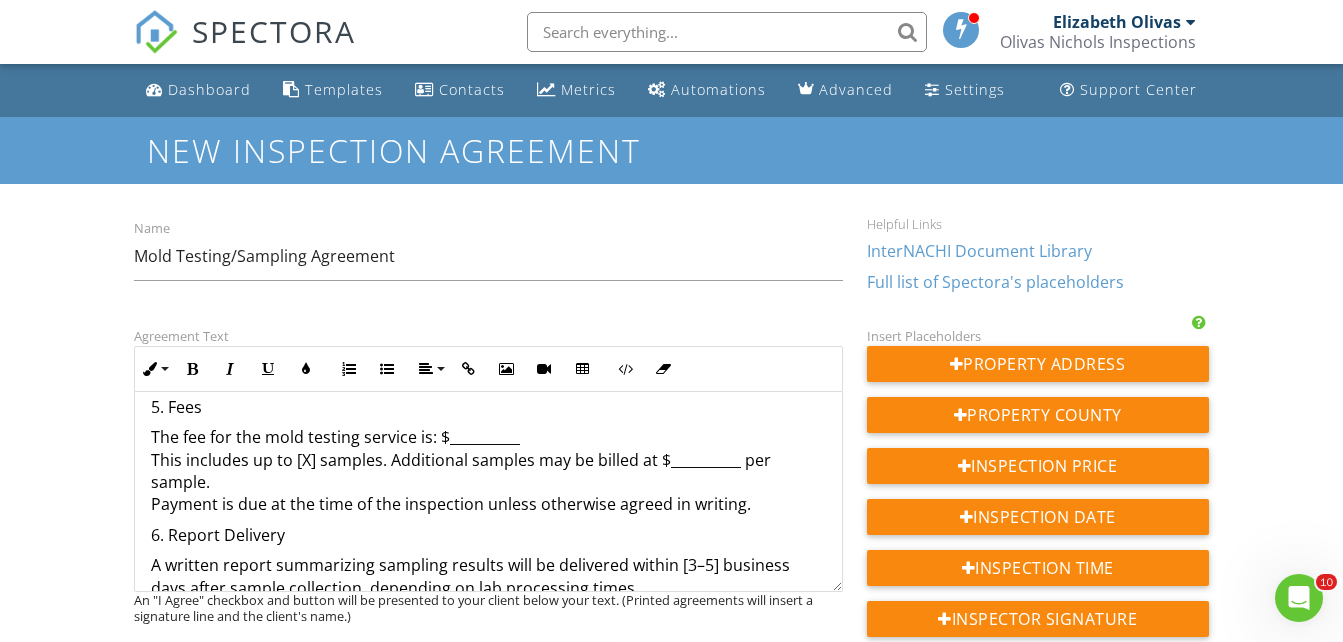 click on "The fee for the mold testing service is: $__________ This includes up to [X] samples. Additional samples may be billed at $__________ per sample. Payment is due at the time of the inspection unless otherwise agreed in writing." at bounding box center [488, 471] 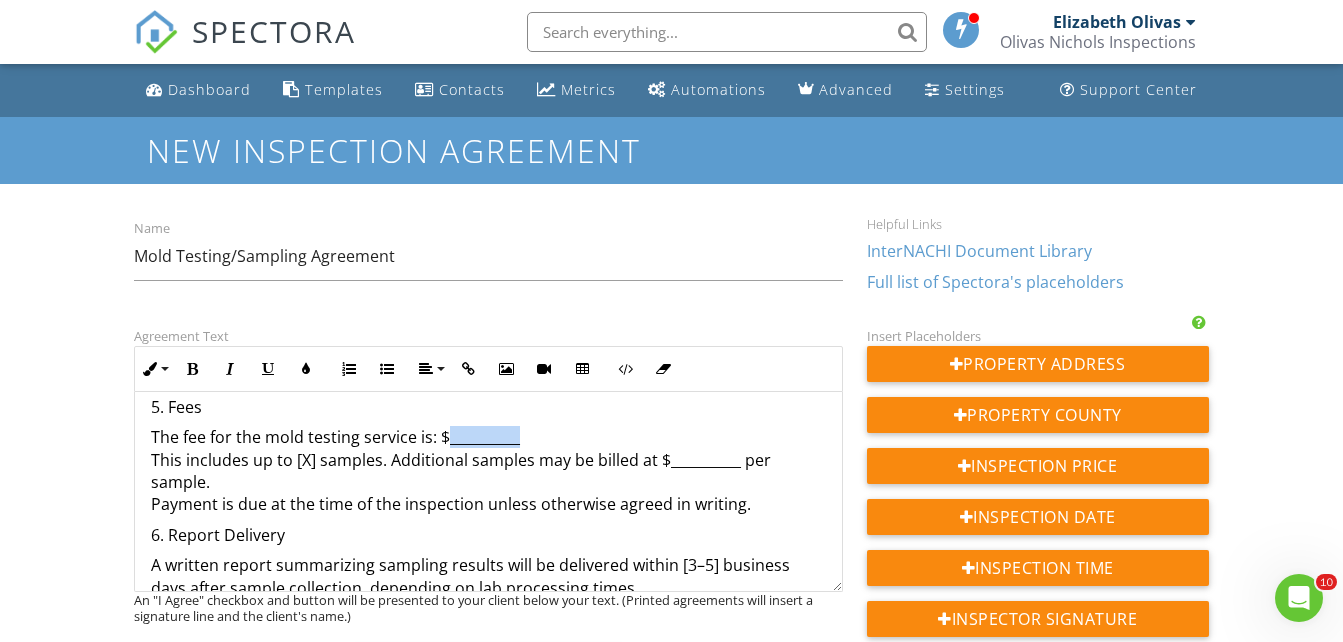 click on "The fee for the mold testing service is: $__________ This includes up to [X] samples. Additional samples may be billed at $__________ per sample. Payment is due at the time of the inspection unless otherwise agreed in writing." at bounding box center (488, 471) 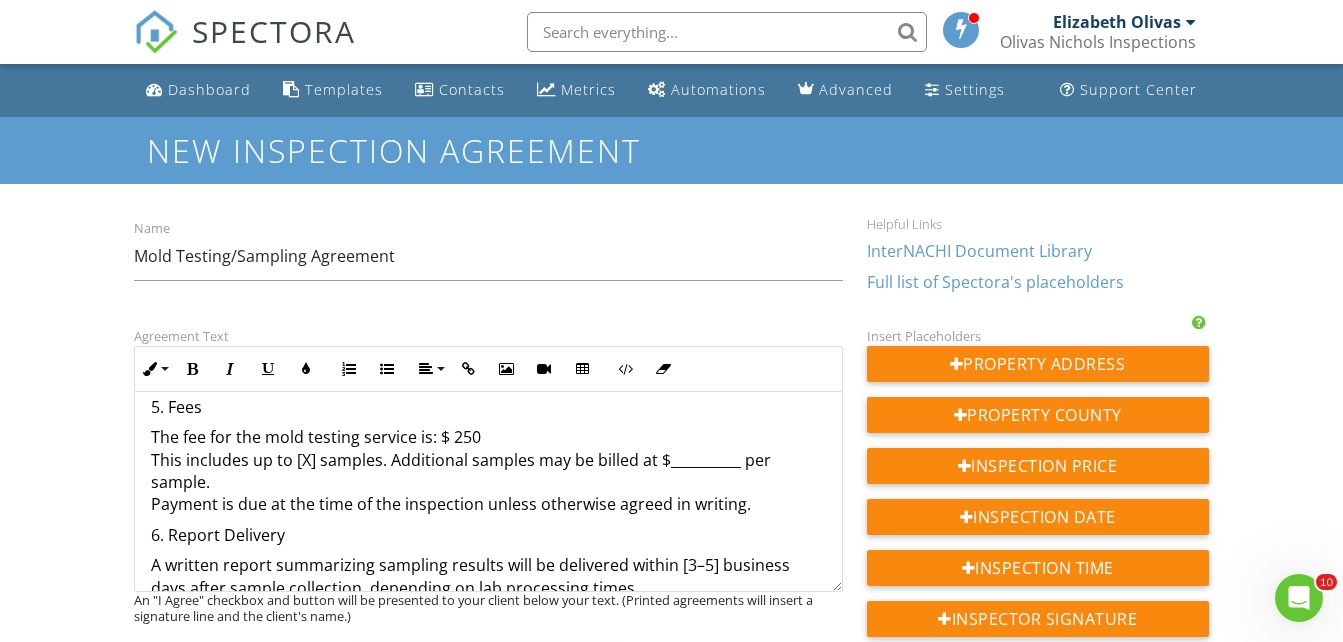 click on "The fee for the mold testing service is: $ 250 This includes up to [X] samples. Additional samples may be billed at $__________ per sample. Payment is due at the time of the inspection unless otherwise agreed in writing." at bounding box center [488, 471] 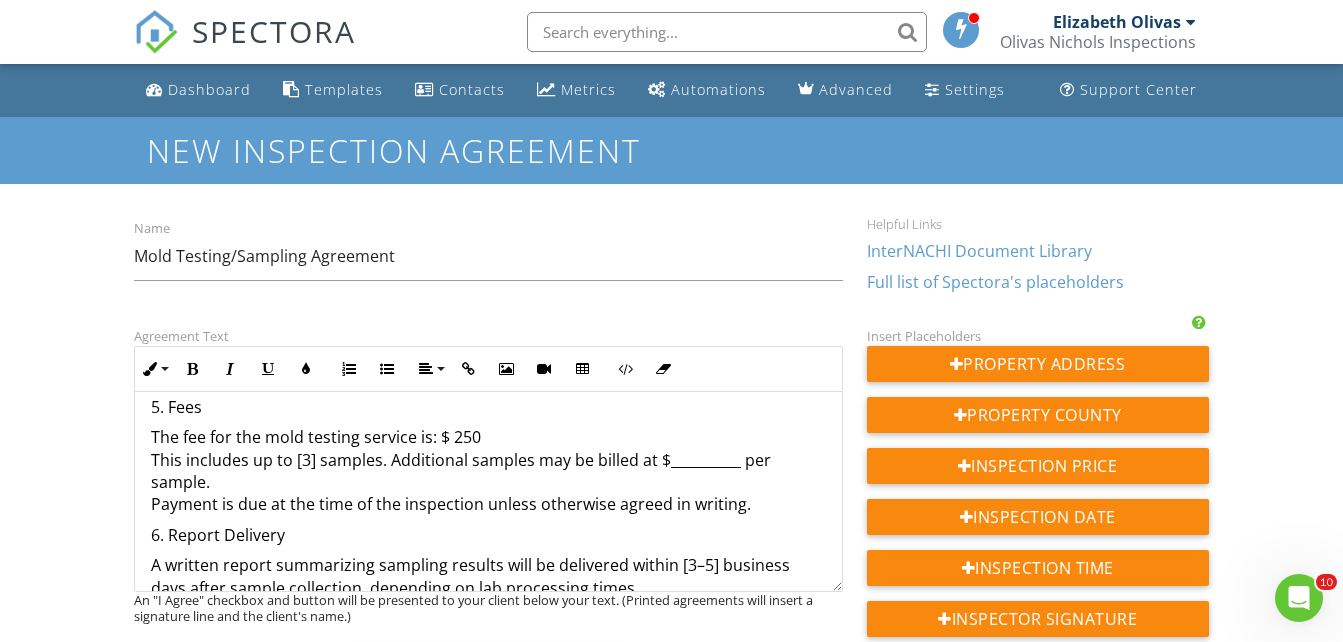 click on "The fee for the mold testing service is: $ 250 This includes up to [3] samples. Additional samples may be billed at $__________ per sample. Payment is due at the time of the inspection unless otherwise agreed in writing." at bounding box center (488, 471) 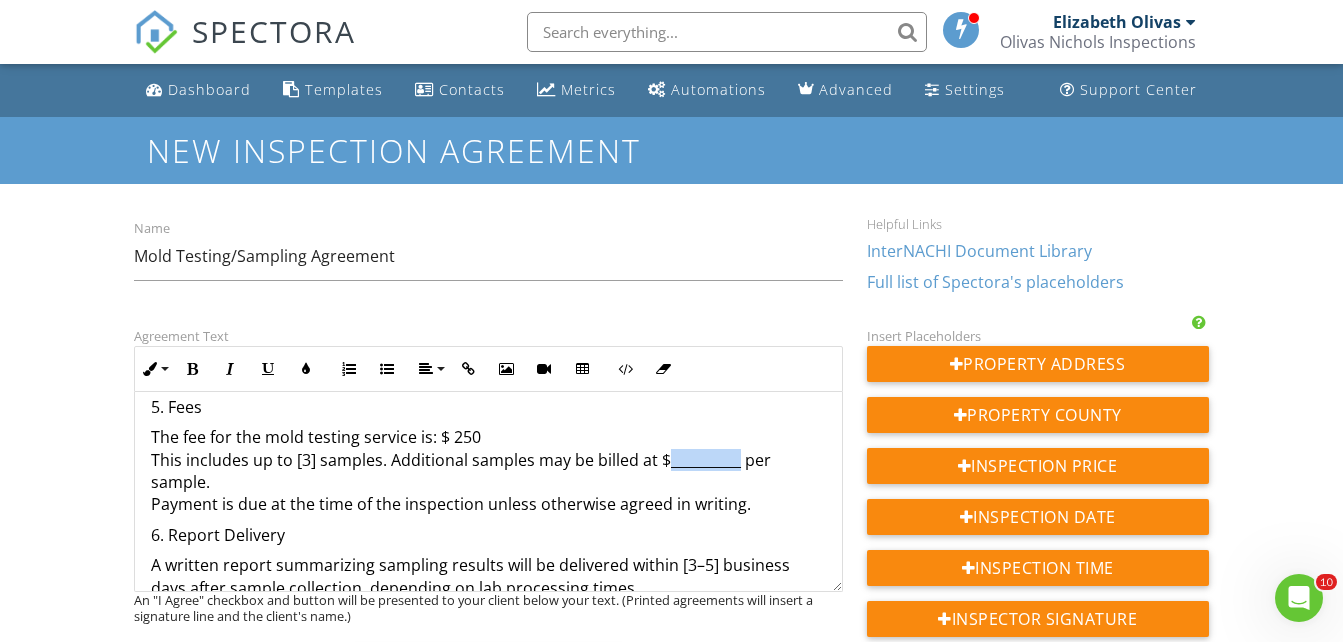 click on "The fee for the mold testing service is: $ 250 This includes up to [3] samples. Additional samples may be billed at $__________ per sample. Payment is due at the time of the inspection unless otherwise agreed in writing." at bounding box center (488, 471) 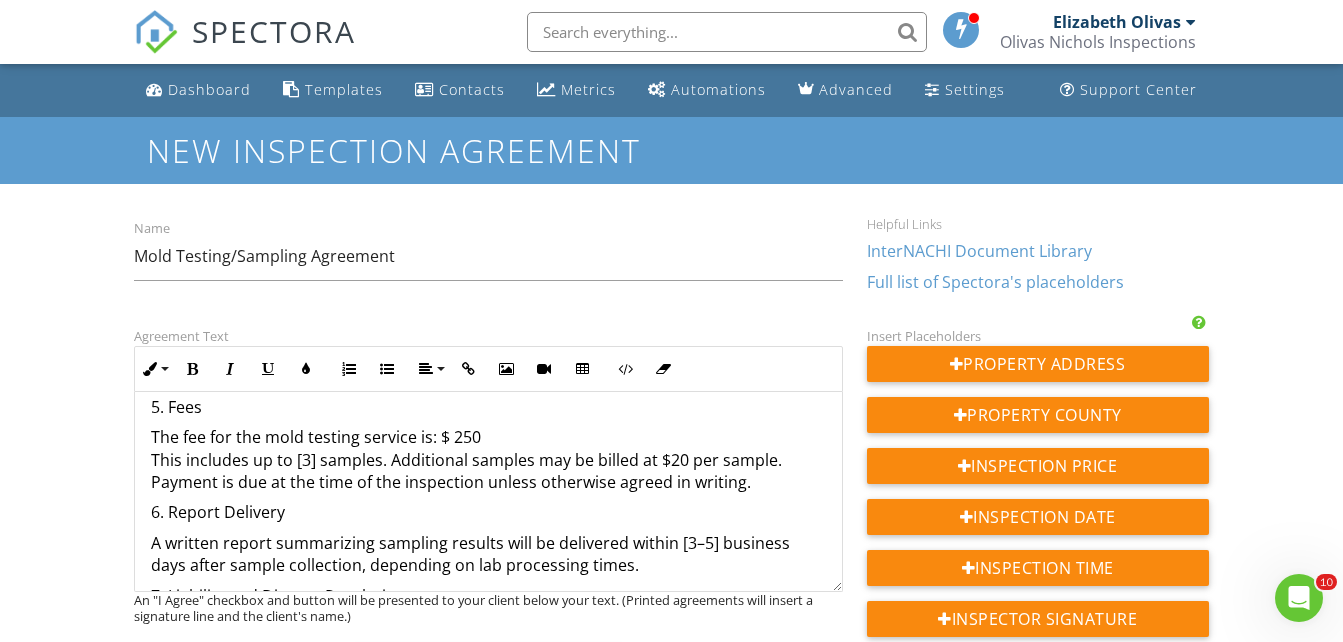 click on "The fee for the mold testing service is: $ 250 This includes up to [3] samples. Additional samples may be billed at $20 per sample. Payment is due at the time of the inspection unless otherwise agreed in writing." at bounding box center (488, 459) 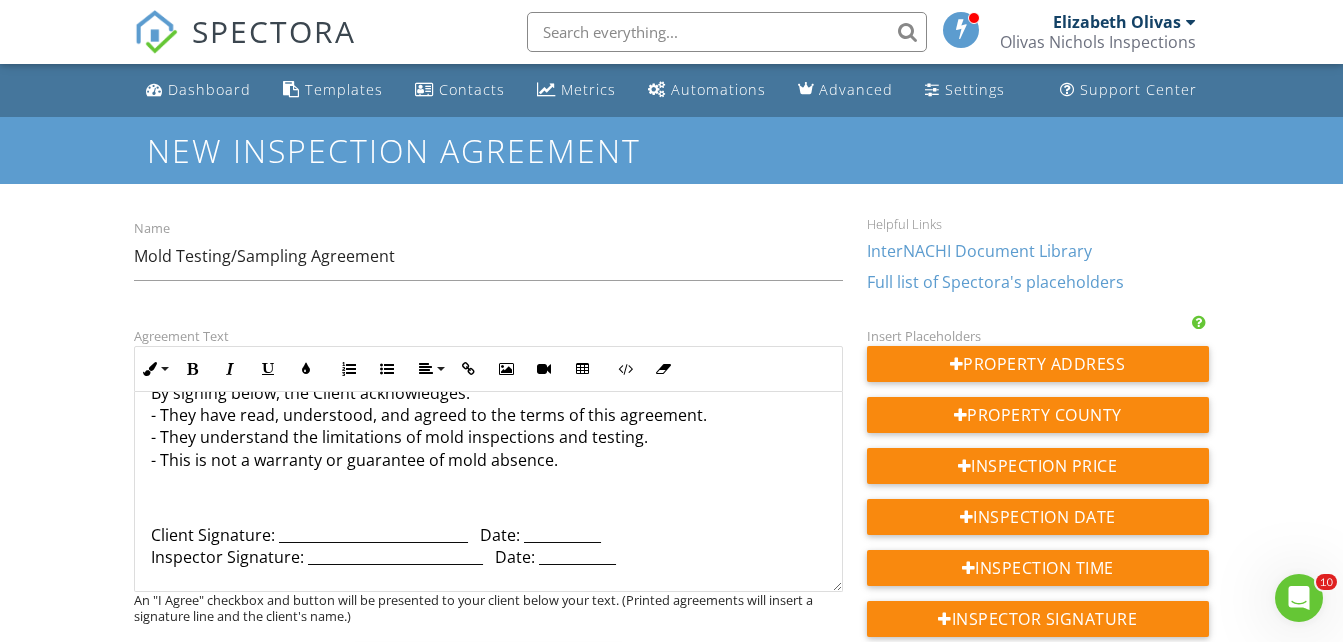 scroll, scrollTop: 1428, scrollLeft: 0, axis: vertical 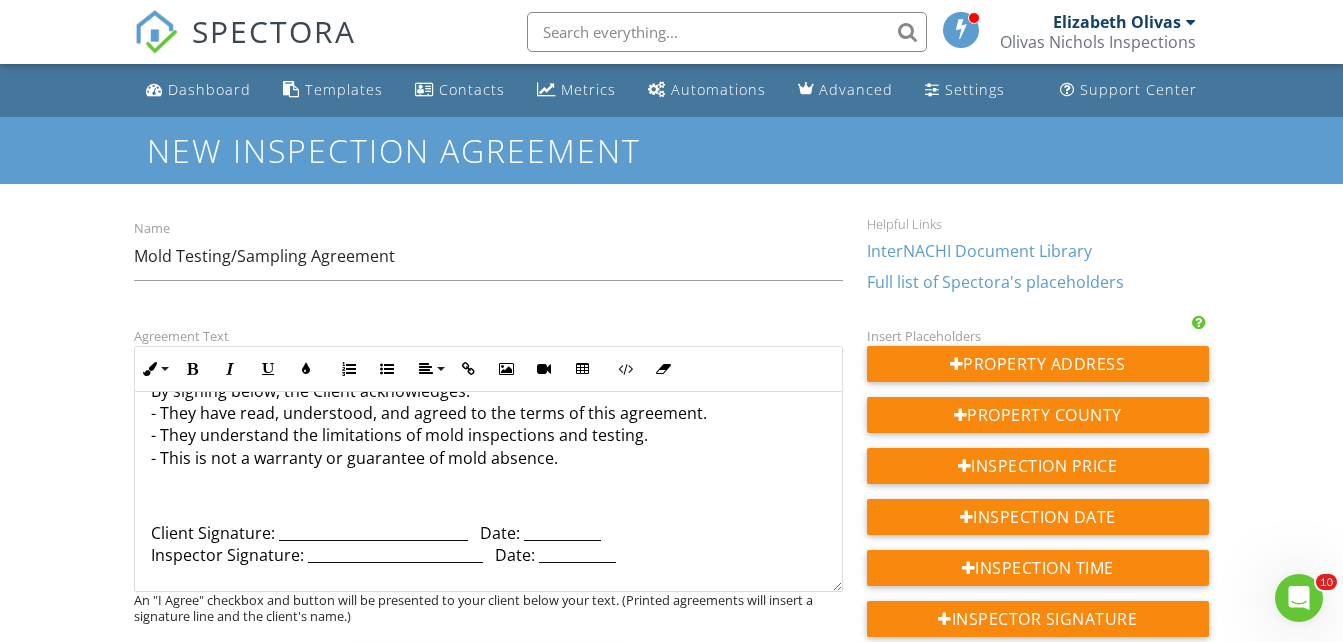 click on "By signing below, the Client acknowledges: - They have read, understood, and agreed to the terms of this agreement. - They understand the limitations of mold inspections and testing. - This is not a warranty or guarantee of mold absence." at bounding box center [488, 436] 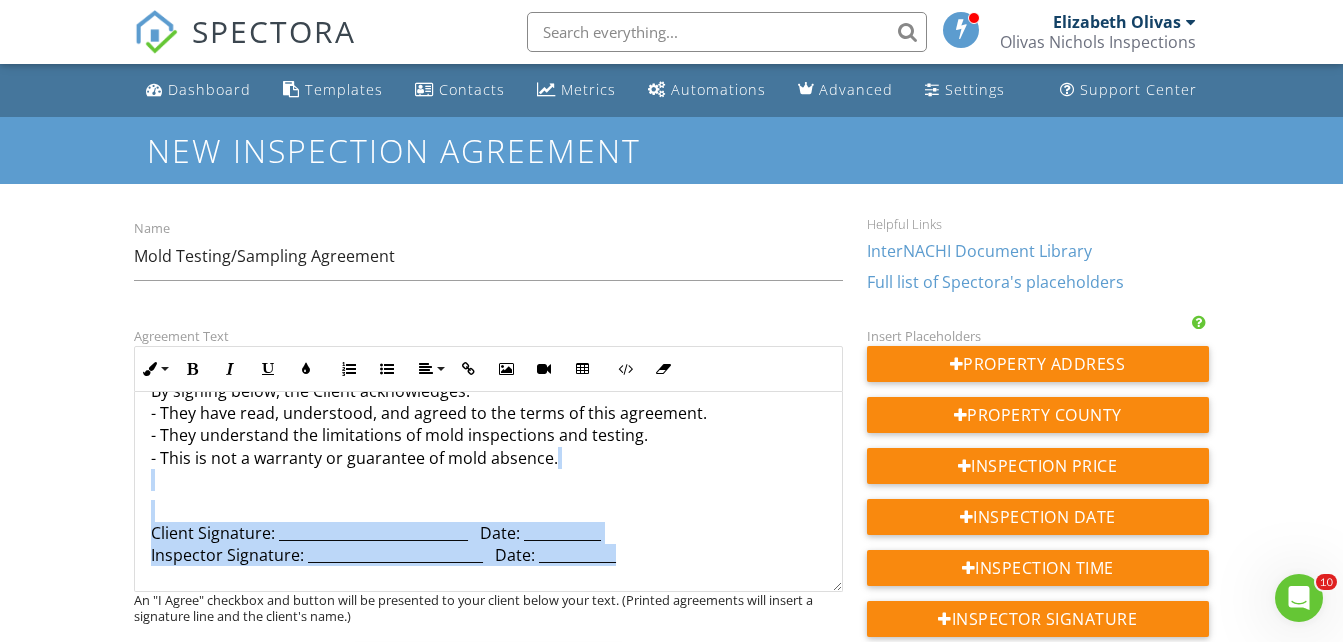 click on "Client Signature: ___________________________   Date: ___________ Inspector Signature: _________________________   Date: ___________" at bounding box center [488, 533] 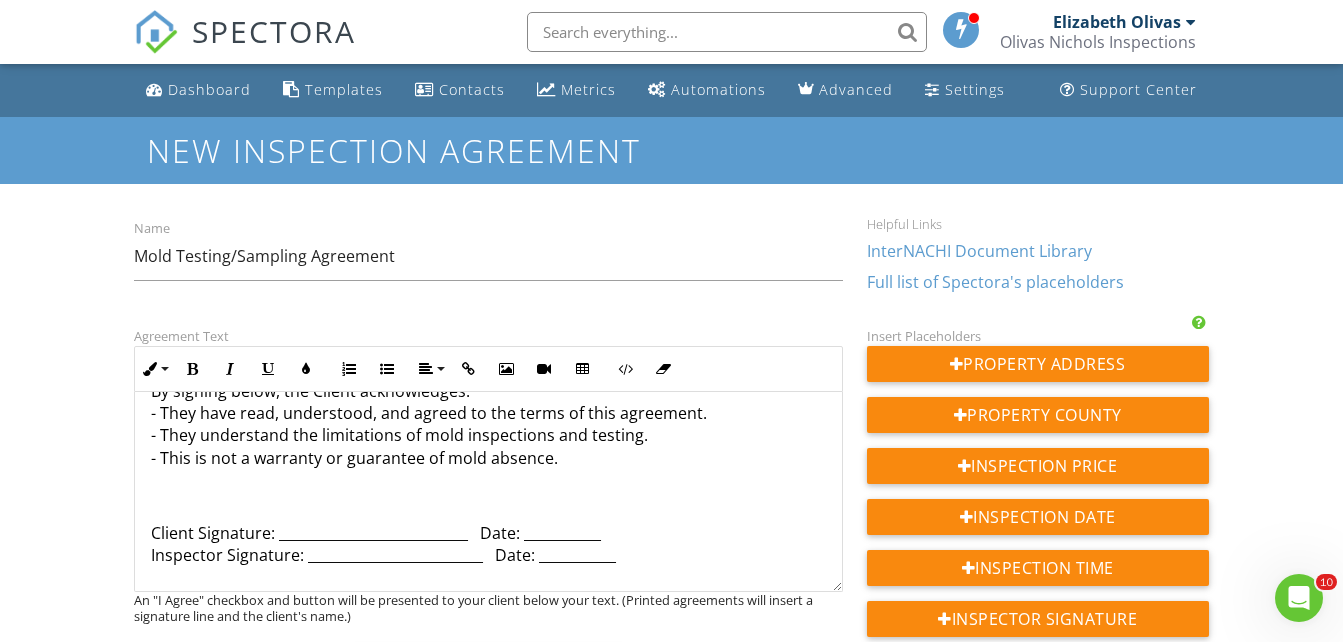 scroll, scrollTop: 1330, scrollLeft: 0, axis: vertical 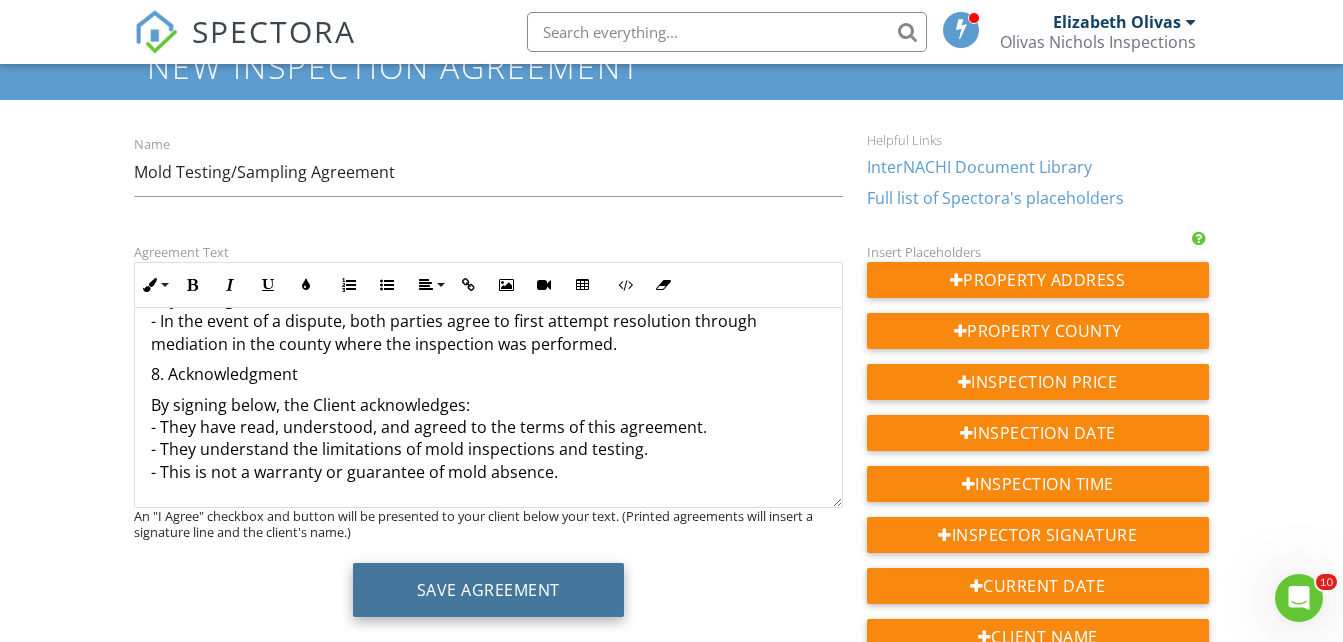 click on "Save Agreement" at bounding box center (488, 590) 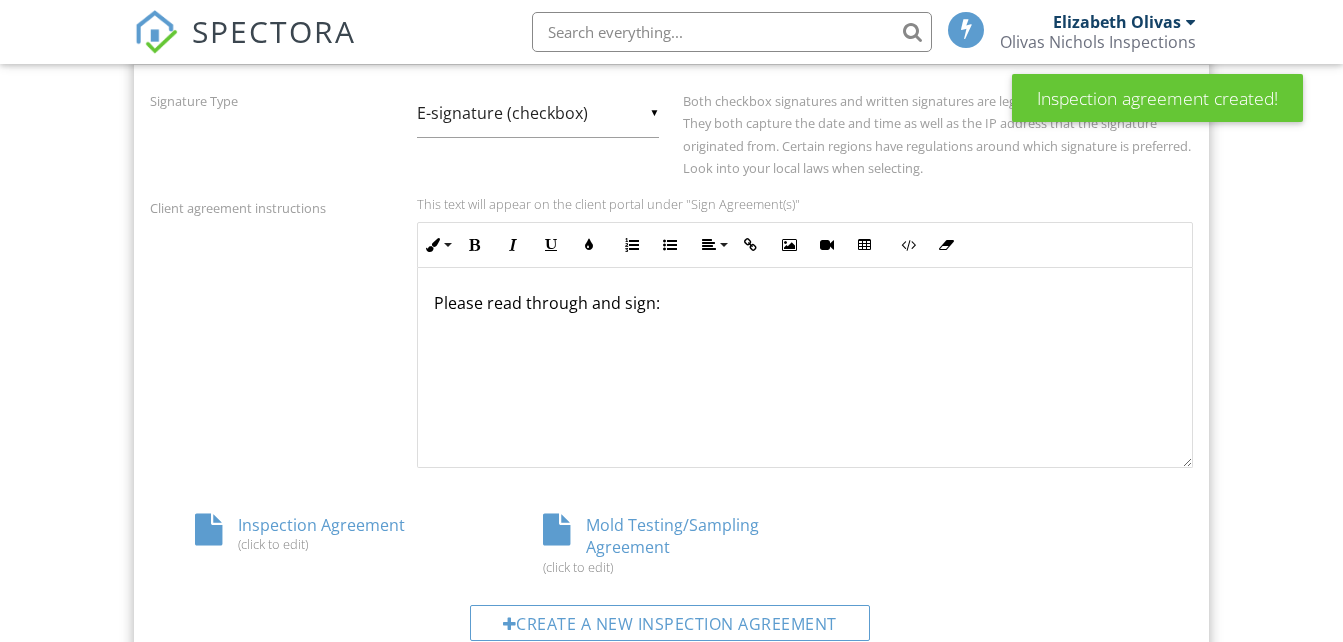 scroll, scrollTop: 744, scrollLeft: 0, axis: vertical 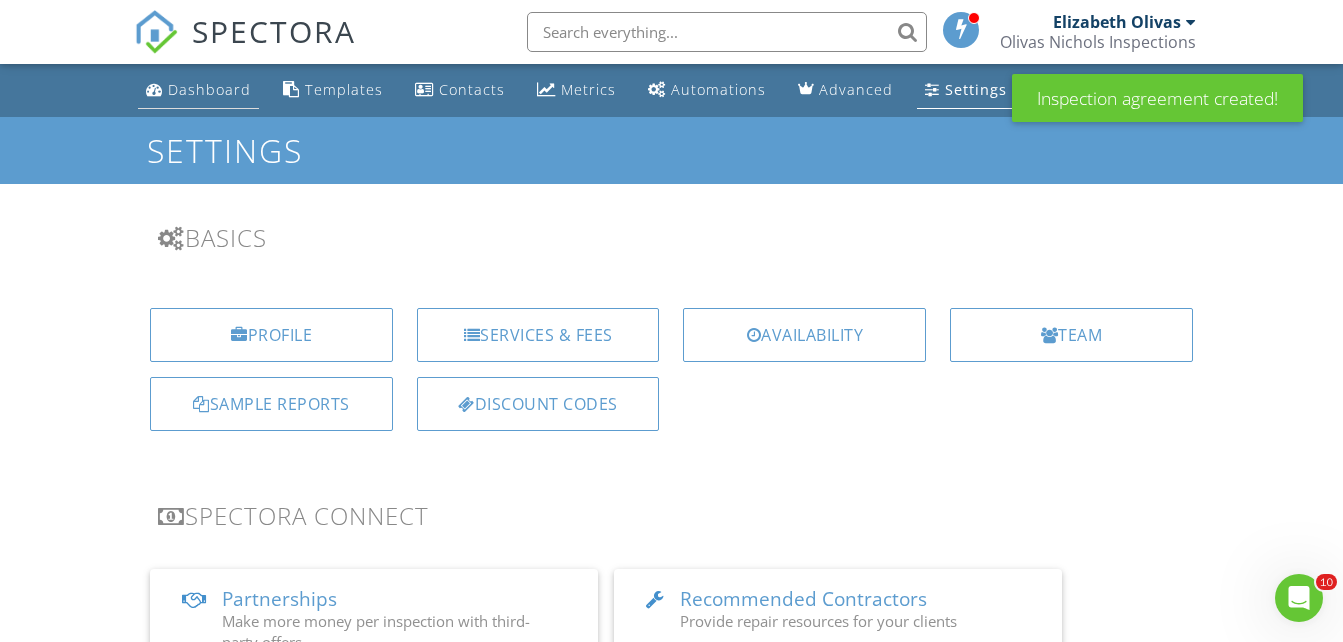 click on "Dashboard" at bounding box center [209, 89] 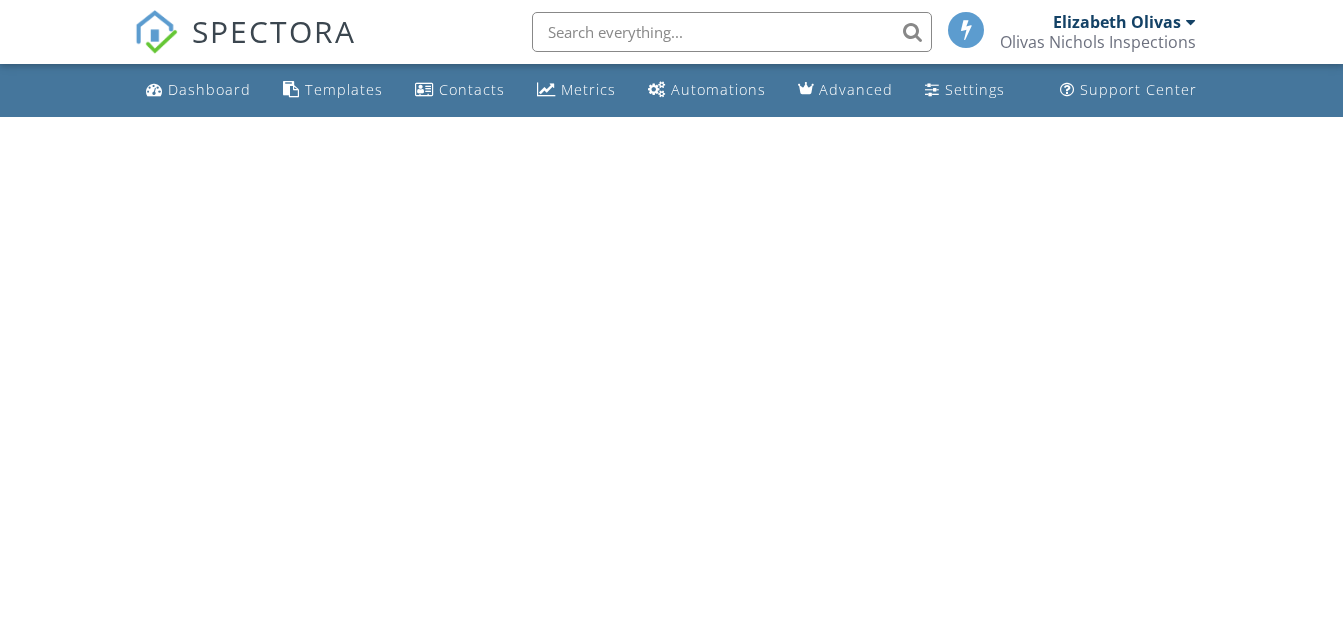 scroll, scrollTop: 0, scrollLeft: 0, axis: both 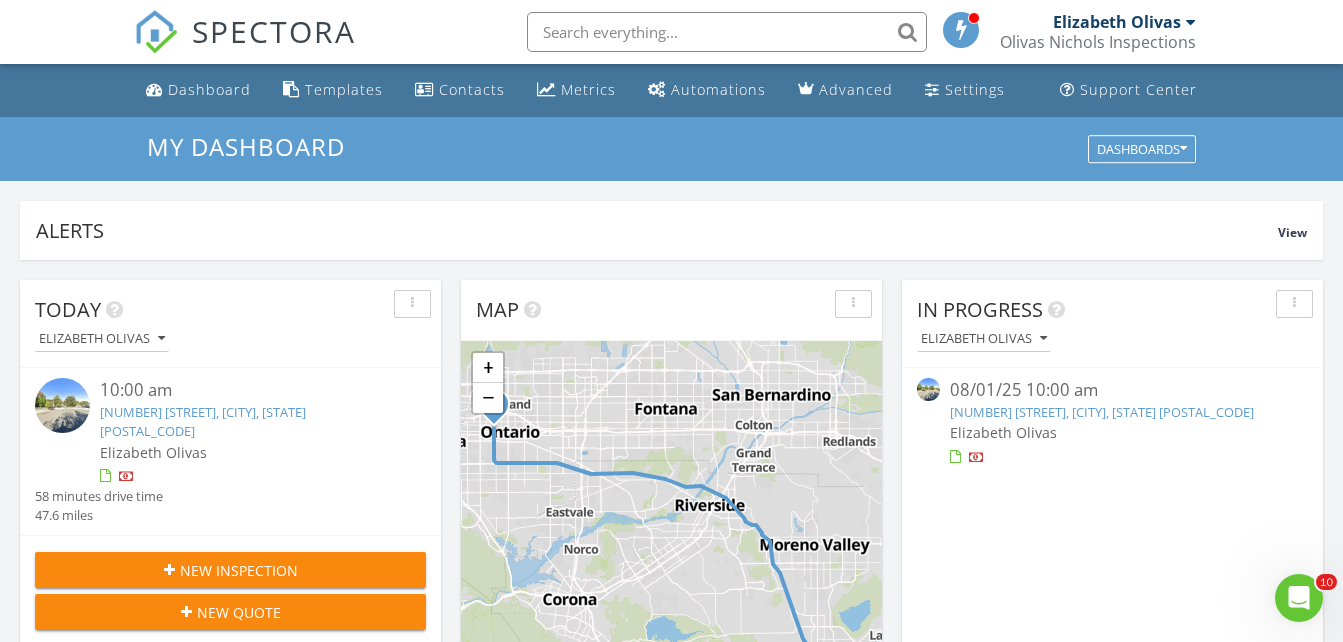 click on "1104 W F St, Ontario, CA 91762" at bounding box center (203, 421) 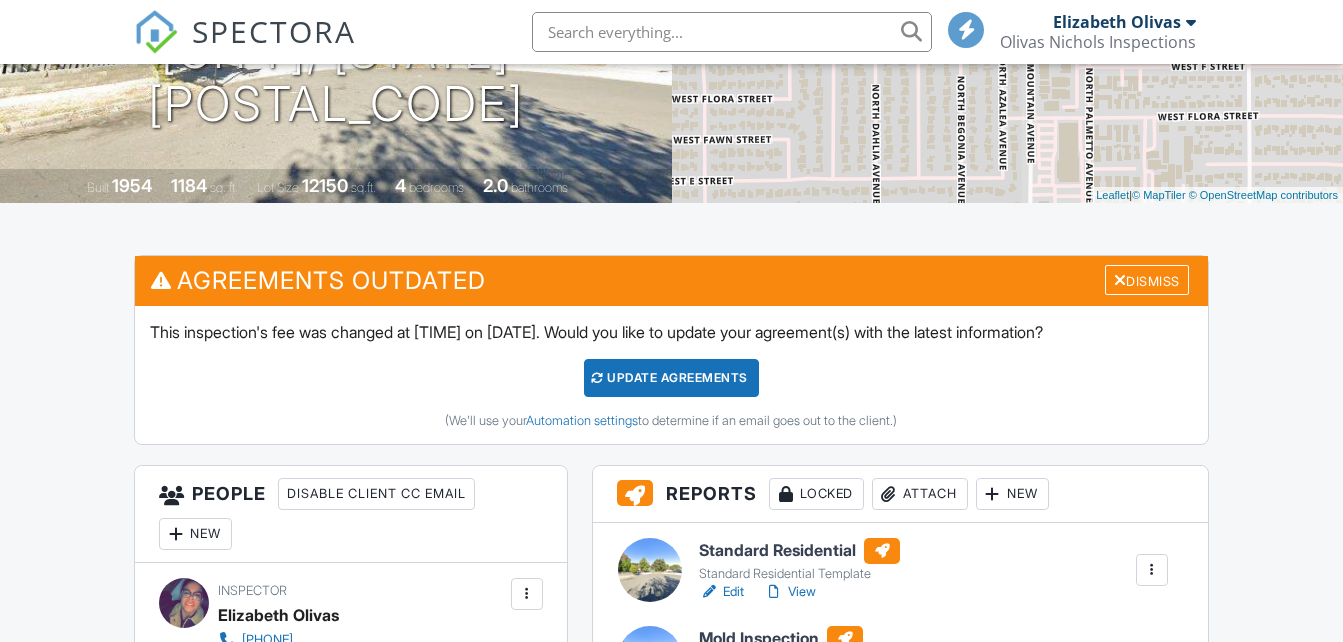 scroll, scrollTop: 331, scrollLeft: 0, axis: vertical 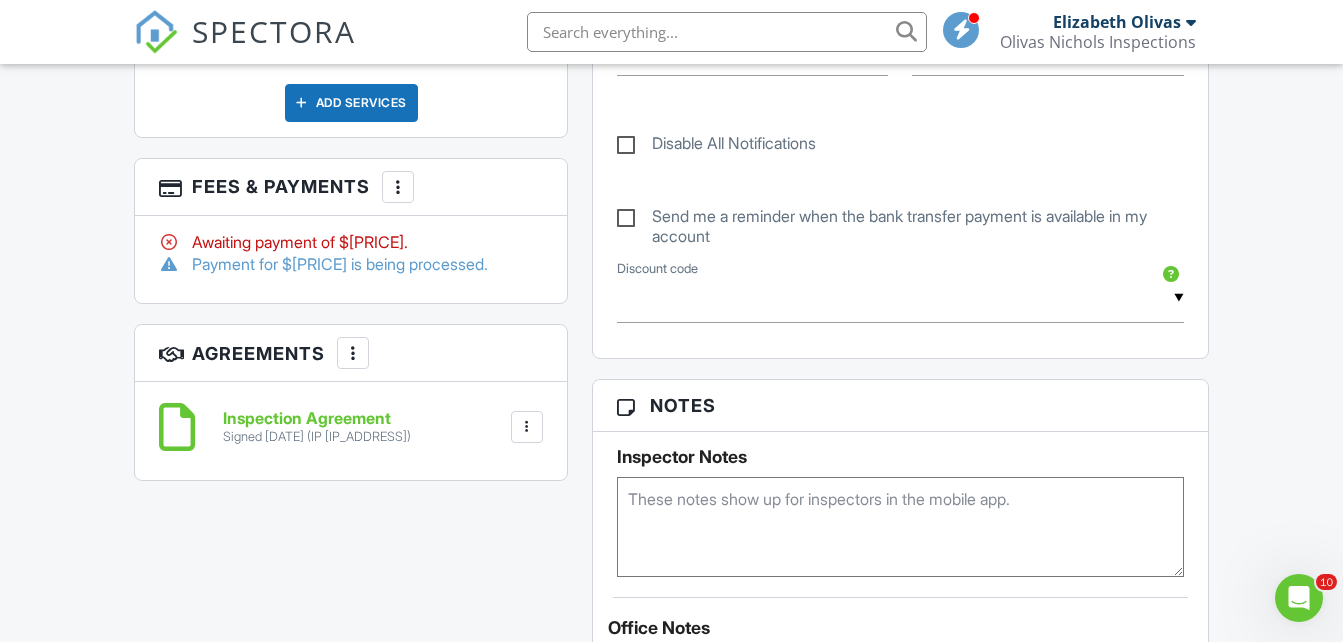 click on "Payment for $[PRICE] is being processed." at bounding box center (351, 264) 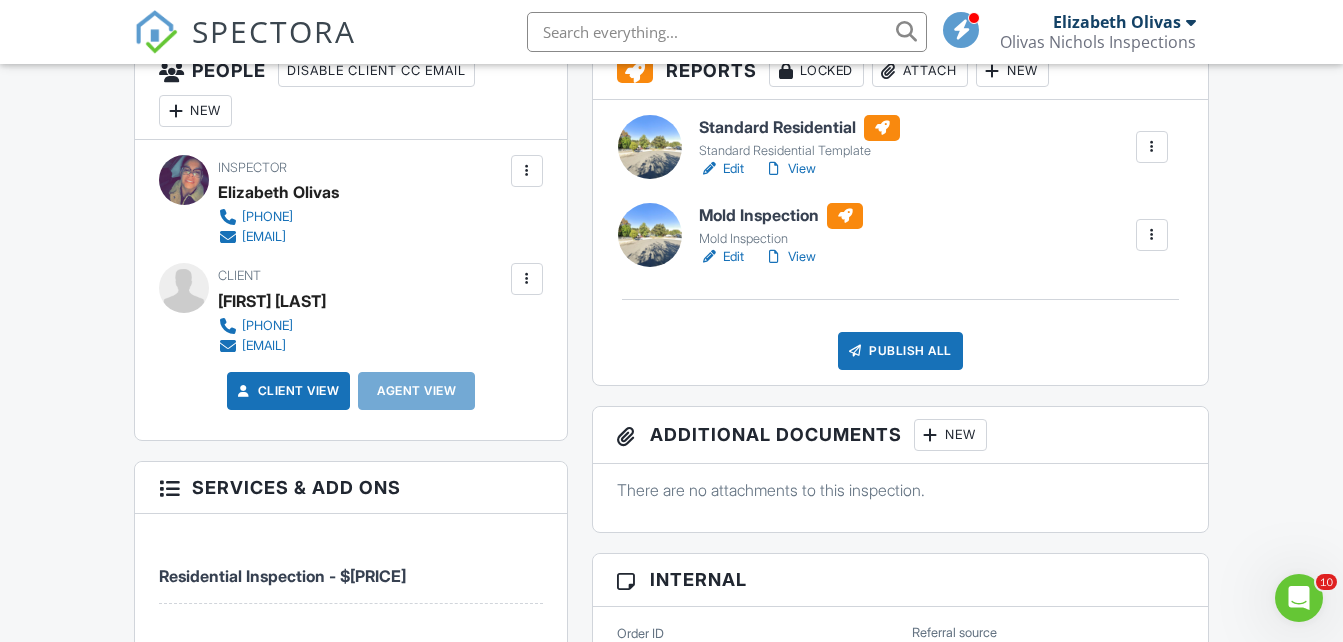 scroll, scrollTop: 448, scrollLeft: 0, axis: vertical 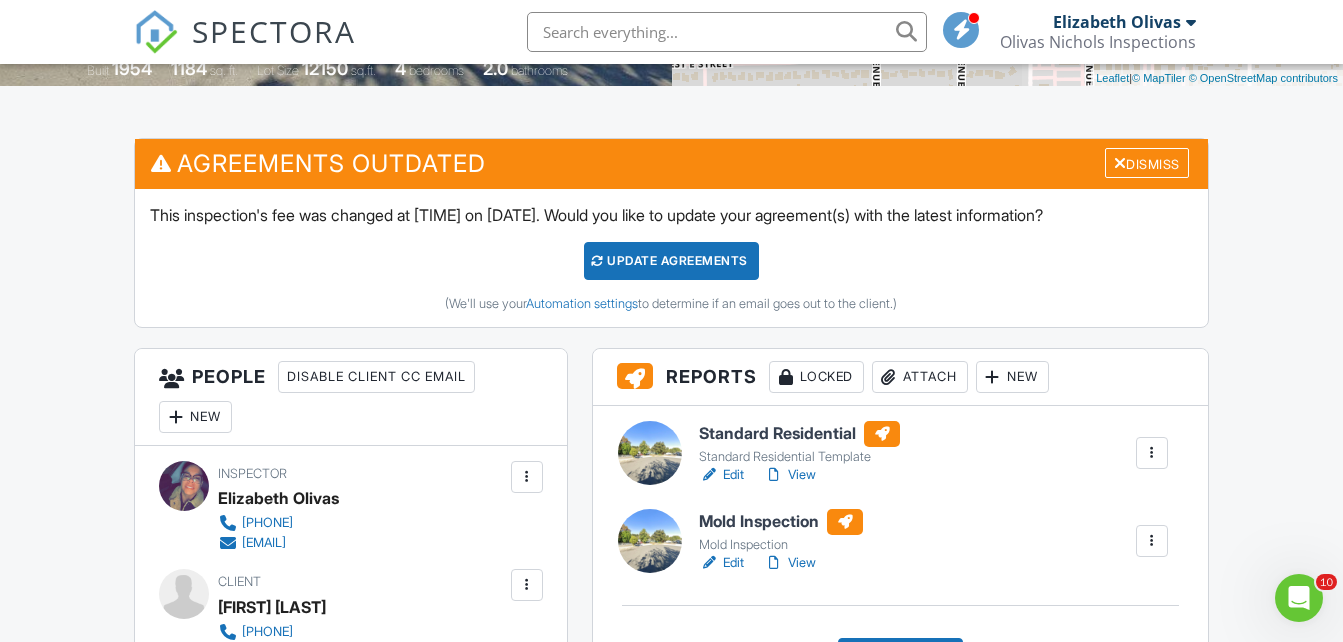 click at bounding box center [1152, 541] 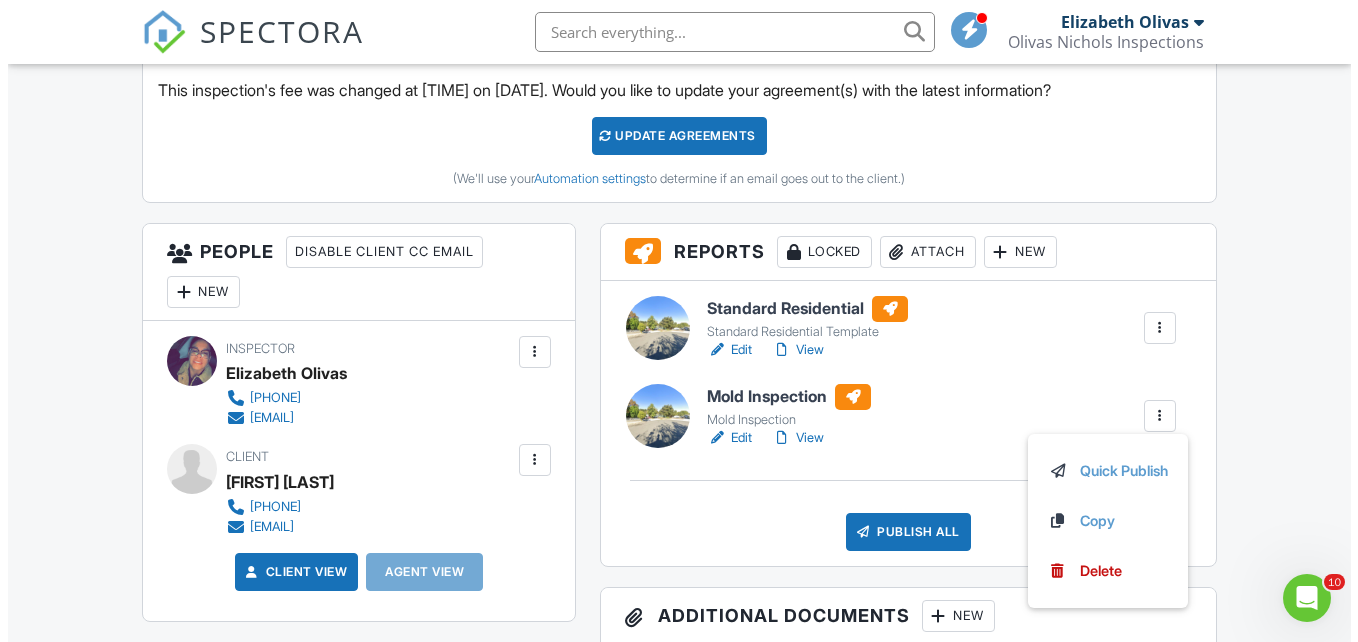 scroll, scrollTop: 589, scrollLeft: 0, axis: vertical 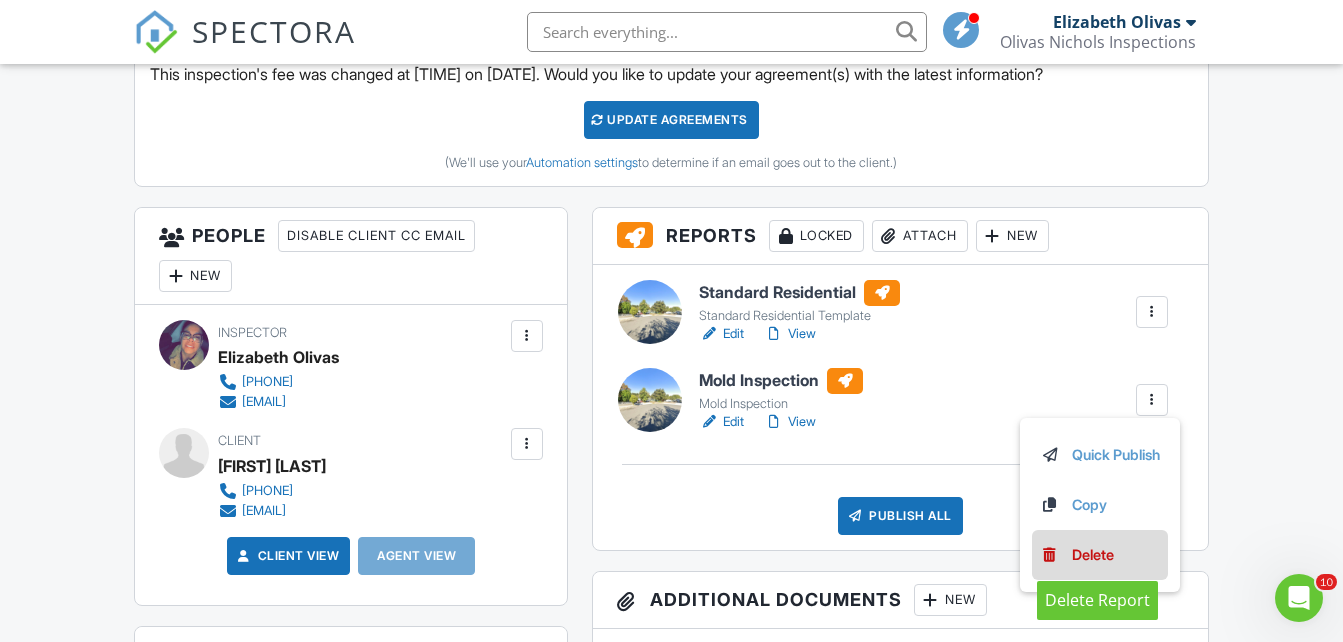 click on "Delete" at bounding box center [1093, 555] 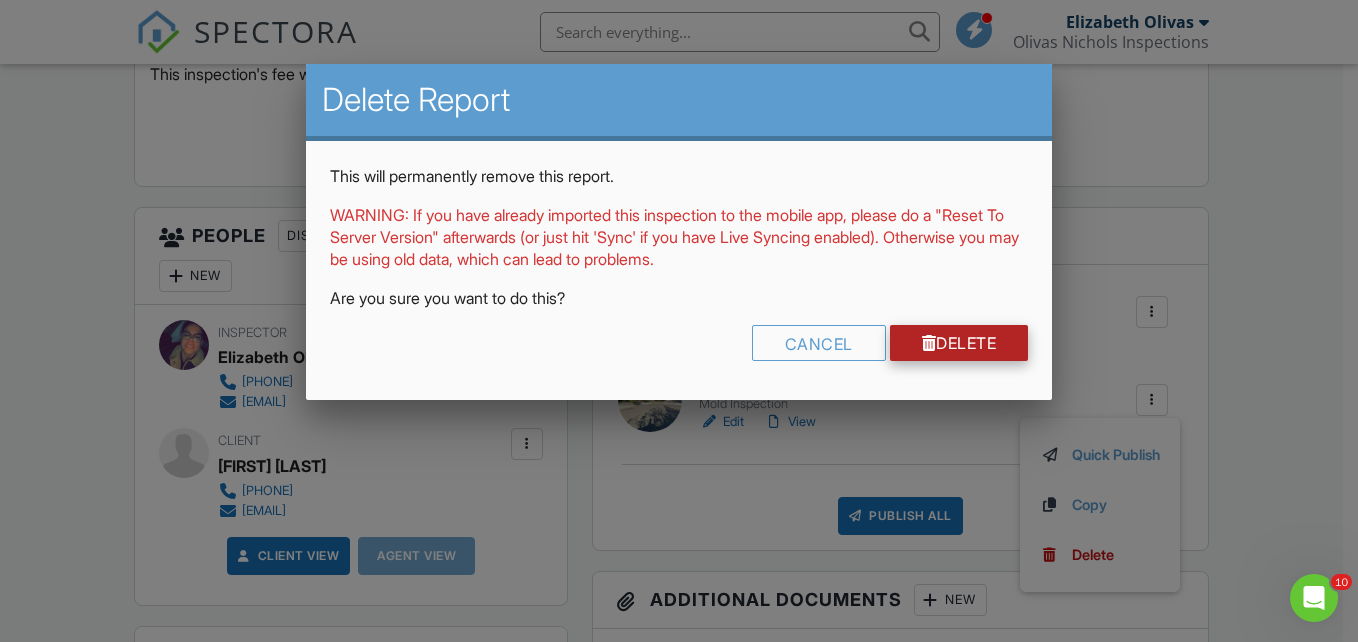 click on "Delete" at bounding box center (959, 343) 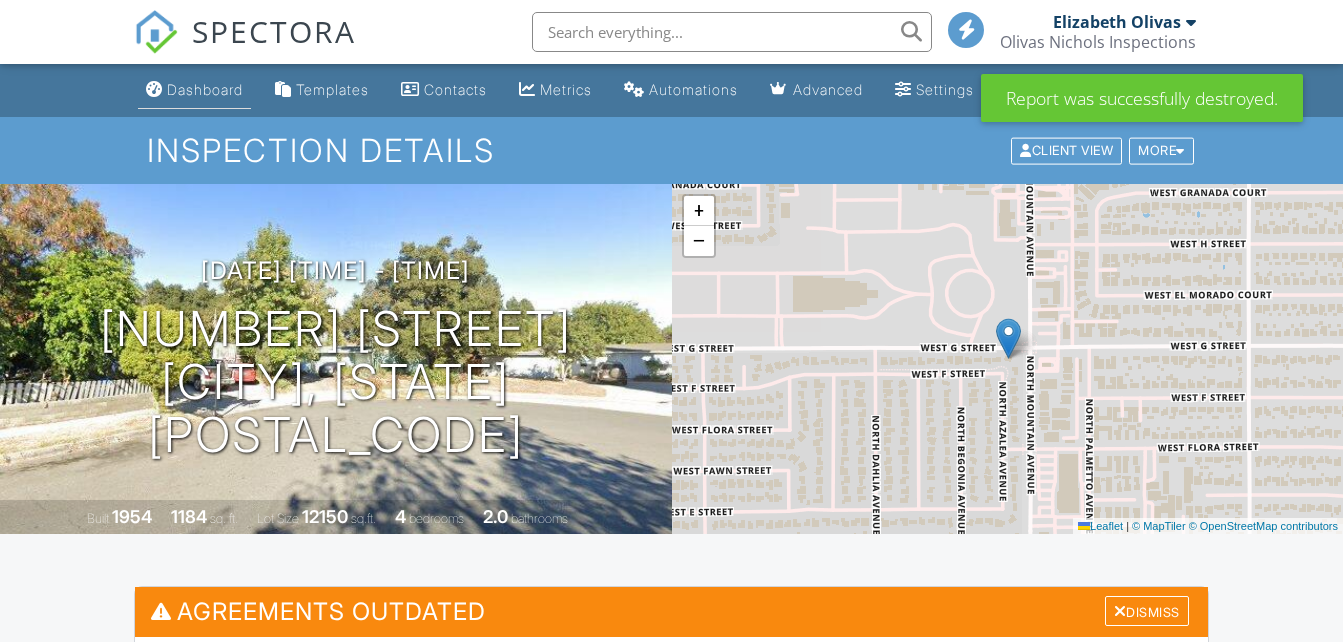 scroll, scrollTop: 0, scrollLeft: 0, axis: both 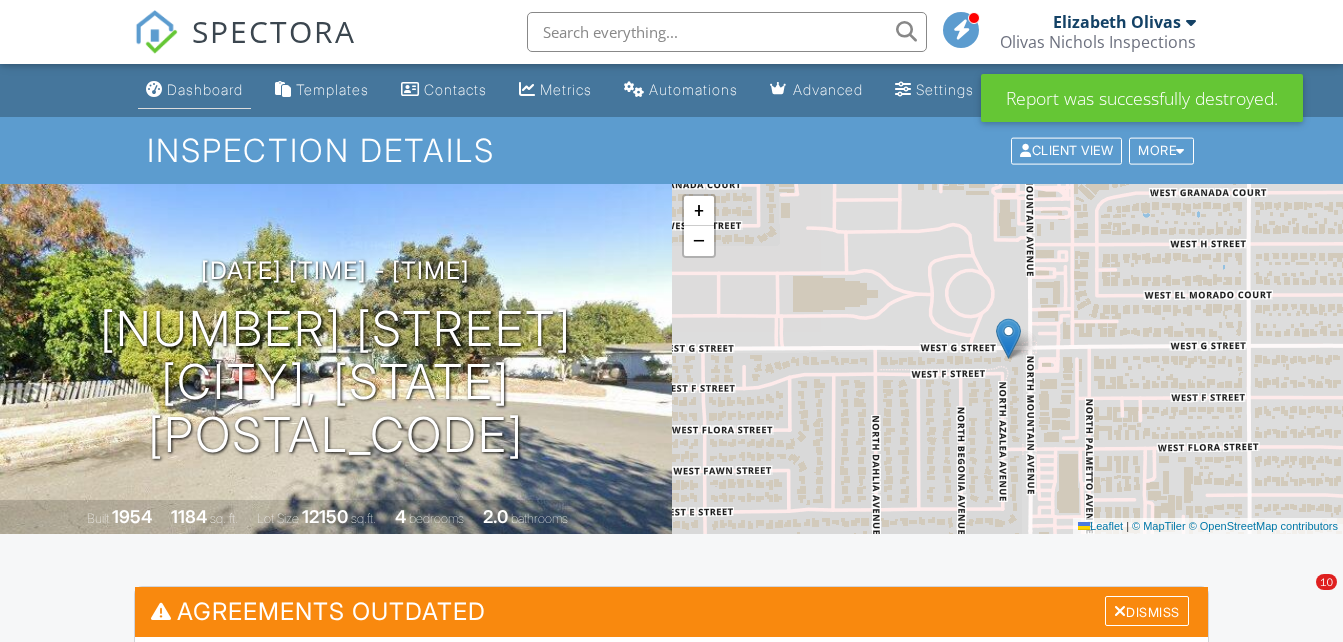 click on "Dashboard" at bounding box center [194, 90] 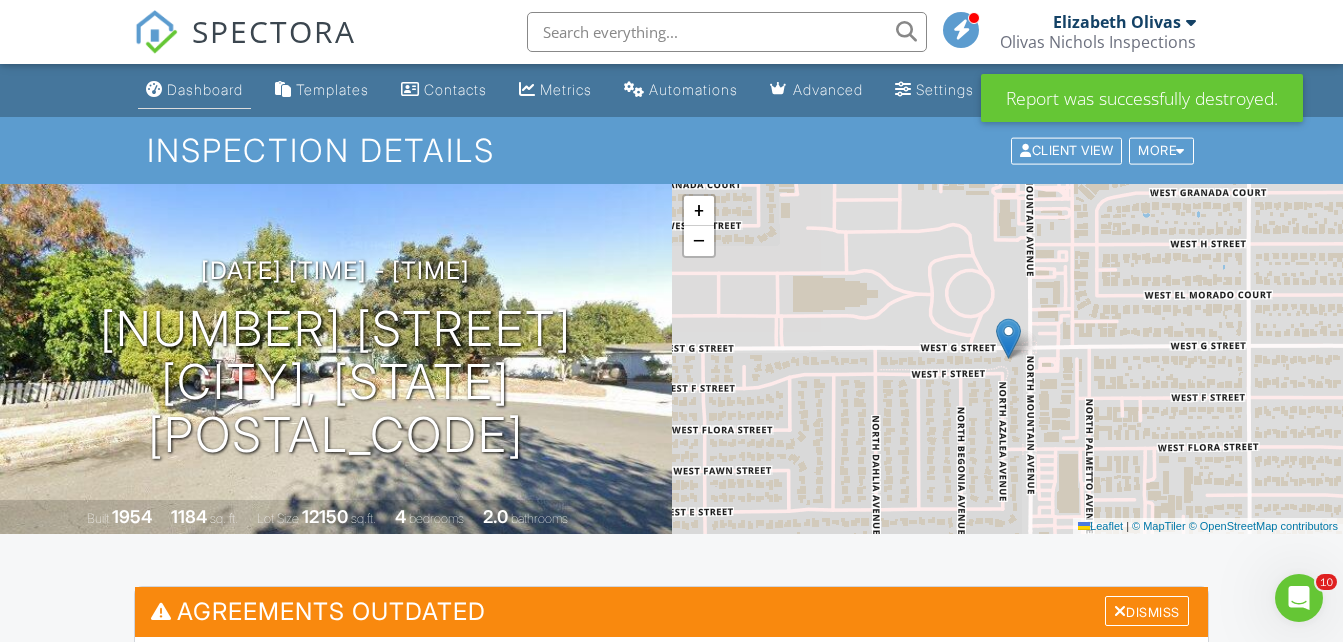 scroll, scrollTop: 0, scrollLeft: 0, axis: both 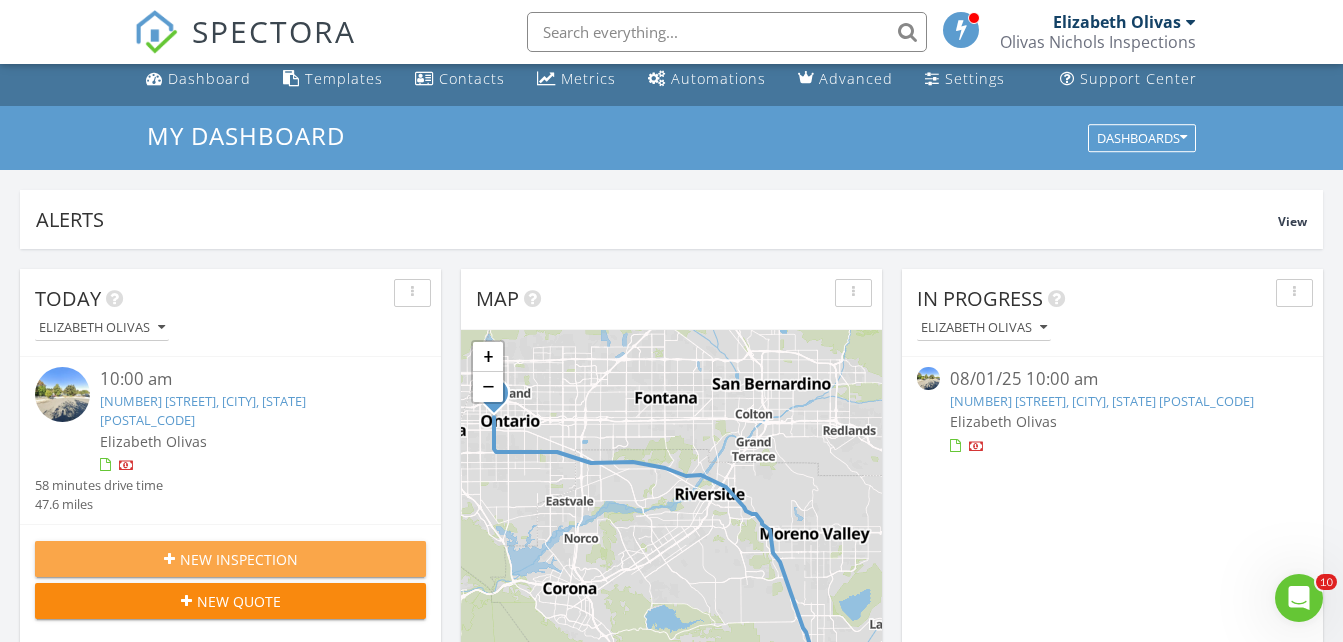 click on "New Inspection" at bounding box center [239, 559] 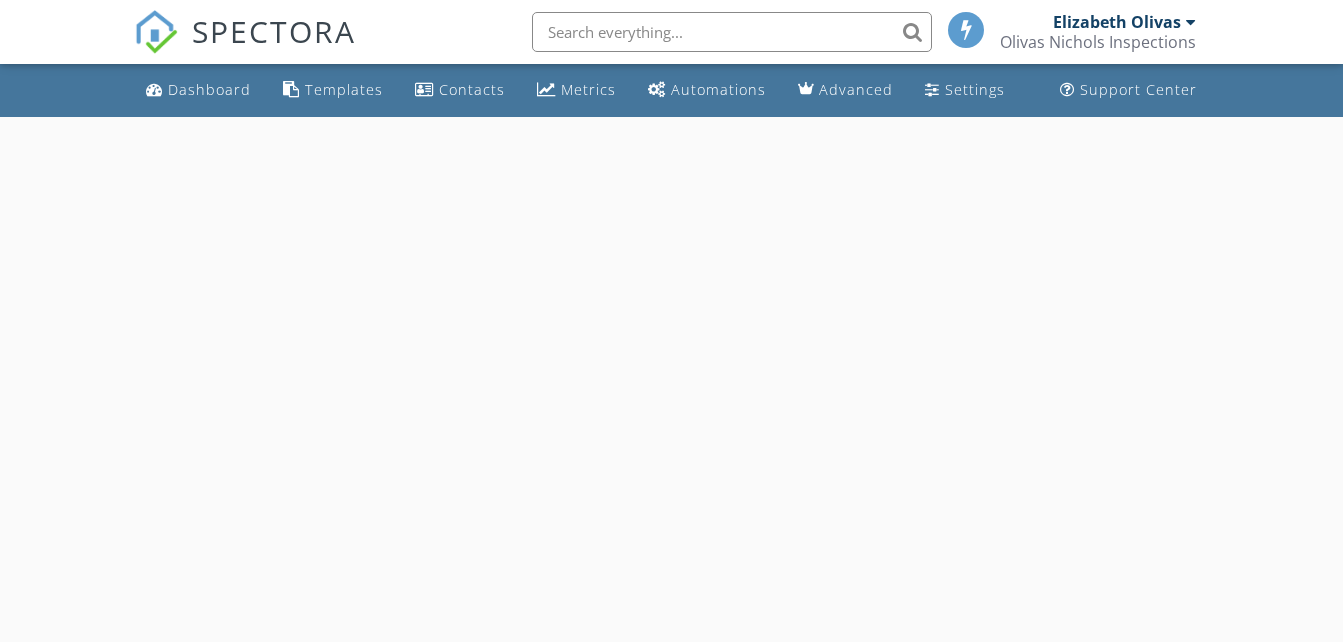 scroll, scrollTop: 0, scrollLeft: 0, axis: both 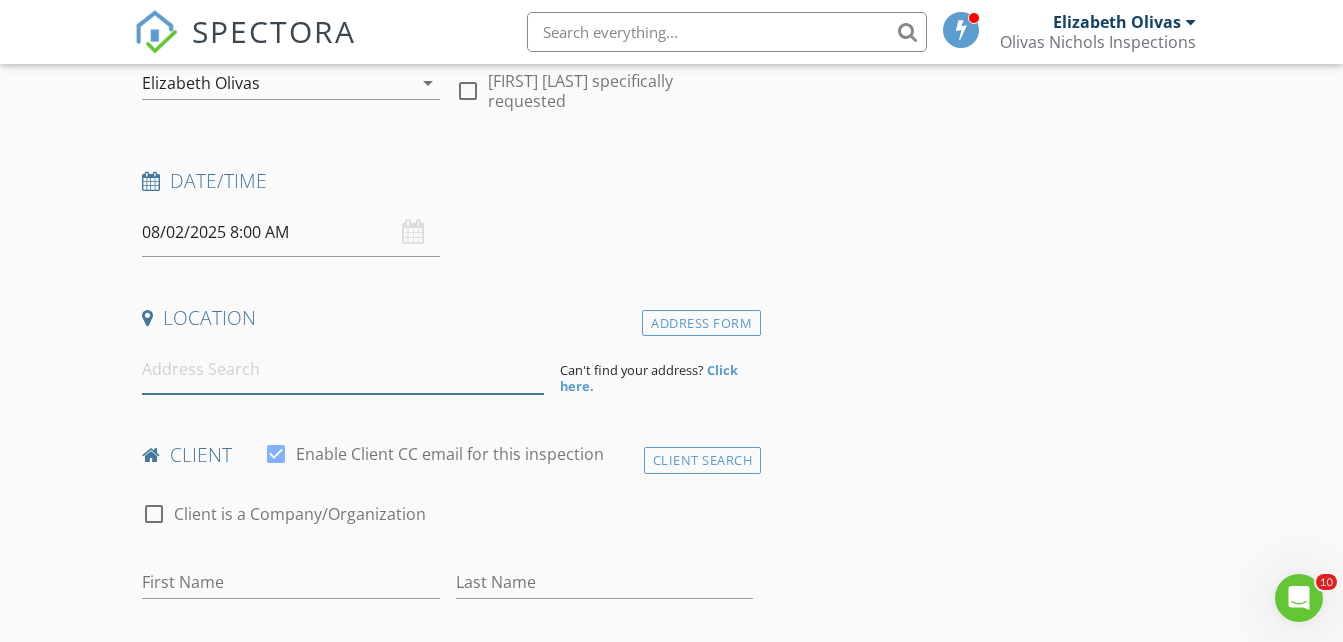 click at bounding box center [343, 369] 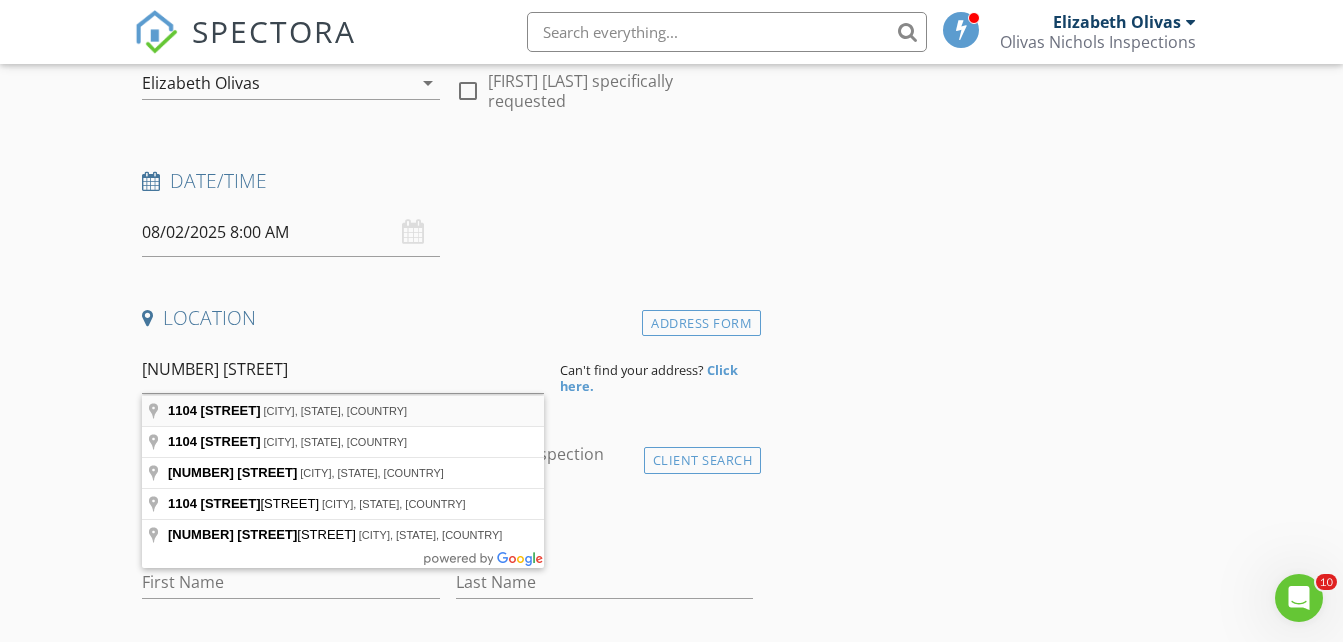 type on "[NUMBER] [STREET], [CITY], [STATE], [COUNTRY]" 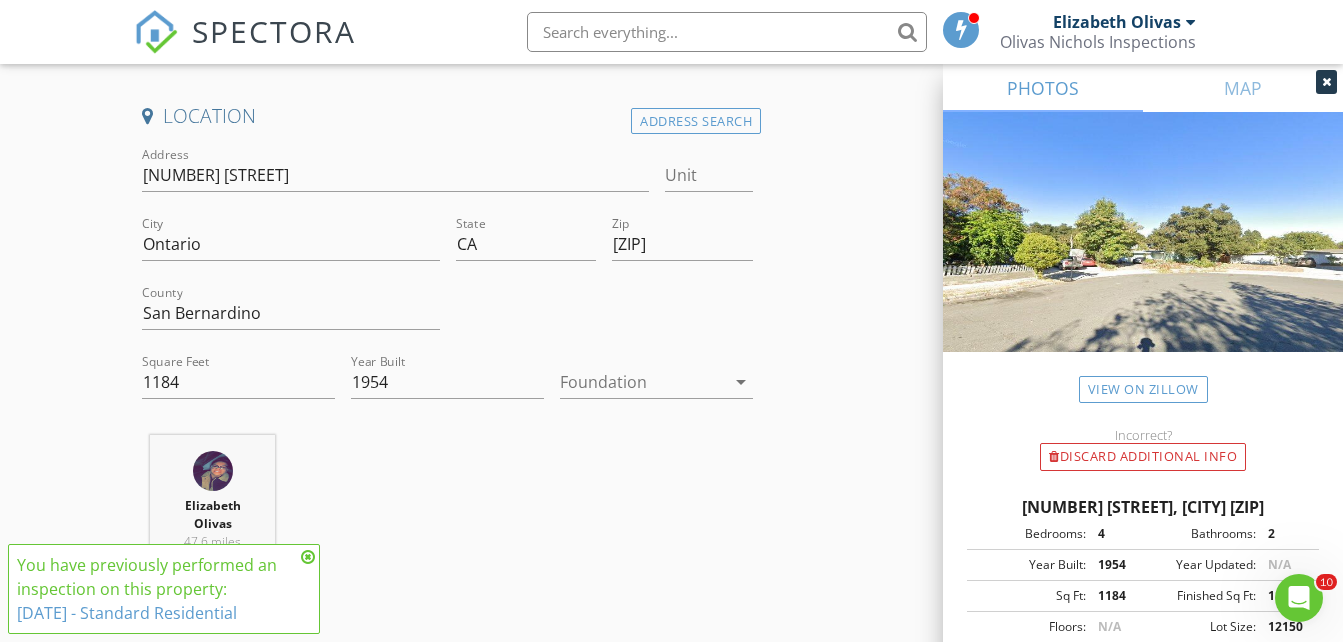 scroll, scrollTop: 425, scrollLeft: 0, axis: vertical 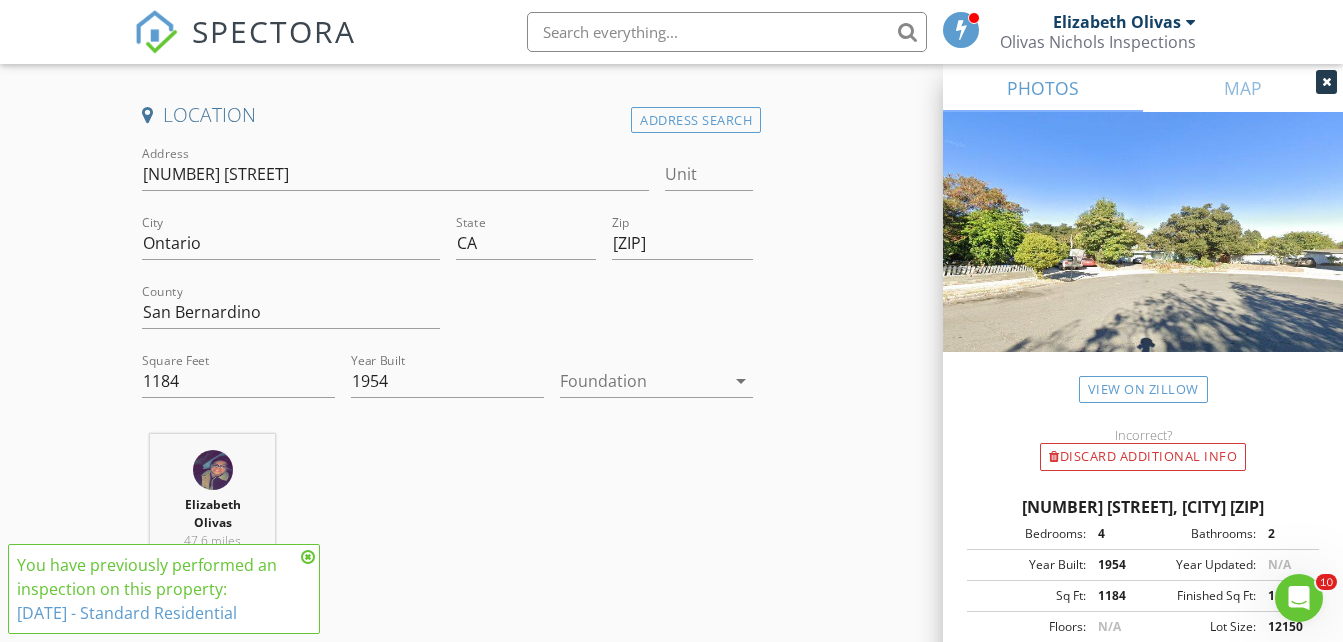 click at bounding box center [308, 557] 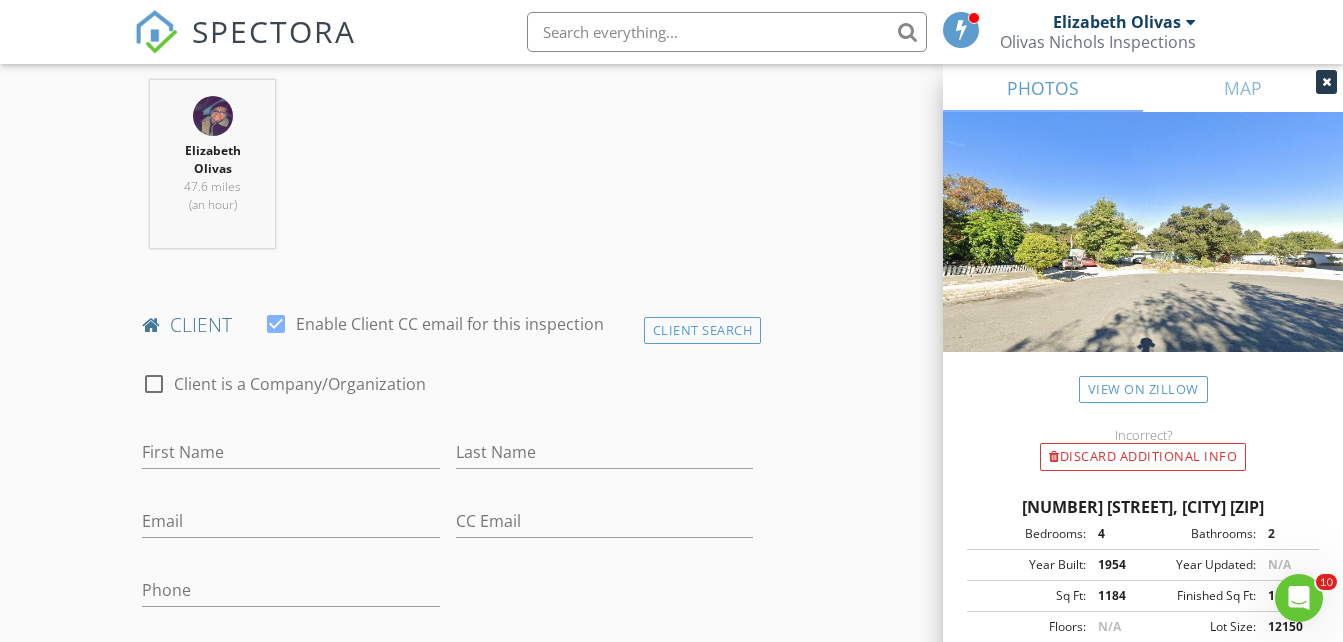 scroll, scrollTop: 780, scrollLeft: 0, axis: vertical 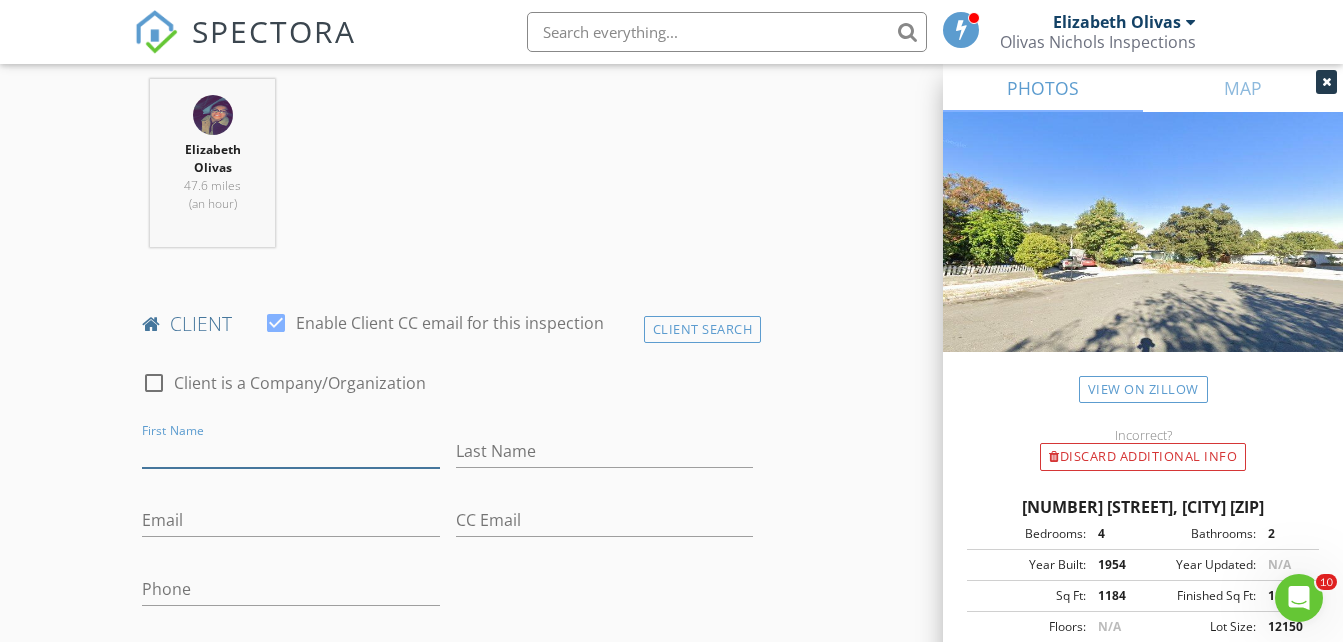 click on "First Name" at bounding box center [290, 451] 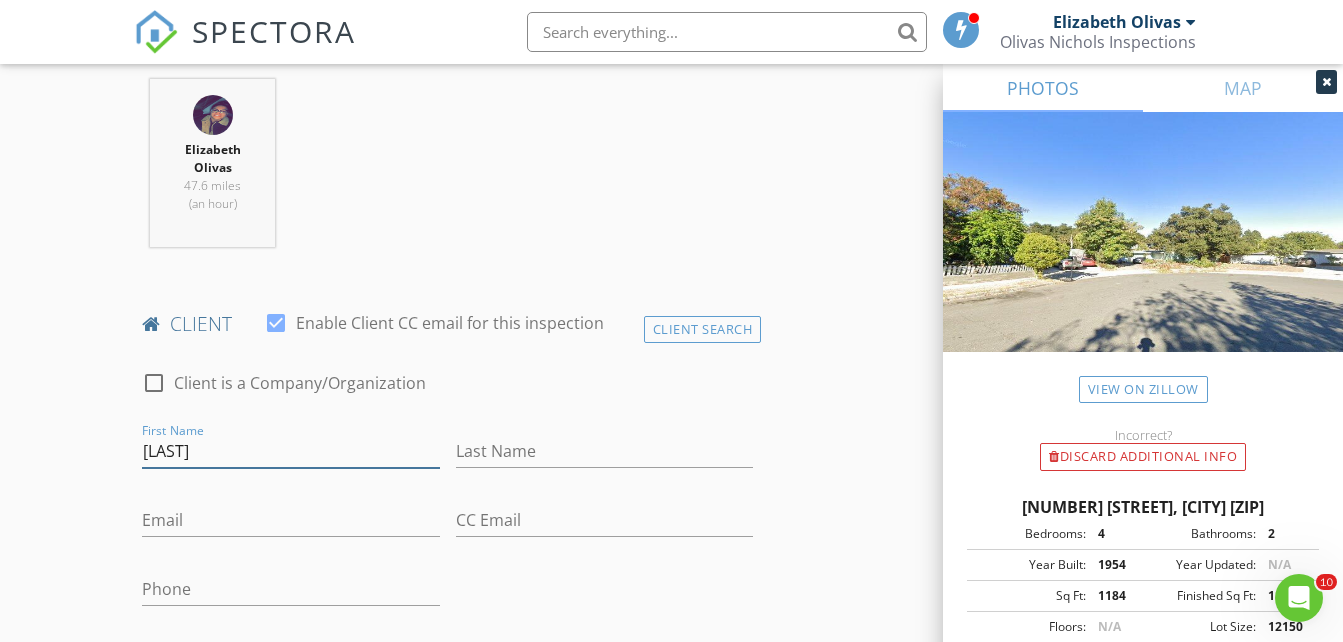 type on "[LAST]" 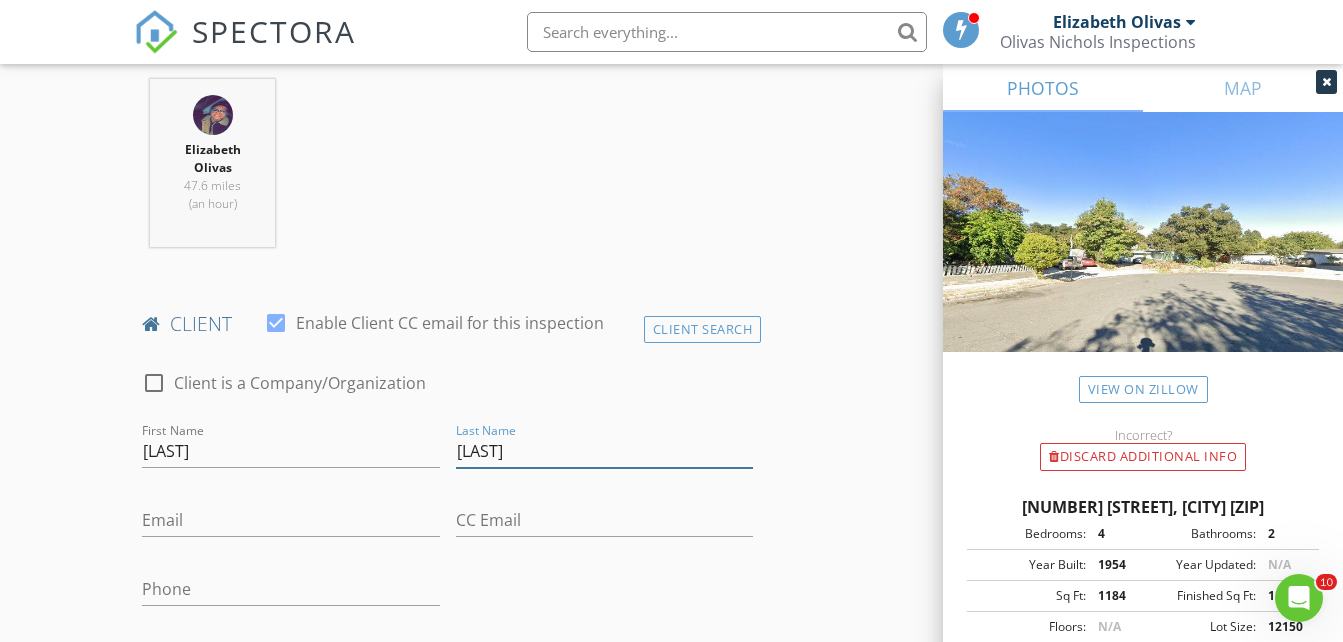 type on "[LAST]" 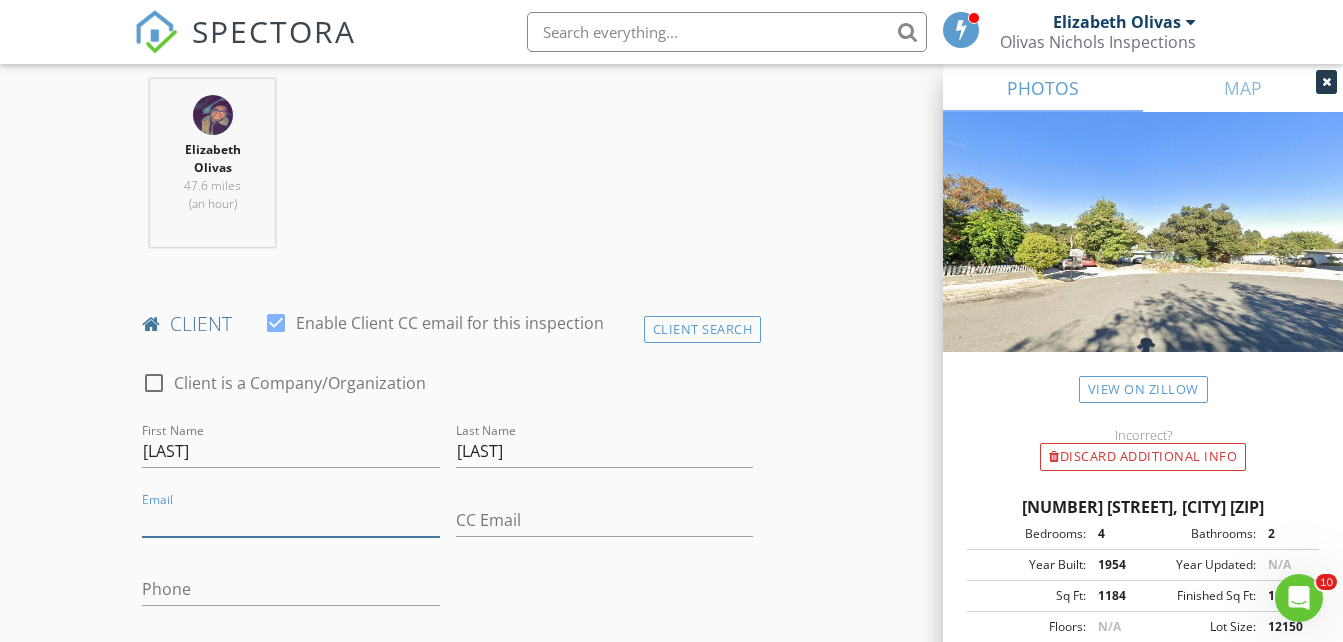 click on "Email" at bounding box center [290, 520] 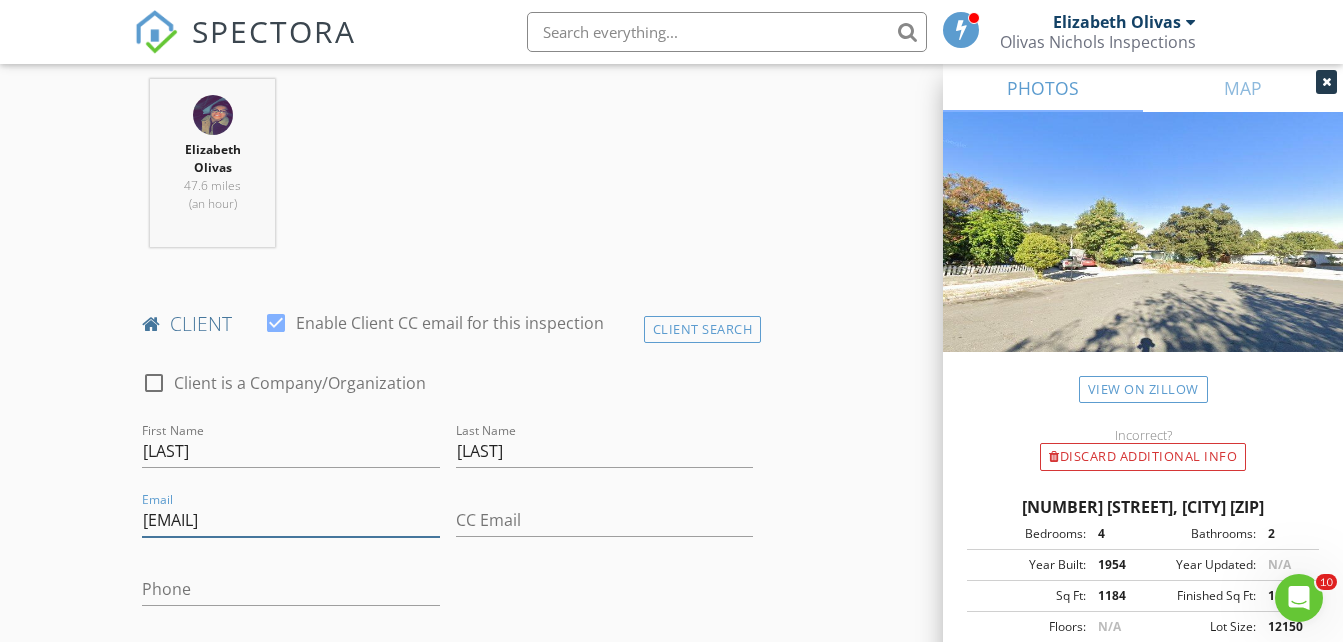 type on "[EMAIL]" 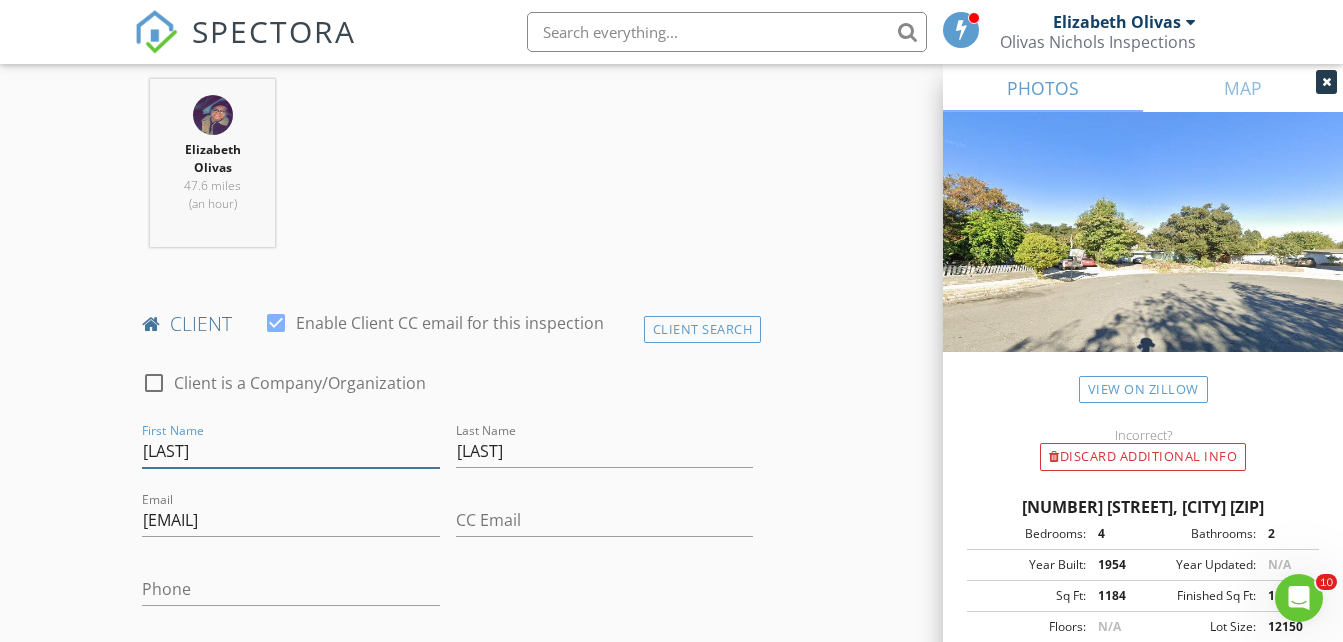 click on "victor" at bounding box center (290, 451) 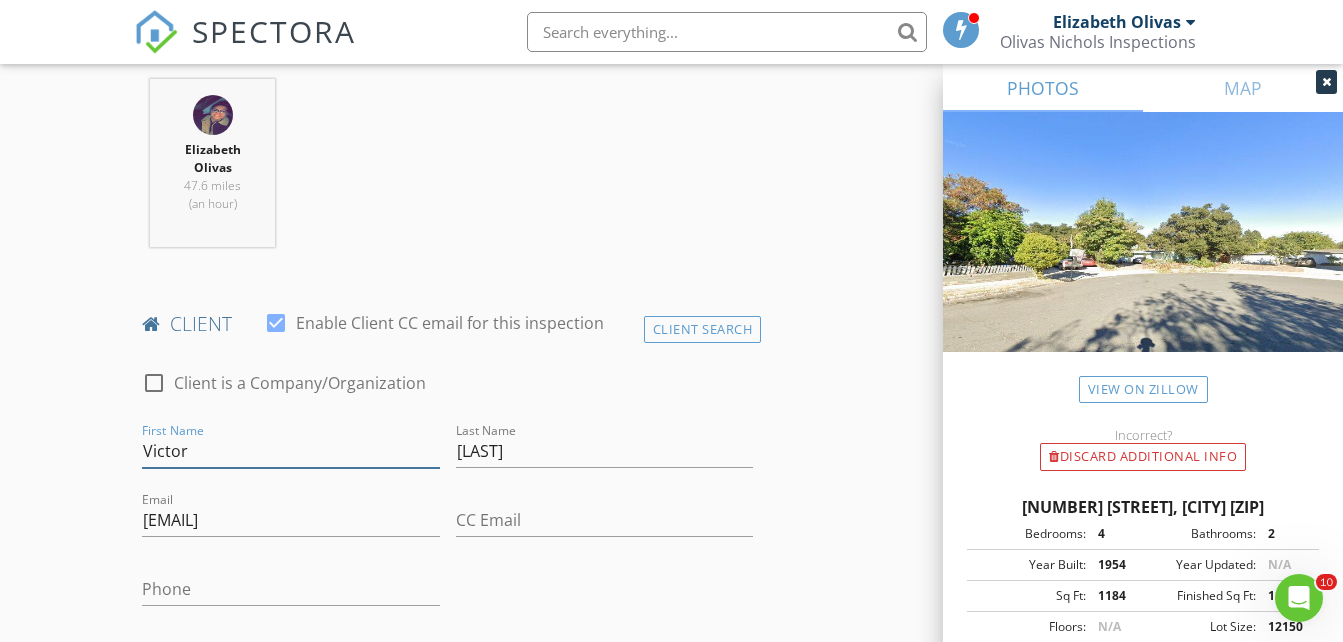type on "Victor" 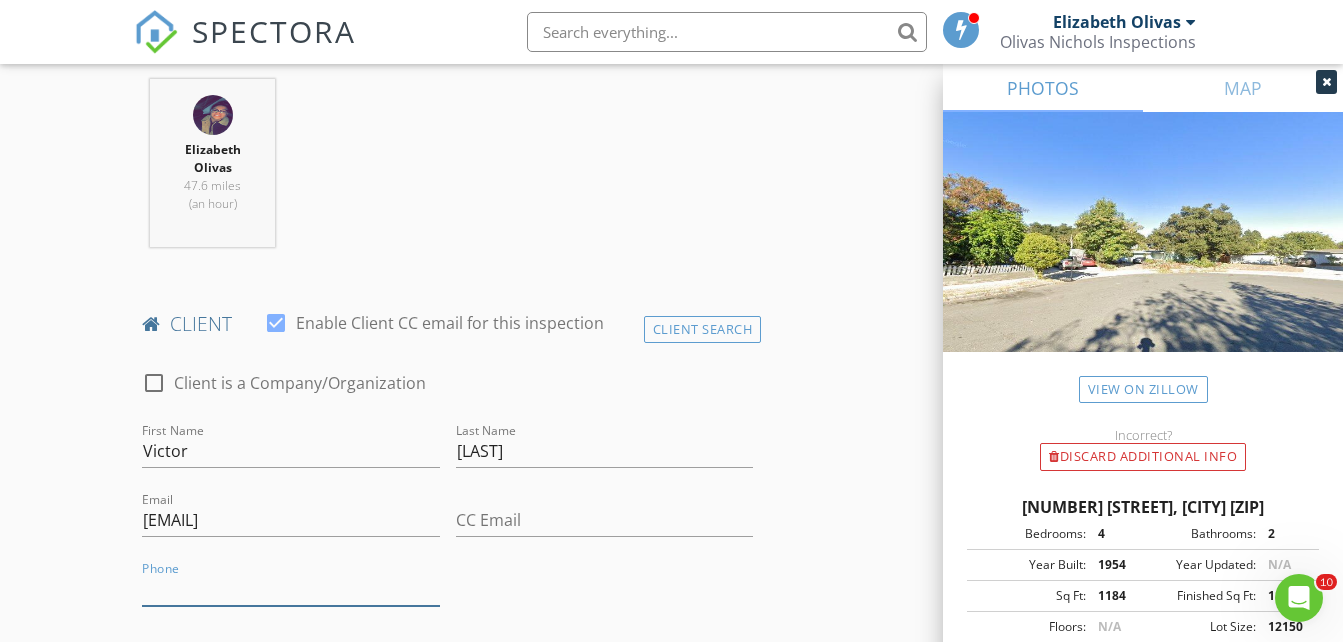 click on "Phone" at bounding box center [290, 589] 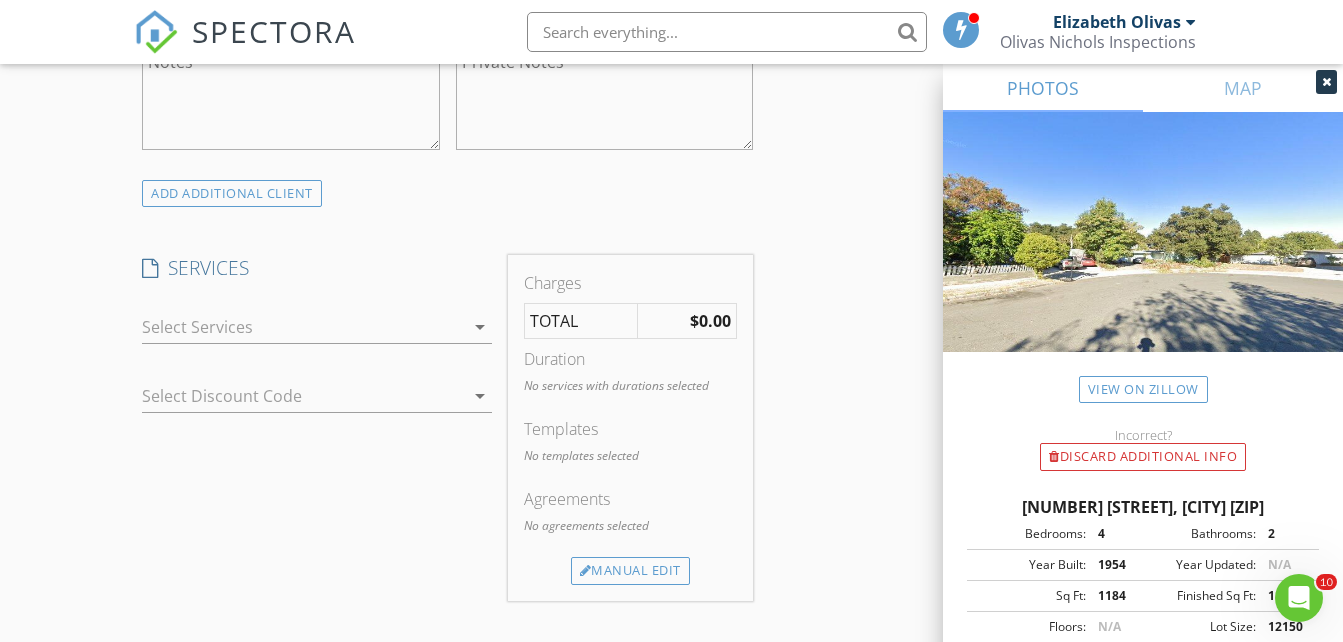 scroll, scrollTop: 1521, scrollLeft: 0, axis: vertical 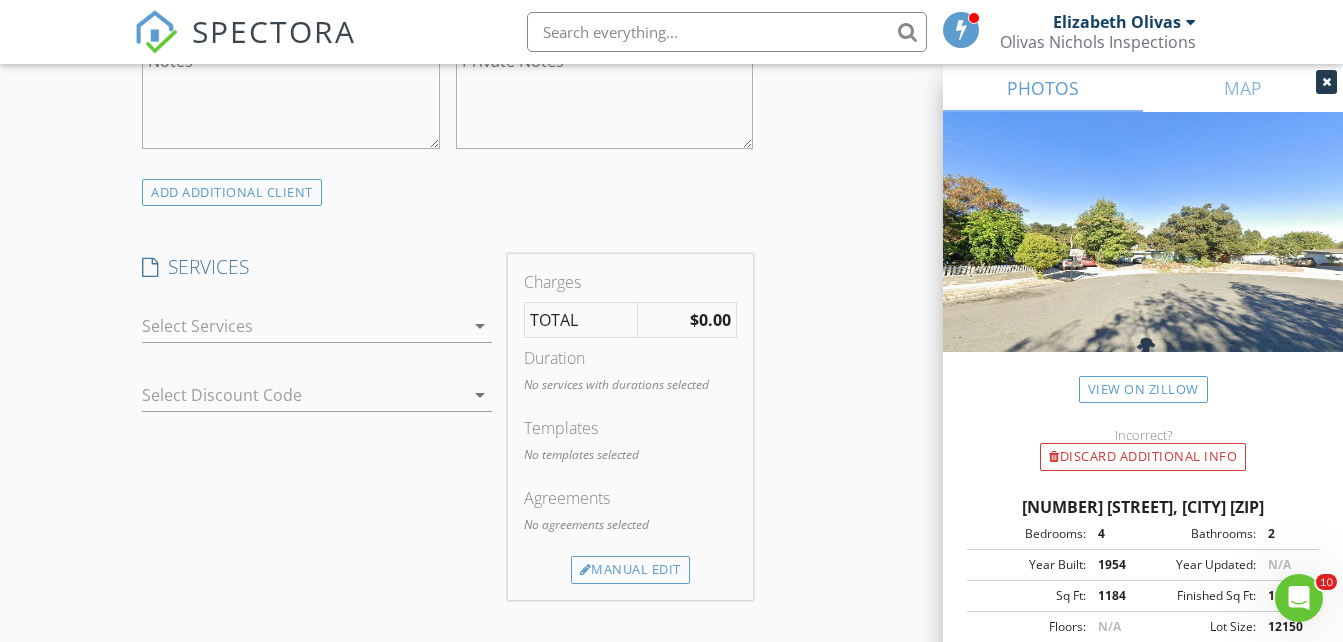 type on "[PHONE]" 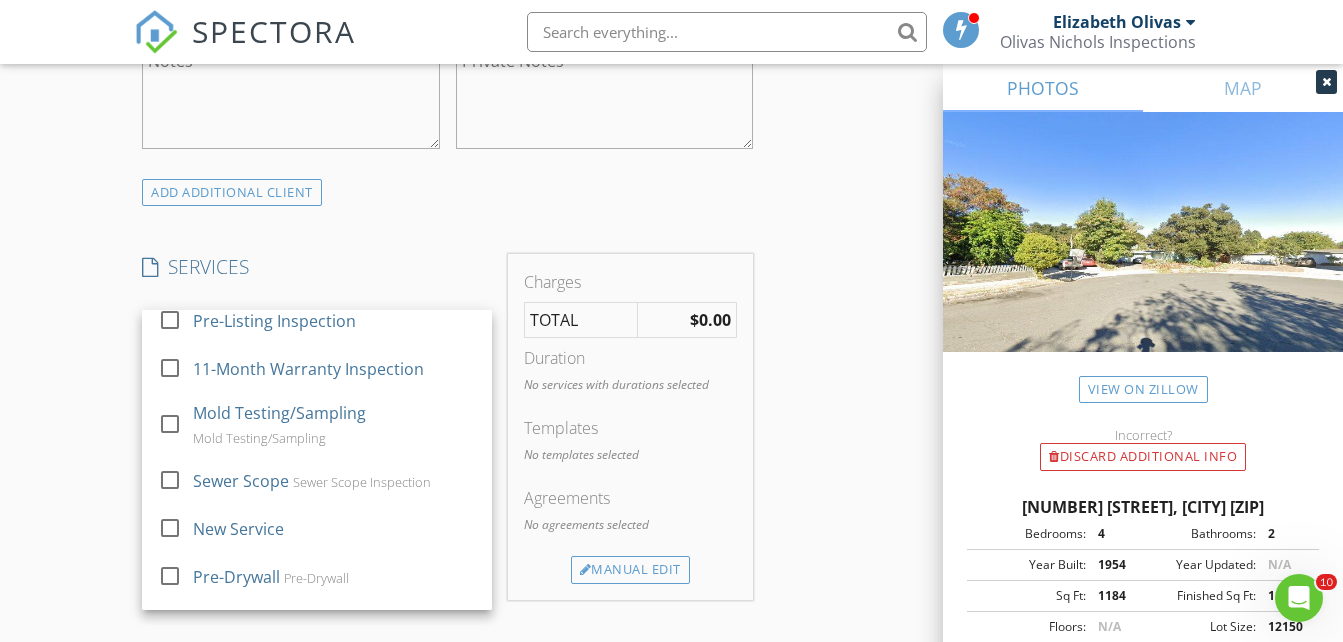scroll, scrollTop: 350, scrollLeft: 0, axis: vertical 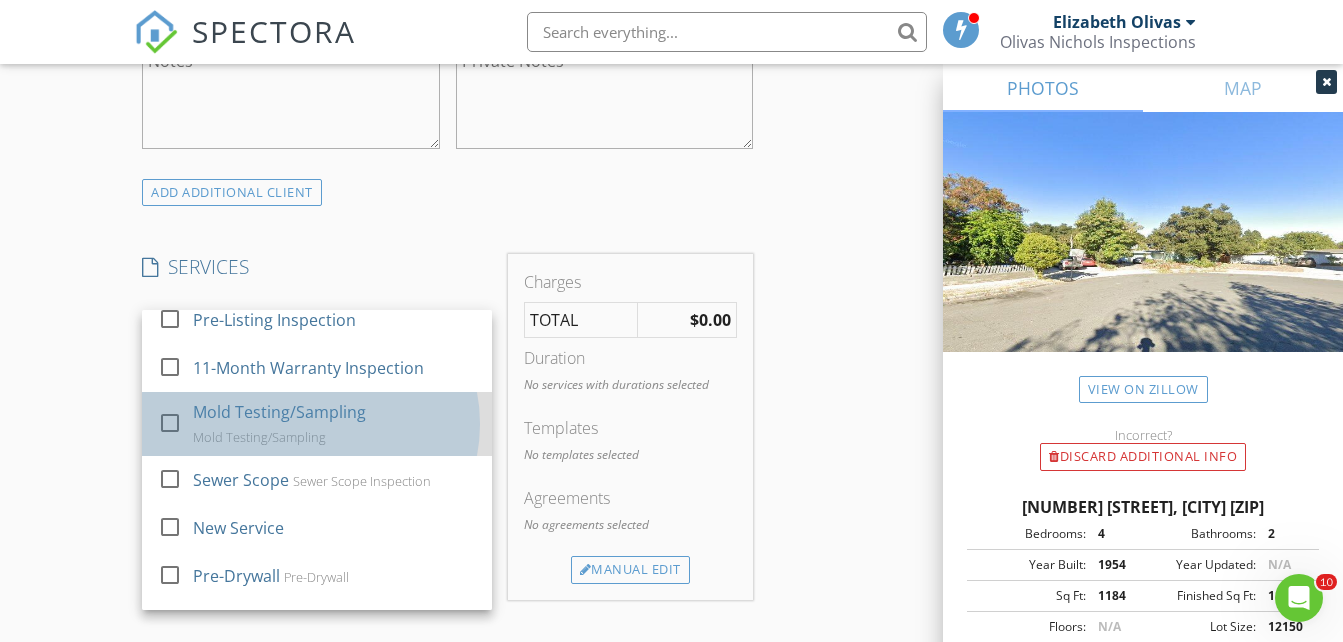 click on "Mold Testing/Sampling   Mold Testing/Sampling" at bounding box center (335, 424) 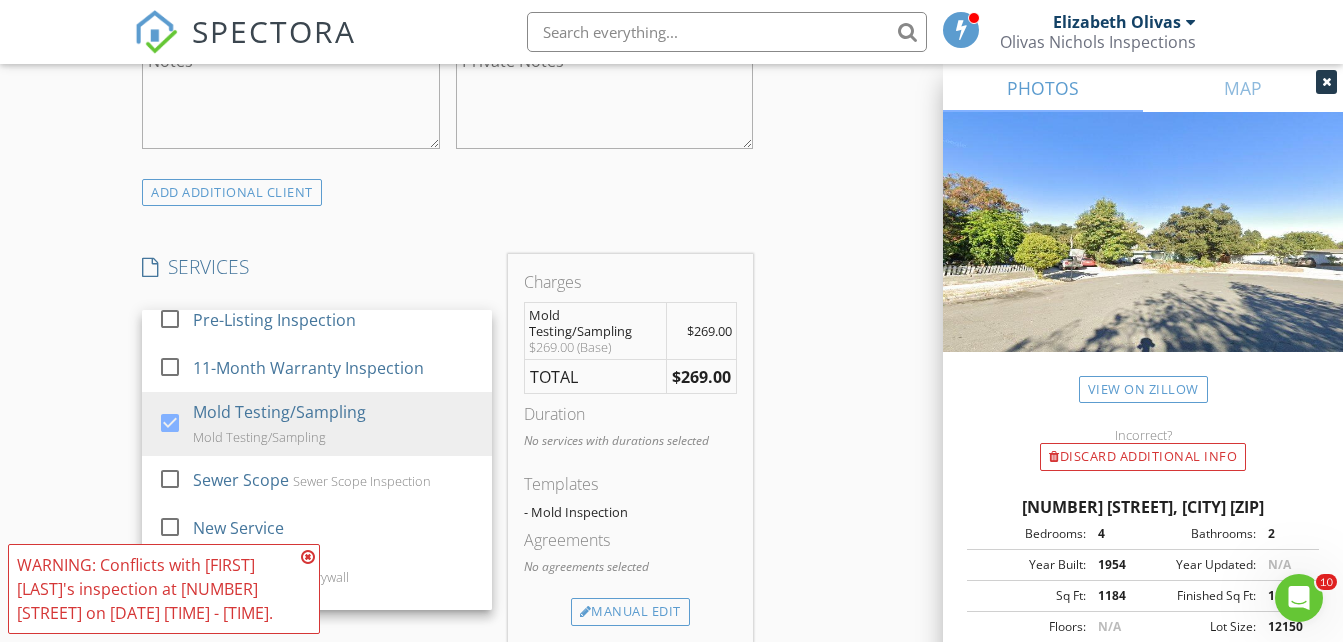 click on "New Inspection
Click here to use the New Order Form
INSPECTOR(S)
check_box   Elizabeth Olivas   PRIMARY   Elizabeth Olivas arrow_drop_down   check_box_outline_blank Elizabeth Olivas specifically requested
Date/Time
08/02/2025 8:00 AM
Location
Address Search       Address 1104 W F St   Unit   City Ontario   State CA   Zip 91762   County San Bernardino     Square Feet 1184   Year Built 1954   Foundation arrow_drop_down     Elizabeth Olivas     47.6 miles     (an hour)
client
check_box Enable Client CC email for this inspection   Client Search     check_box_outline_blank Client is a Company/Organization     First Name Victor   Last Name Avelino   Email xlultra@gmail.com   CC Email   Phone 323-945-2007   Address   City   State   Zip       Notes   Private Notes
ADD ADDITIONAL client
Mobile Home" at bounding box center [671, 372] 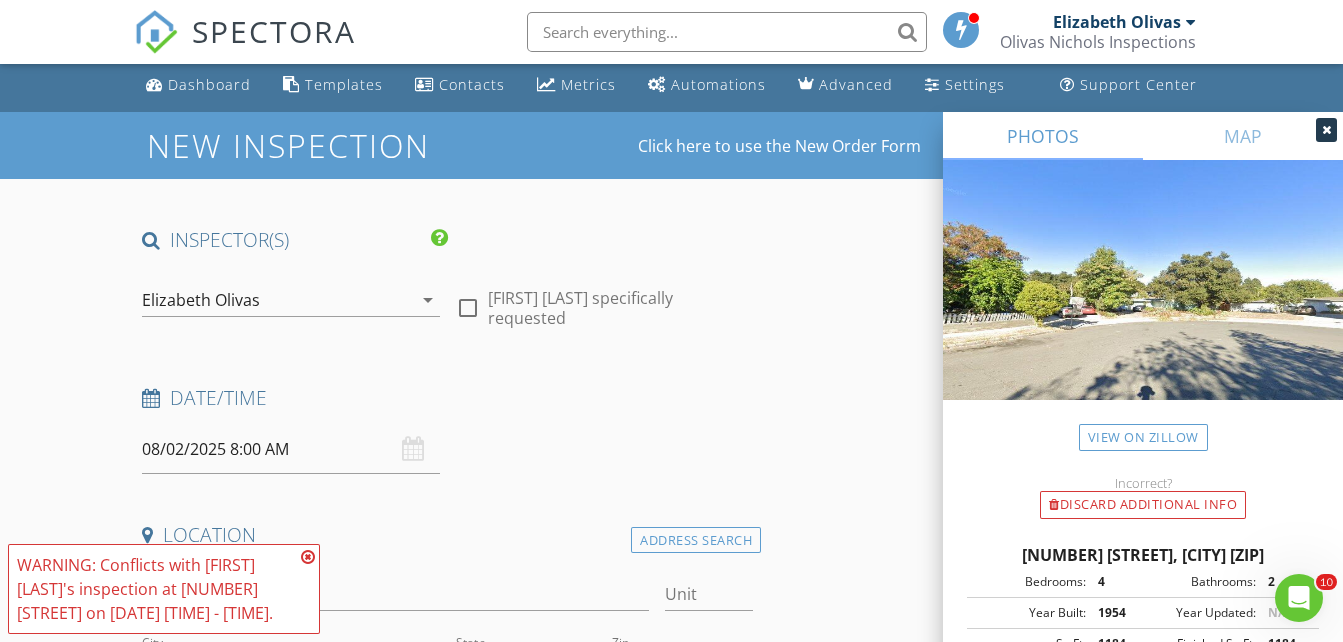 scroll, scrollTop: 0, scrollLeft: 0, axis: both 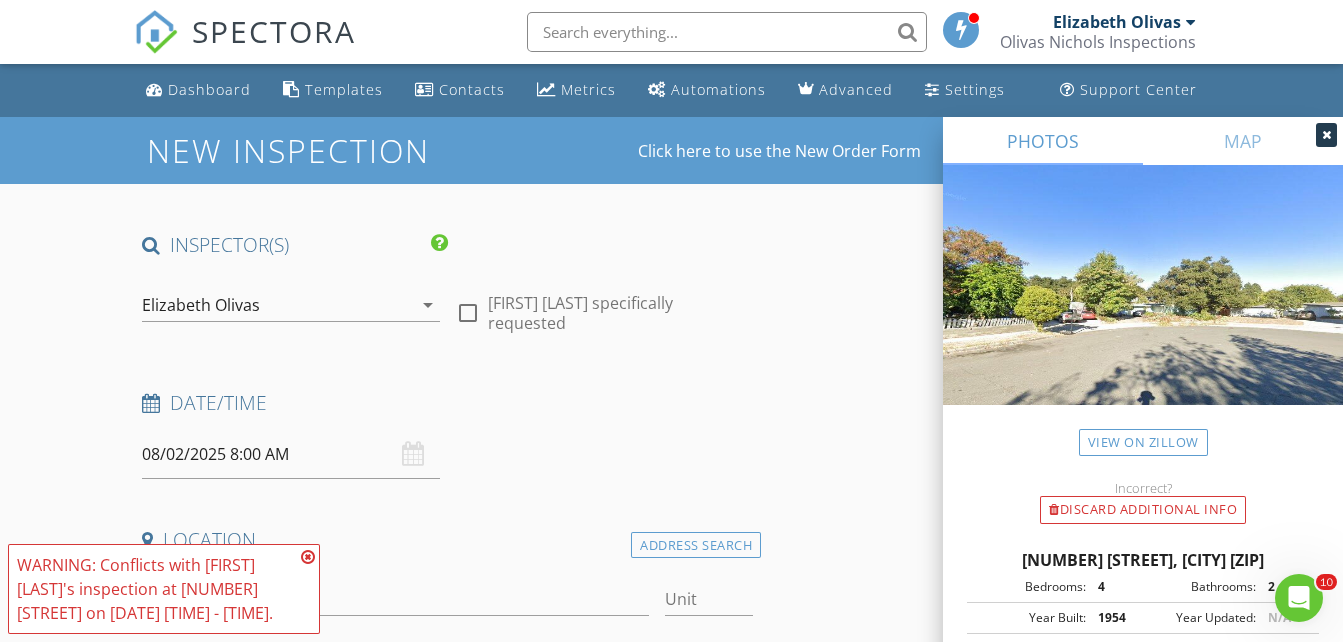 click on "08/02/2025 8:00 AM" at bounding box center (290, 454) 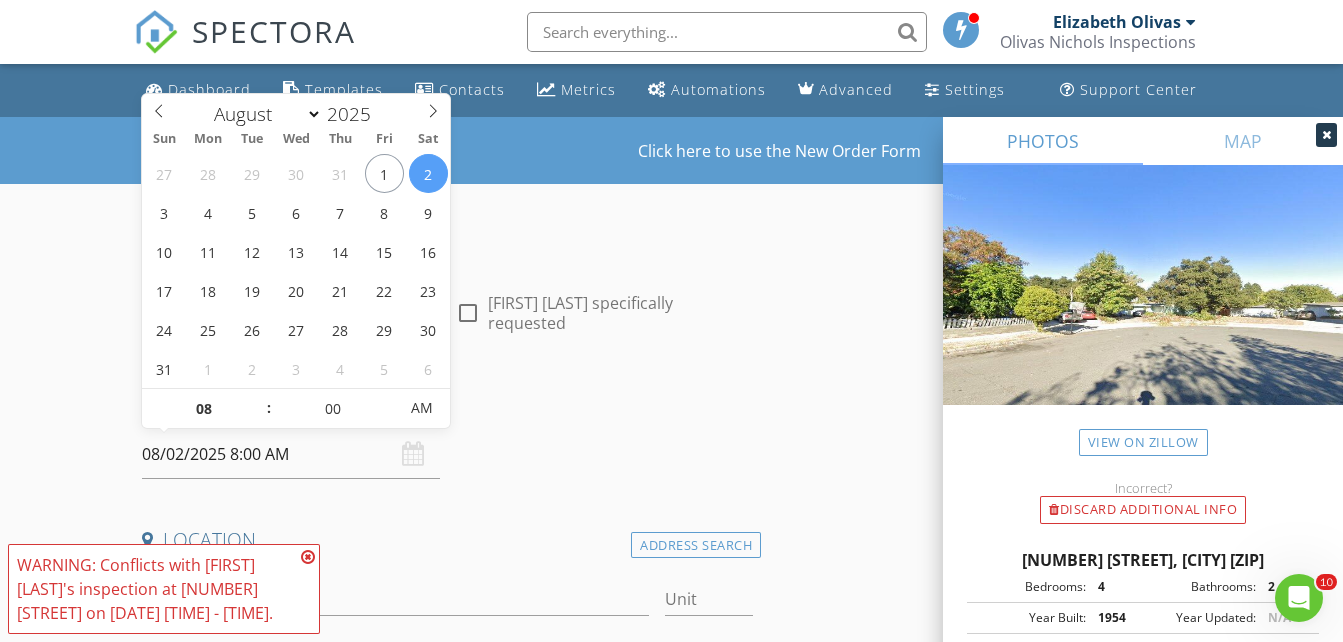 click on "08/02/2025 8:00 AM" at bounding box center [290, 454] 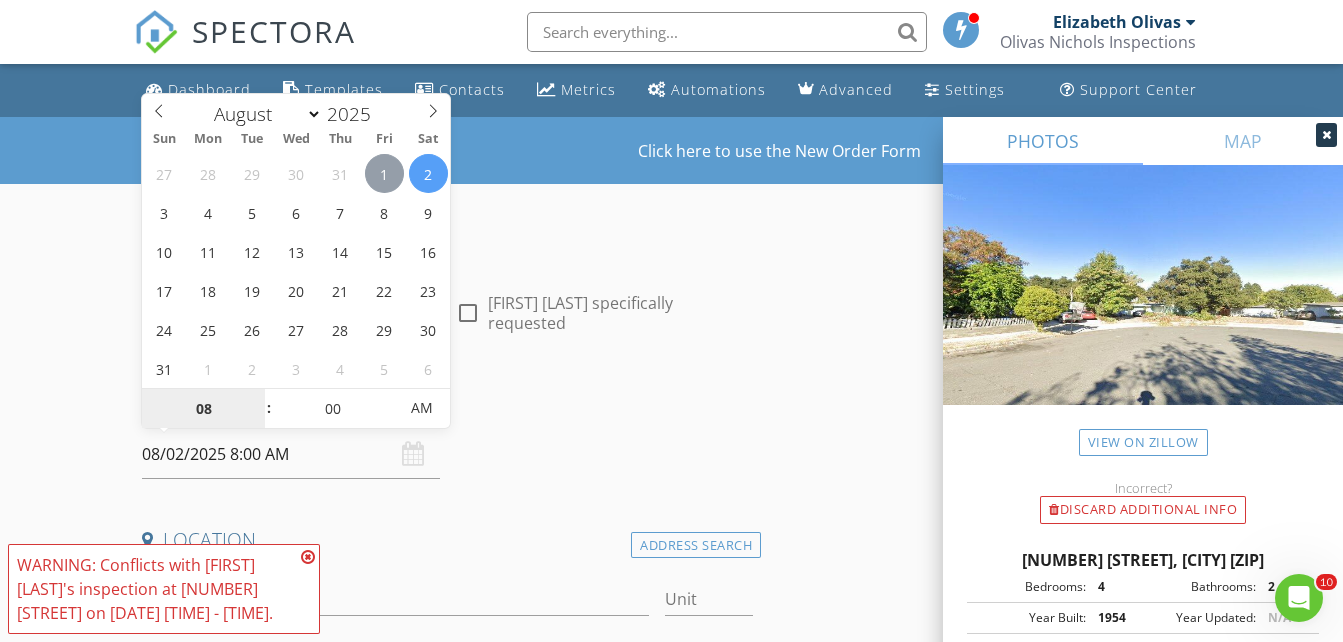 type on "08/01/2025 8:00 AM" 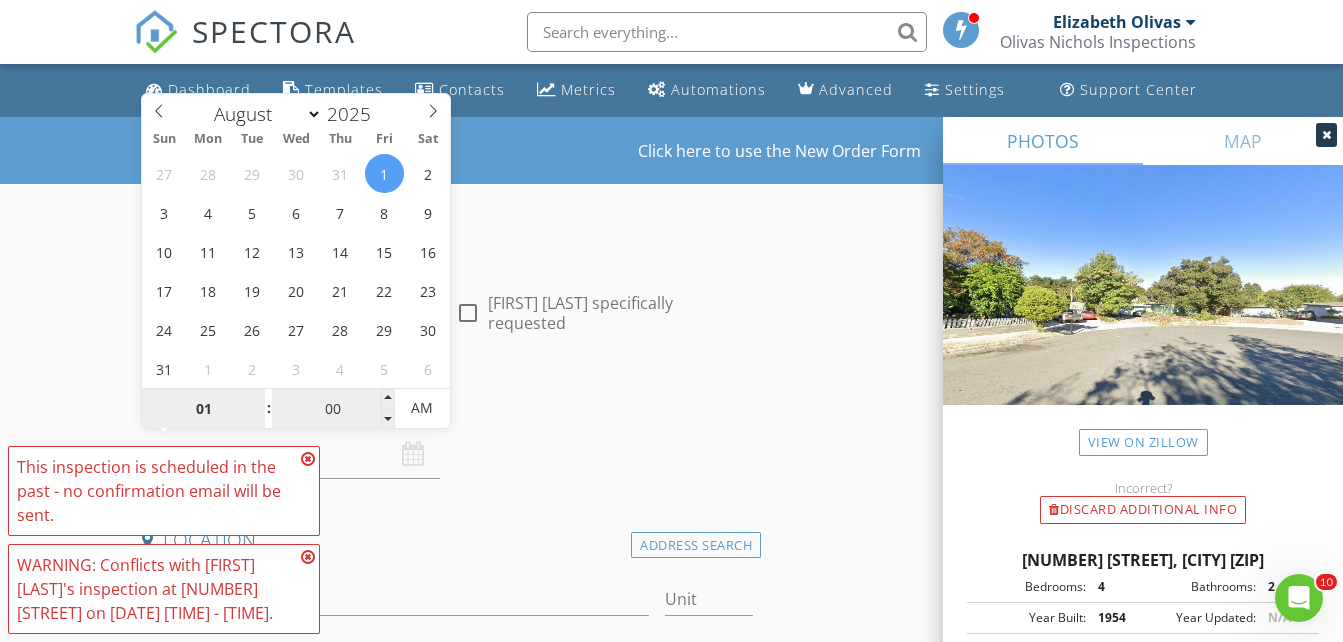 type on "01" 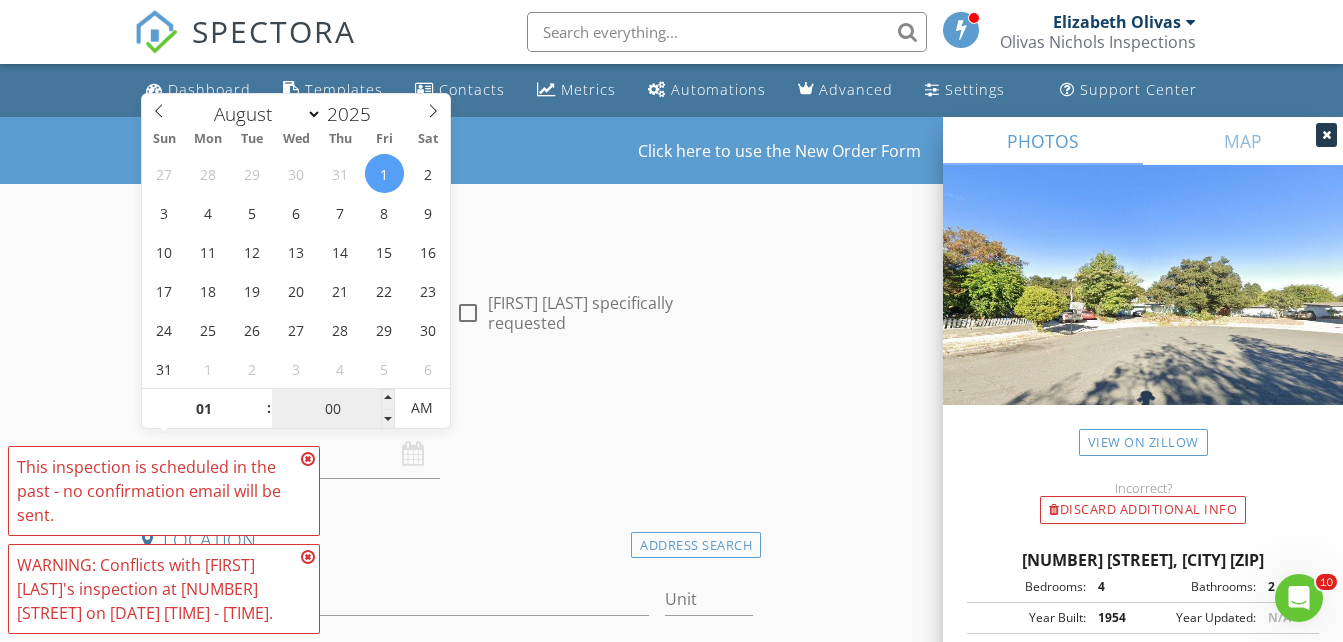 type on "08/01/2025 1:00 AM" 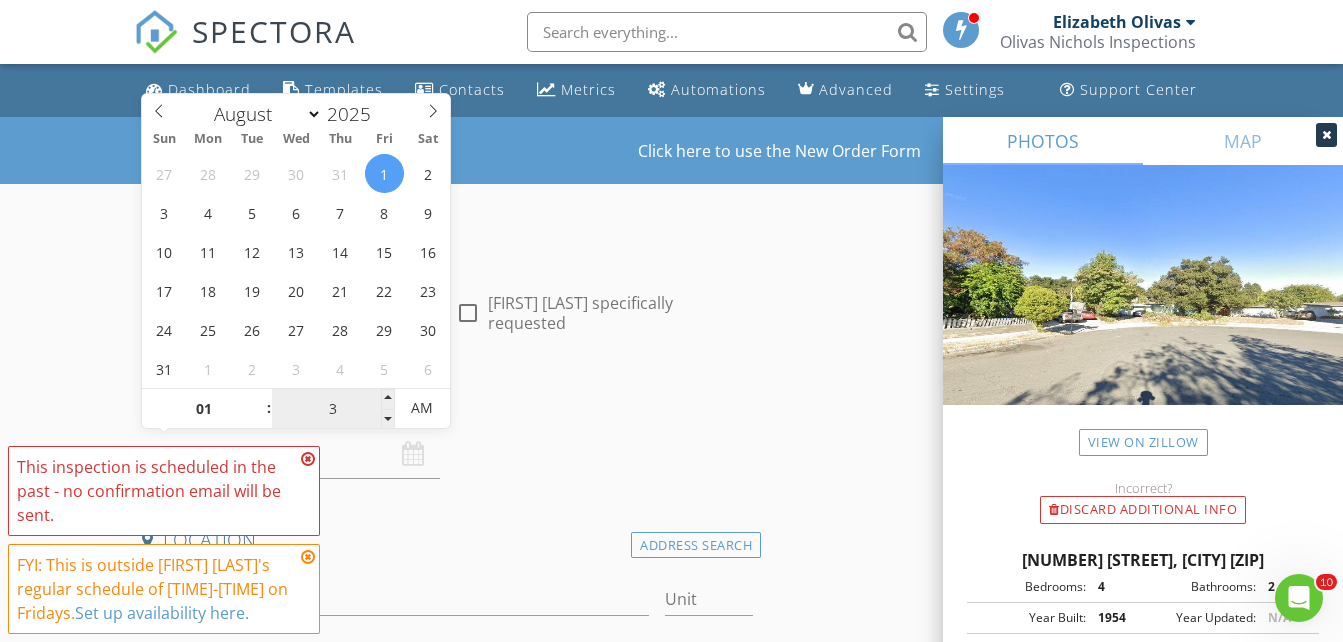 type on "35" 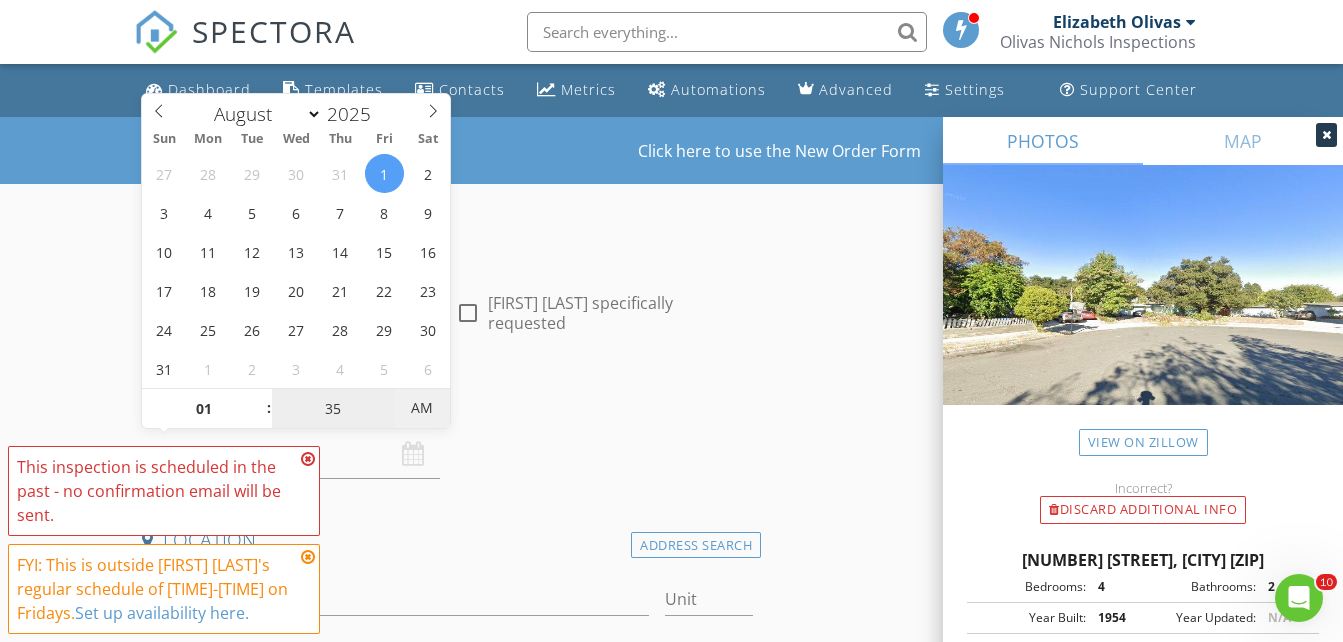 type on "[DATE] [TIME]" 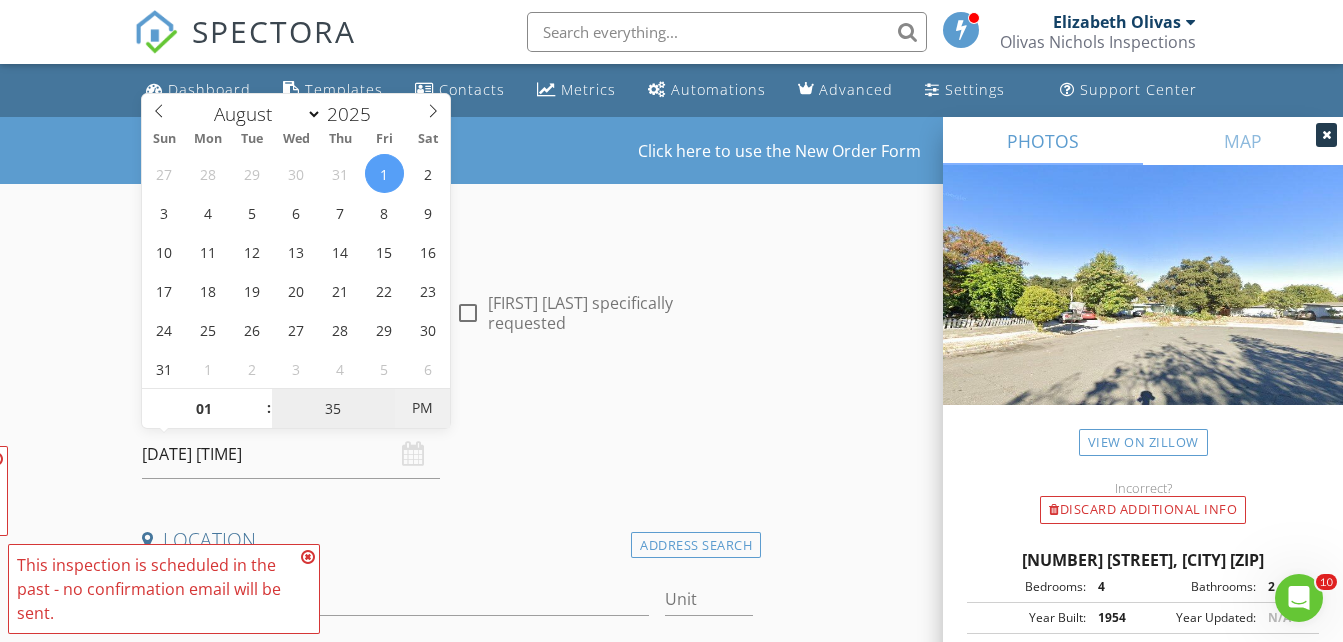 click on "PM" at bounding box center [422, 408] 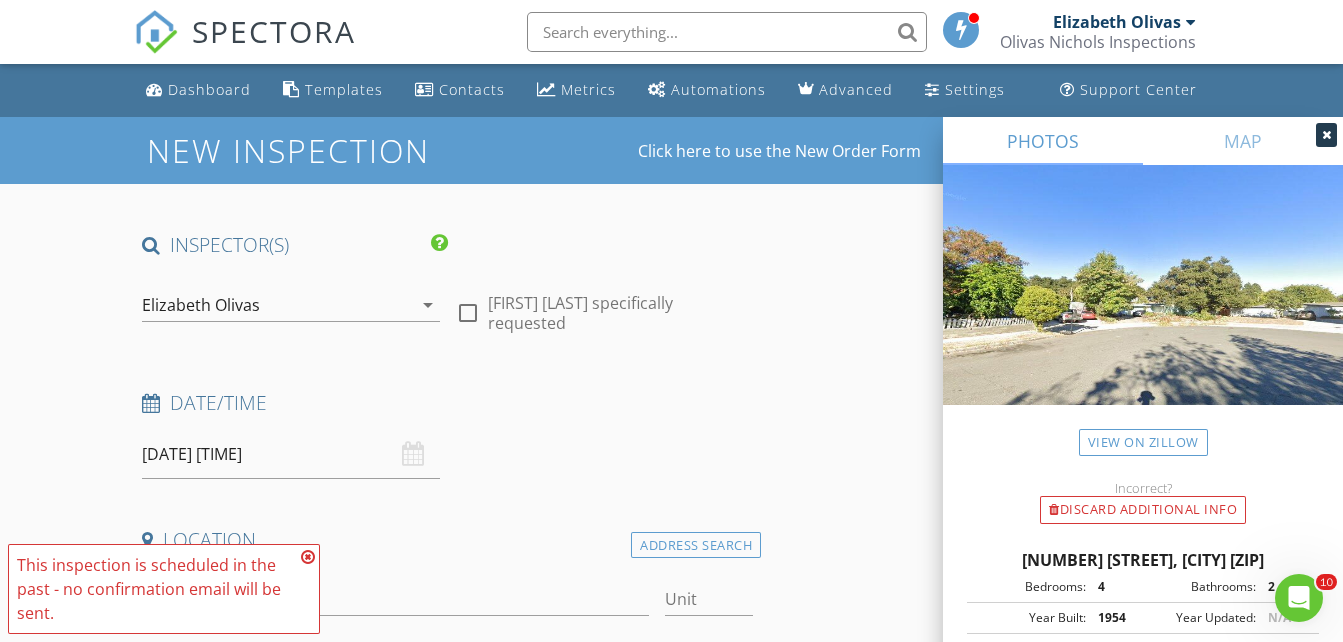 click at bounding box center [308, 557] 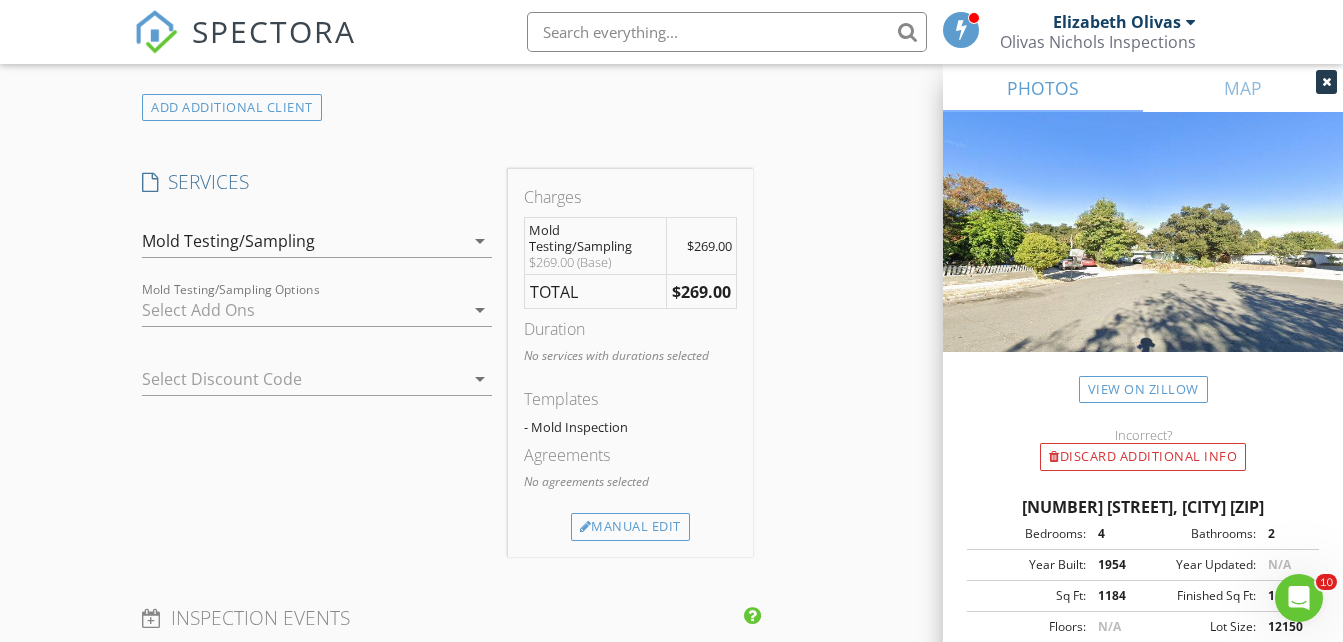scroll, scrollTop: 1610, scrollLeft: 0, axis: vertical 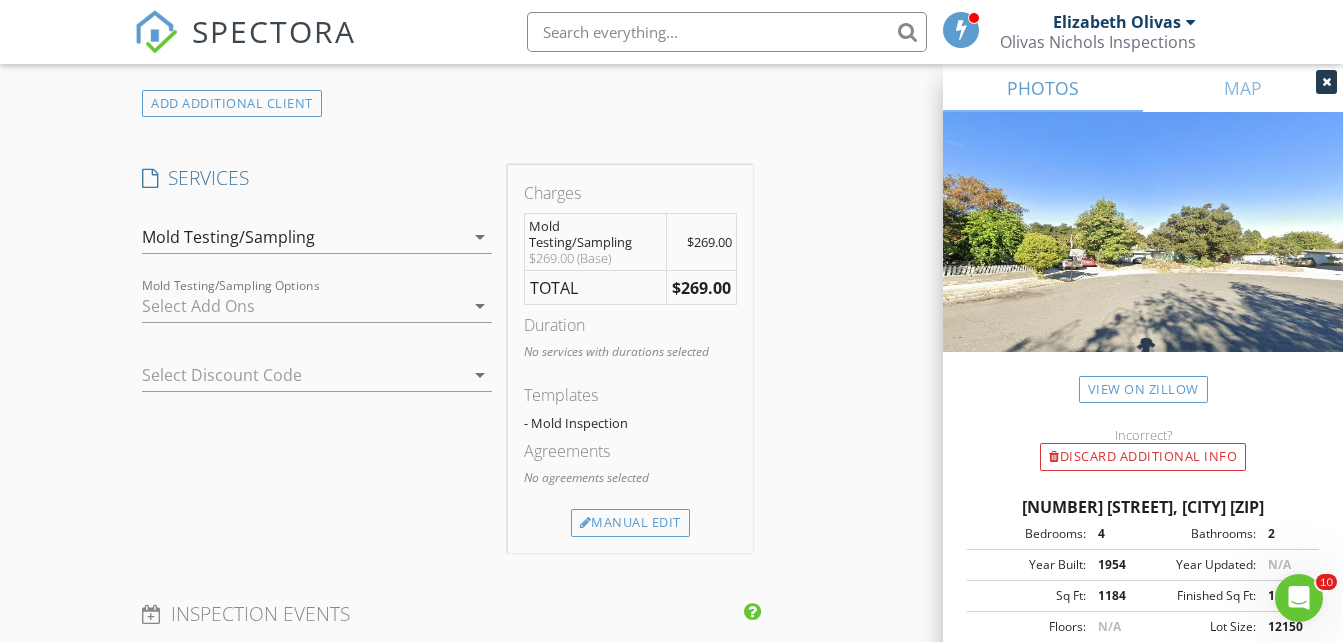 drag, startPoint x: 297, startPoint y: 350, endPoint x: 289, endPoint y: 369, distance: 20.615528 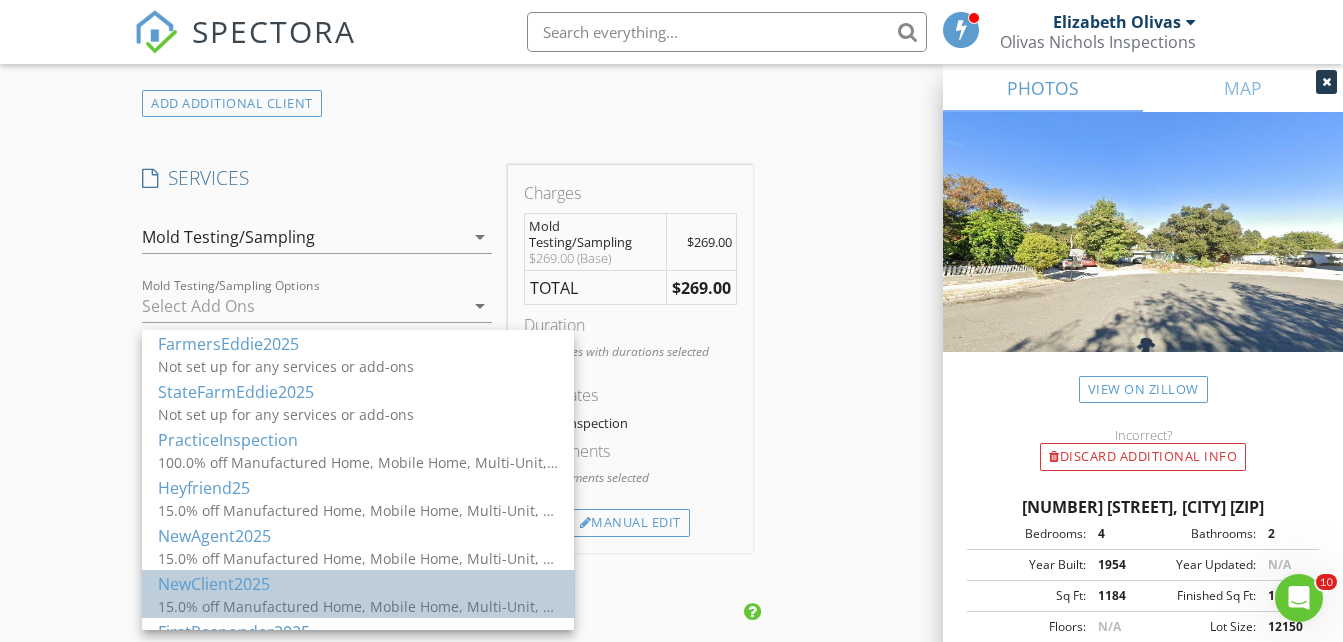 click on "15.0% off Manufactured Home, Mobile Home, Multi-Unit, New Construction, Re-Inspection, Rental, Thermal Leak Inspection, Pre-Listing Inspection, 11-Month Warranty Inspection, Residential Inspection" at bounding box center (358, 606) 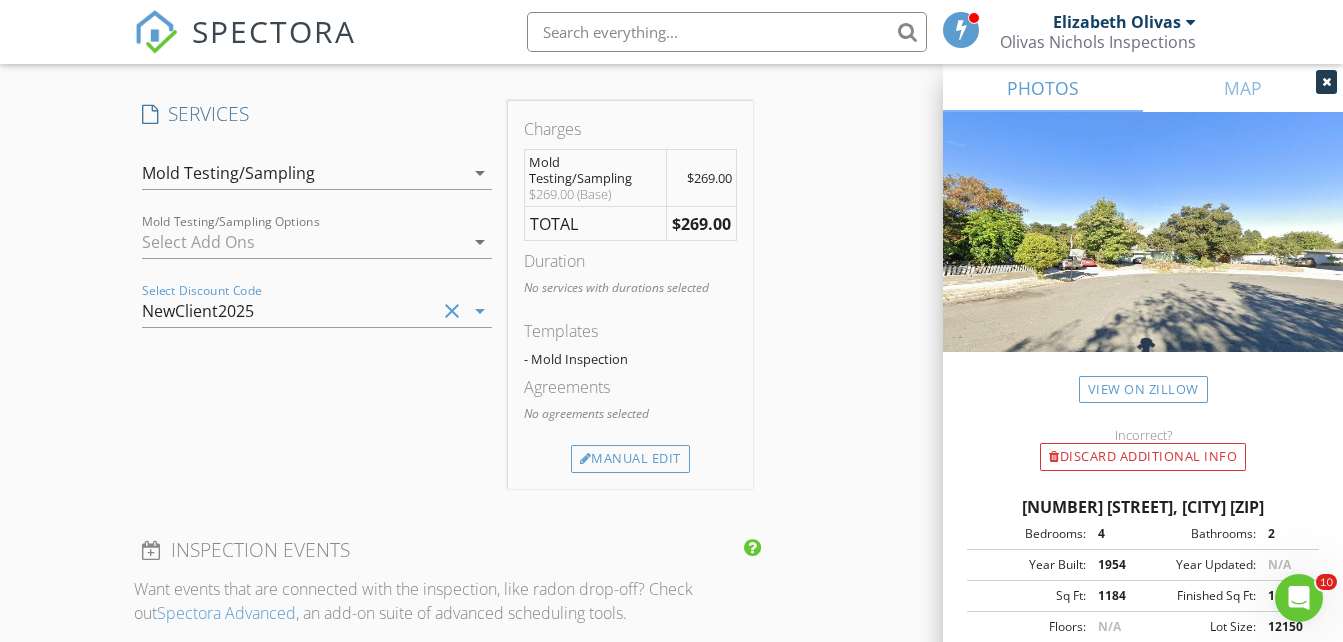 scroll, scrollTop: 1672, scrollLeft: 0, axis: vertical 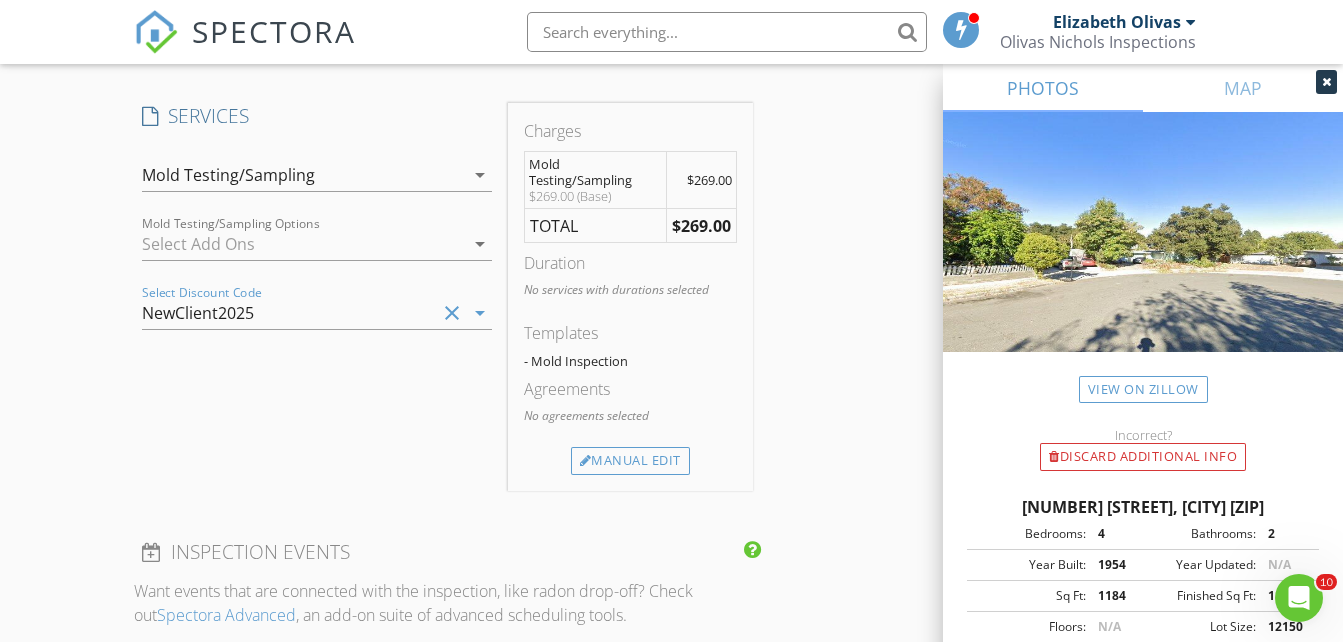 click on "clear" at bounding box center [452, 313] 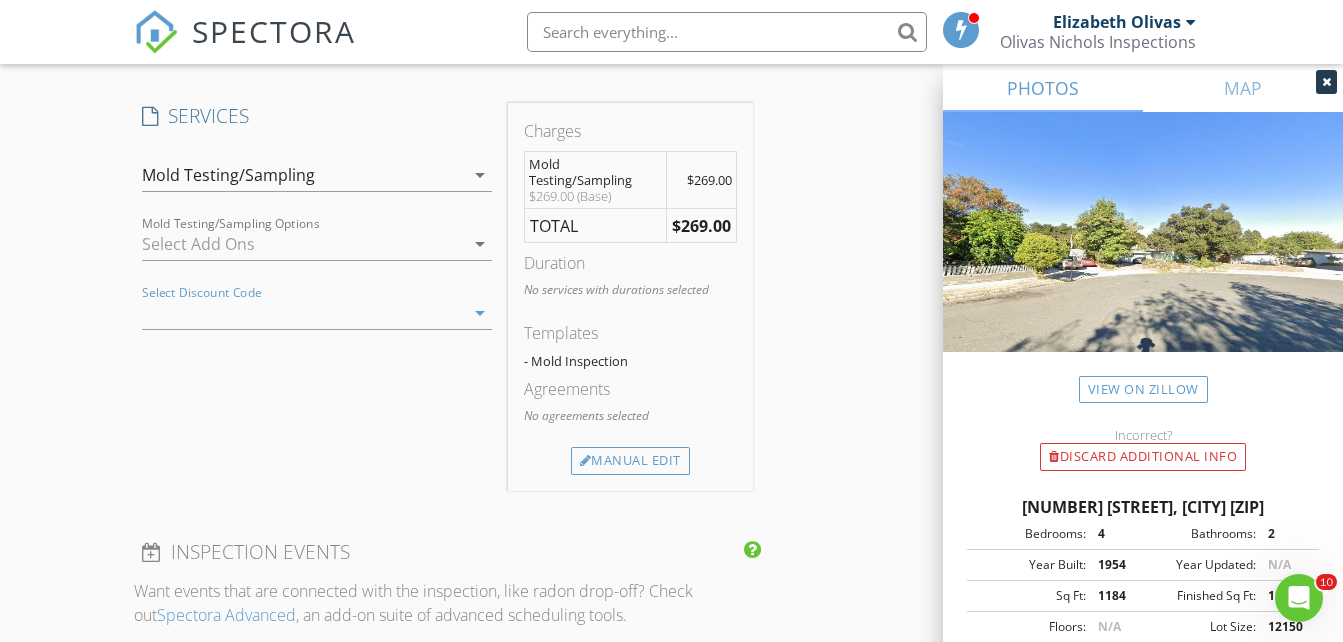 click at bounding box center [289, 313] 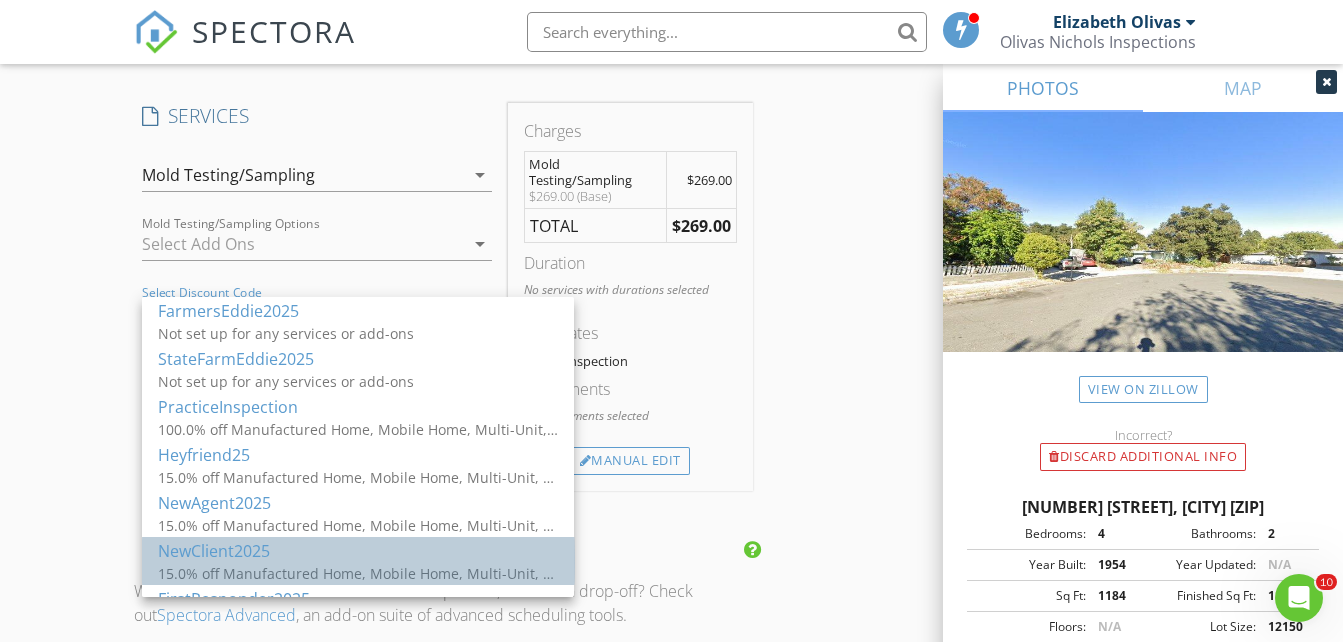 click on "15.0% off Manufactured Home, Mobile Home, Multi-Unit, New Construction, Re-Inspection, Rental, Thermal Leak Inspection, Pre-Listing Inspection, 11-Month Warranty Inspection, Residential Inspection" at bounding box center [358, 573] 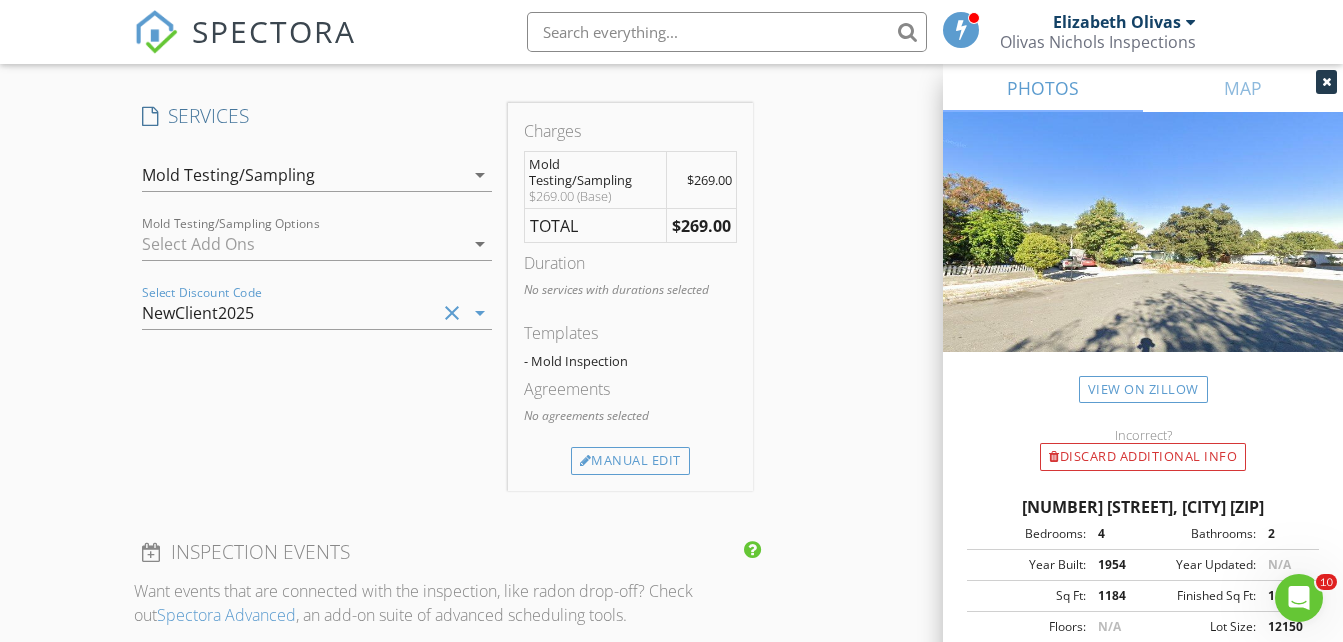 click on "SERVICES
check_box_outline_blank   Manufactured Home   check_box_outline_blank   Mobile Home   check_box_outline_blank   Multi-Unit   check_box_outline_blank   New Construction   check_box_outline_blank   Re-Inspection   check_box_outline_blank   Rental   check_box_outline_blank   Thermal Leak Inspection   check_box_outline_blank   Pre-Listing Inspection   check_box_outline_blank   11-Month Warranty Inspection   check_box   Mold Testing/Sampling   Mold Testing/Sampling check_box_outline_blank   Sewer Scope    Sewer Scope Inspection check_box_outline_blank   New Service   check_box_outline_blank   Pre-Drywall   Pre-Drywall  check_box_outline_blank   Well Inspection   Well and Associated Equipment Inspection check_box_outline_blank   Residential Inspection   Mold Testing/Sampling arrow_drop_down   check_box_outline_blank   Add On   Asbestos Testing/Sampling check_box_outline_blank   Add On   Thermal Imaging/Leak Detection Mold Testing/Sampling Options arrow_drop_down" at bounding box center [317, 297] 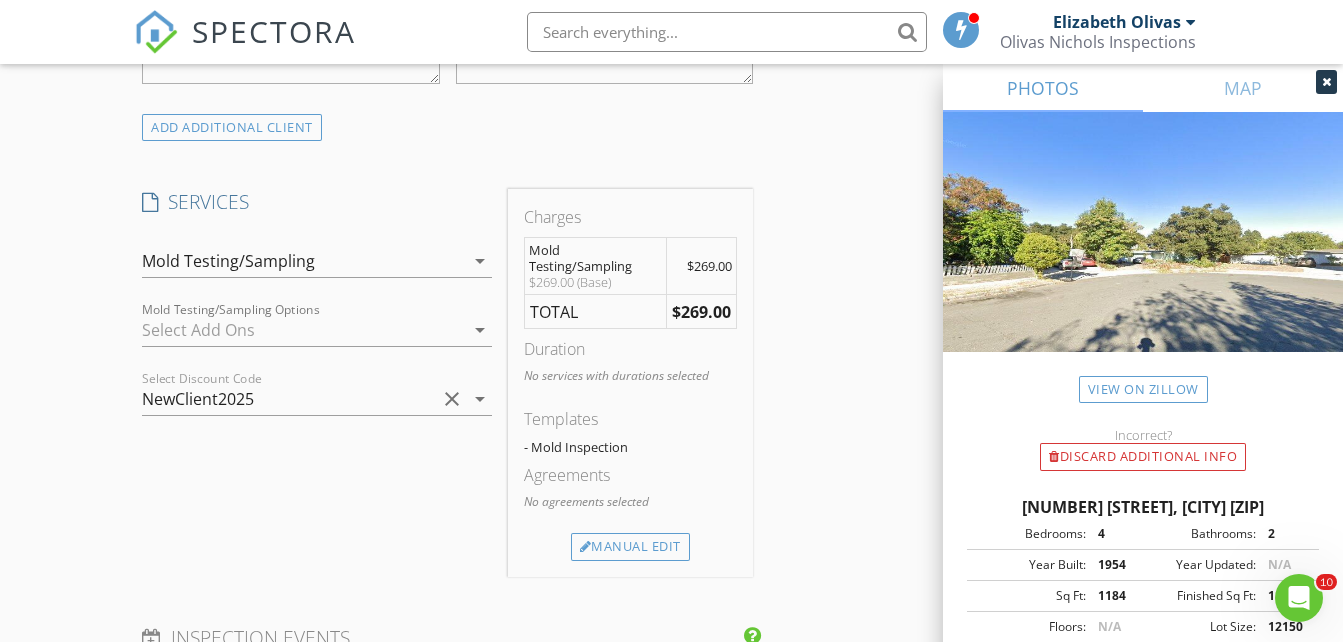 scroll, scrollTop: 1585, scrollLeft: 0, axis: vertical 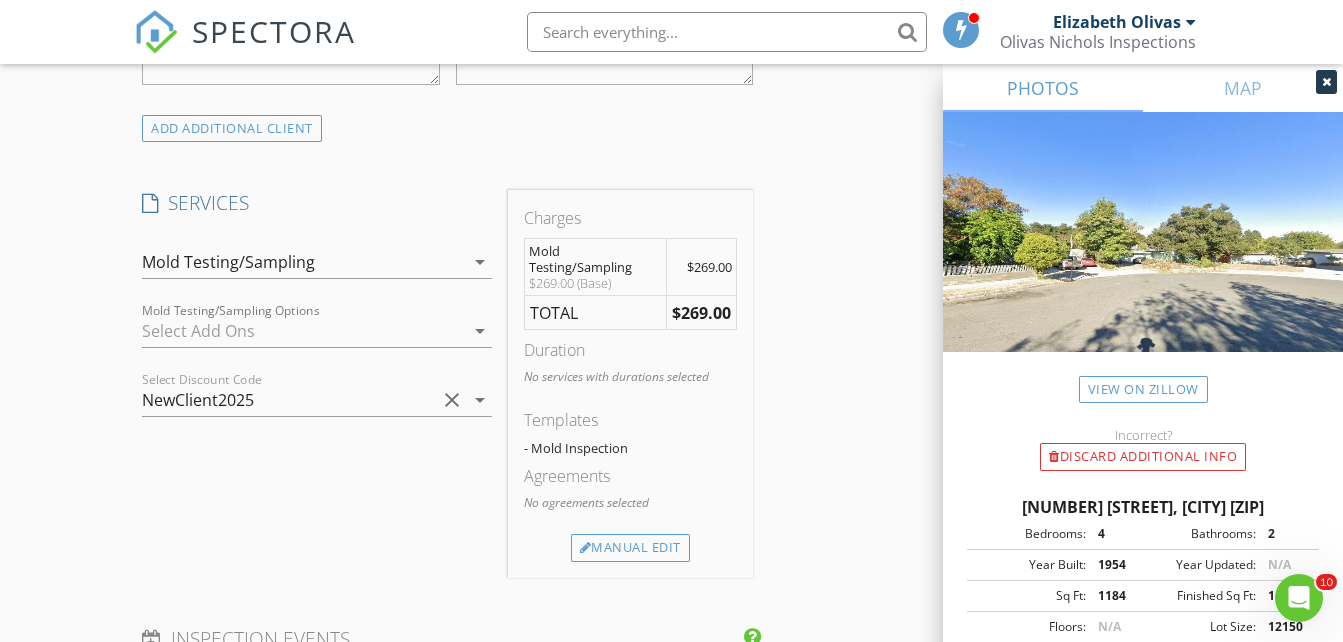 click on "clear" at bounding box center [452, 400] 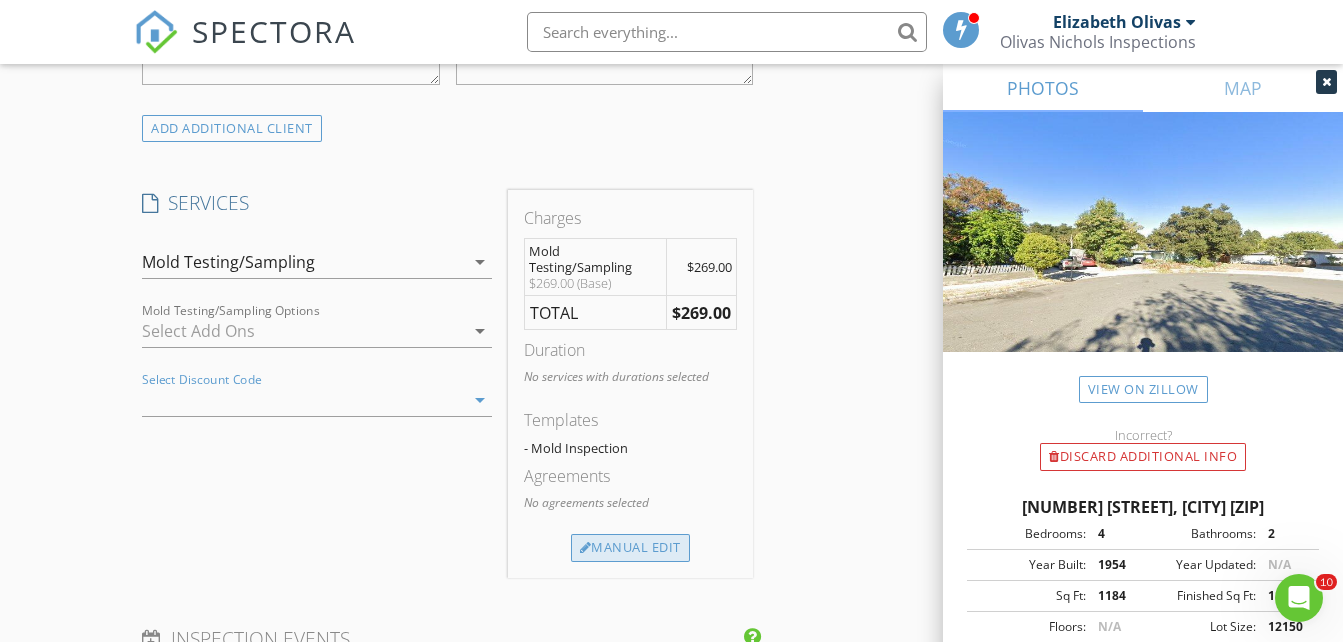 click on "Manual Edit" at bounding box center [630, 548] 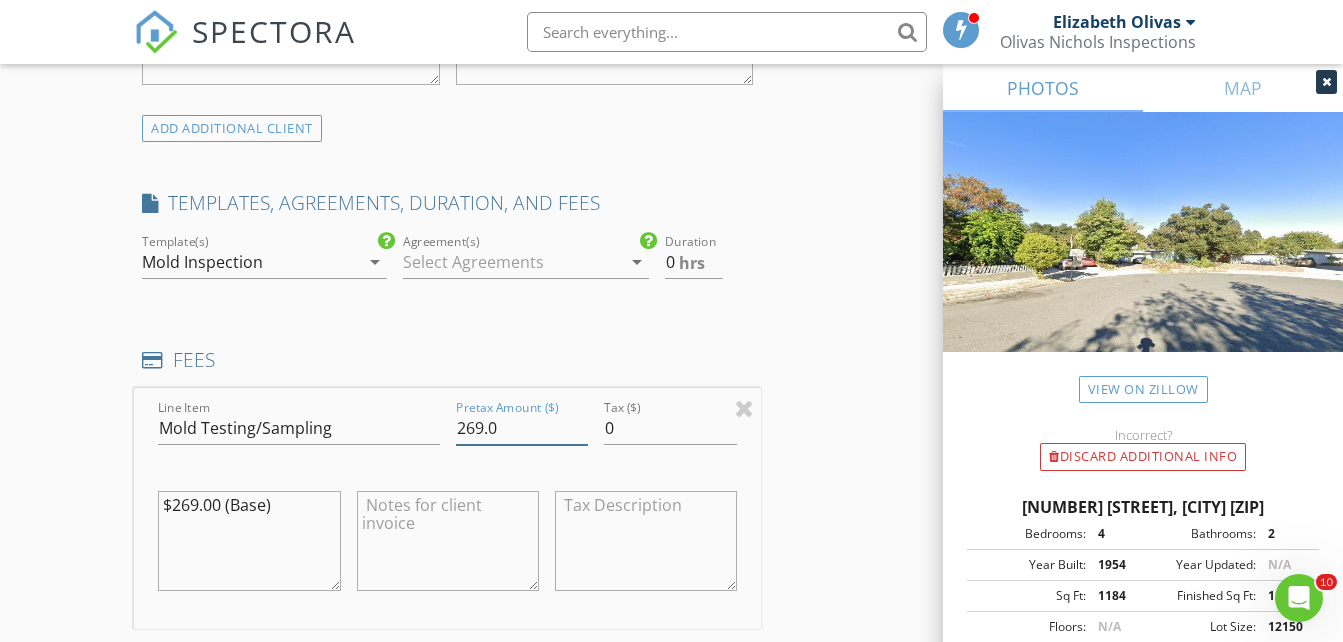 click on "269.0" at bounding box center [522, 428] 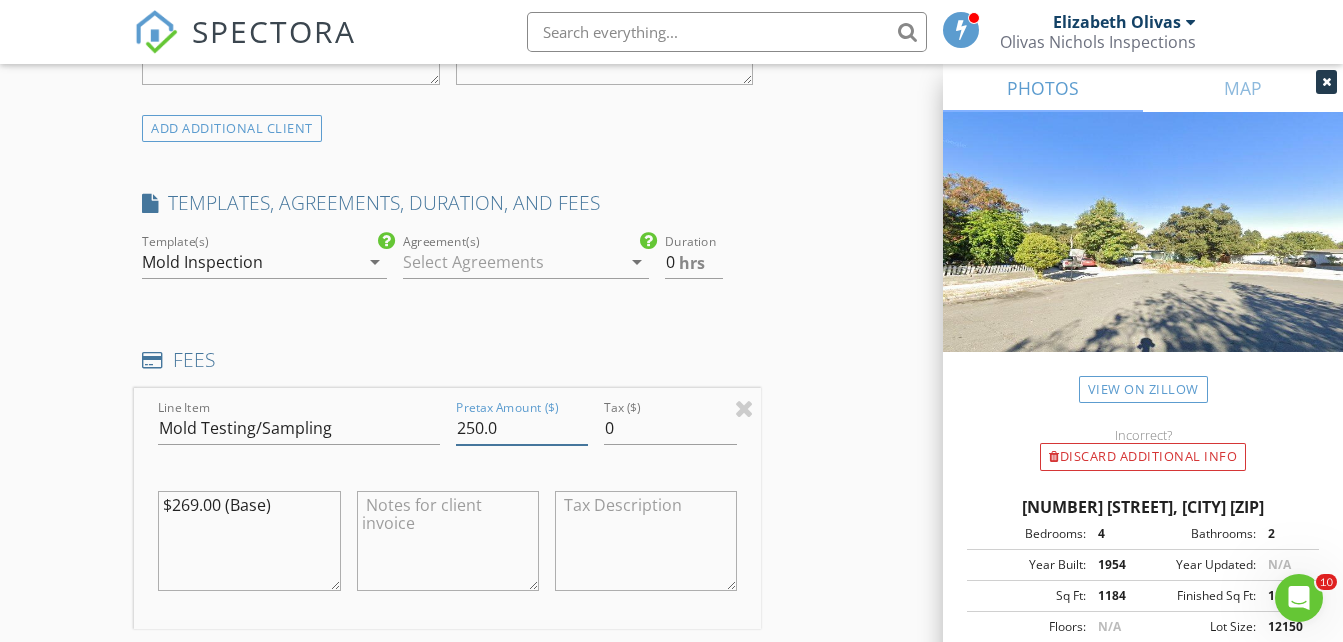 type on "250.0" 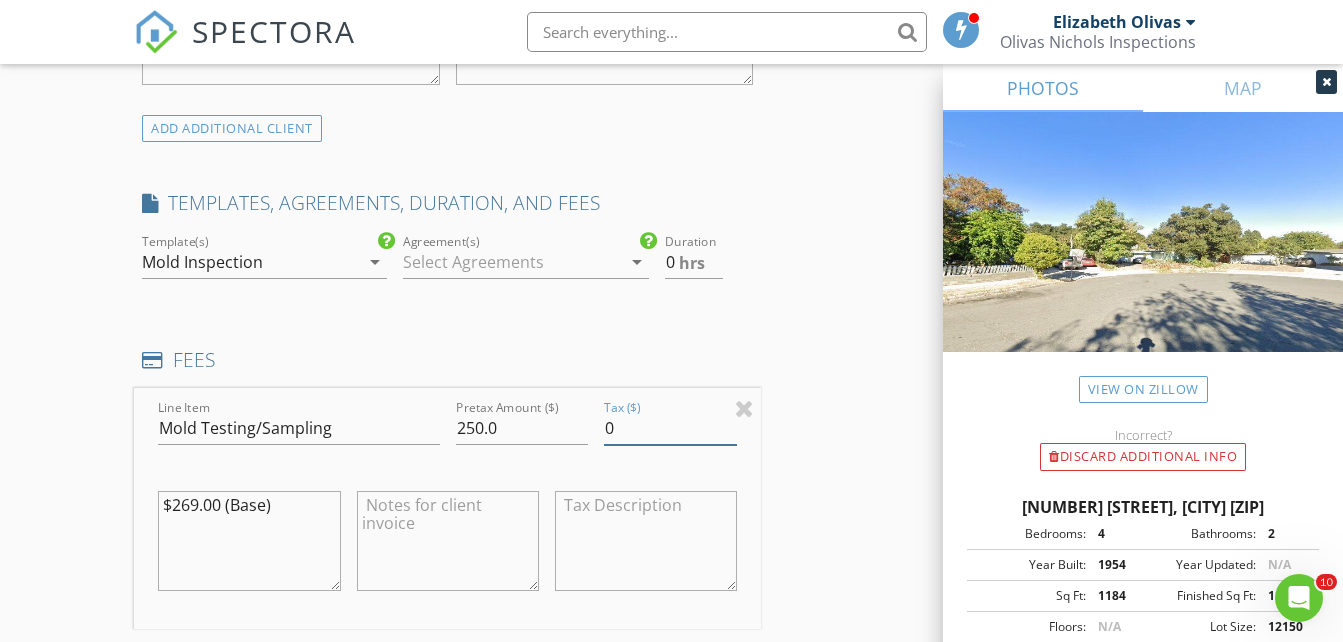 click on "0" at bounding box center [670, 428] 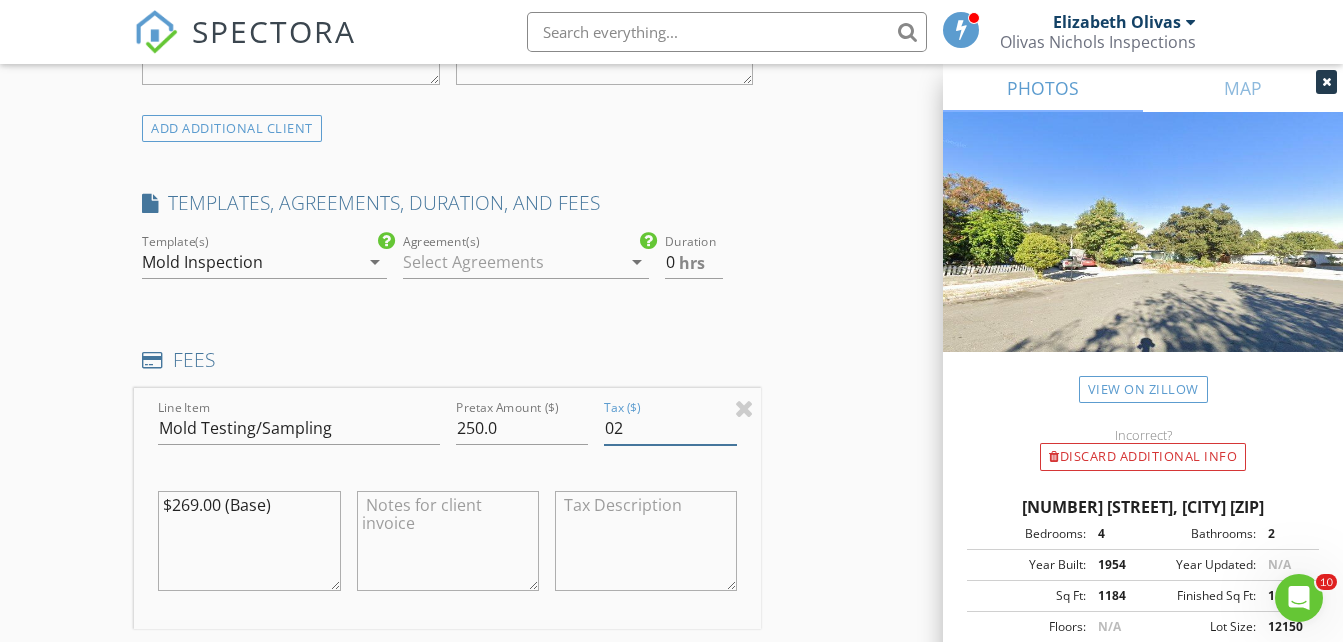 type on "0" 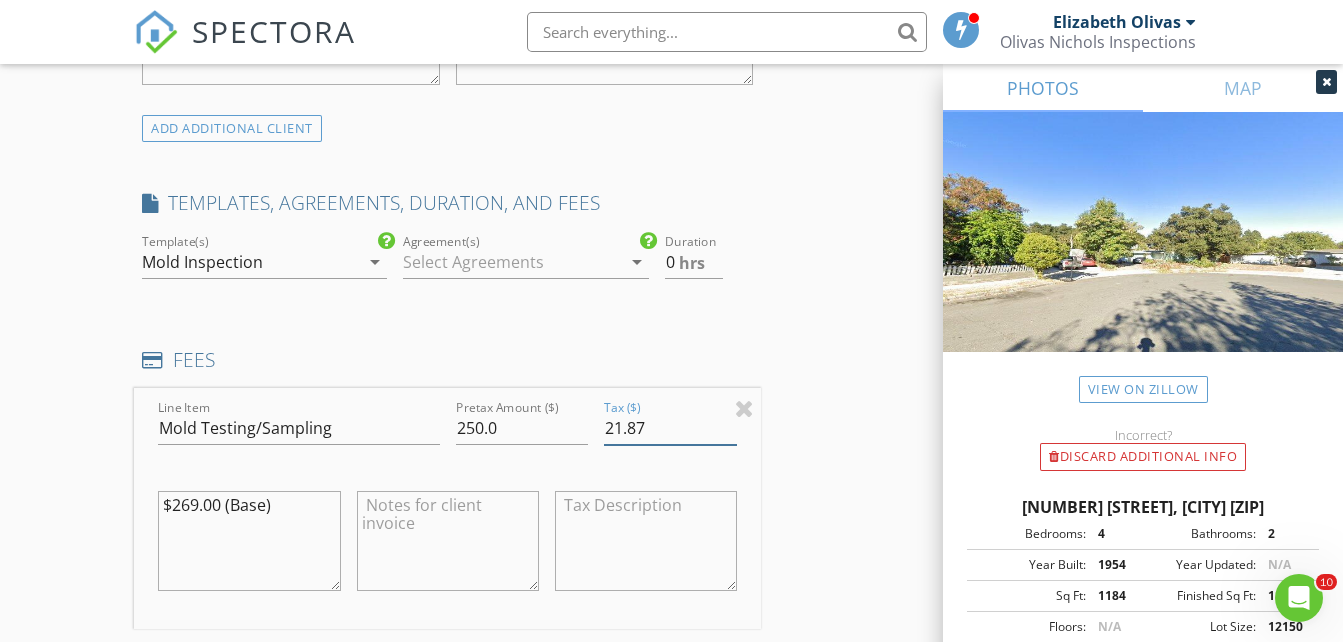 type on "21.87" 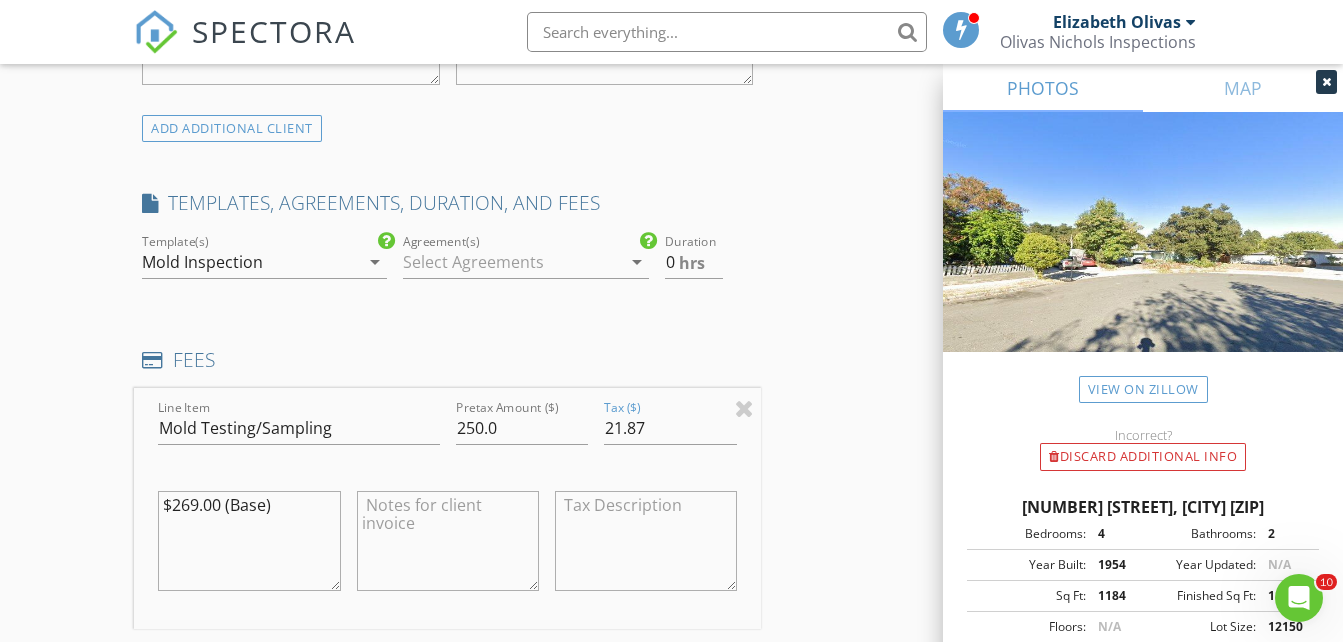 click on "arrow_drop_down" at bounding box center (637, 262) 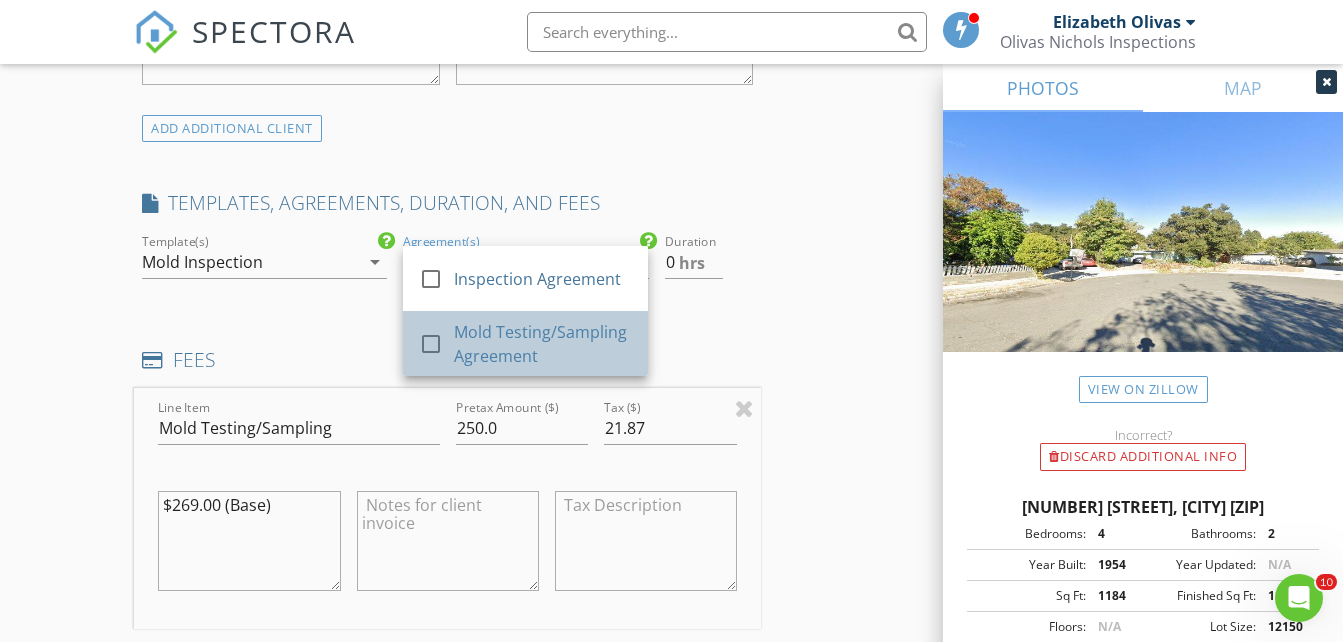 click on "Mold Testing/Sampling Agreement" at bounding box center (544, 344) 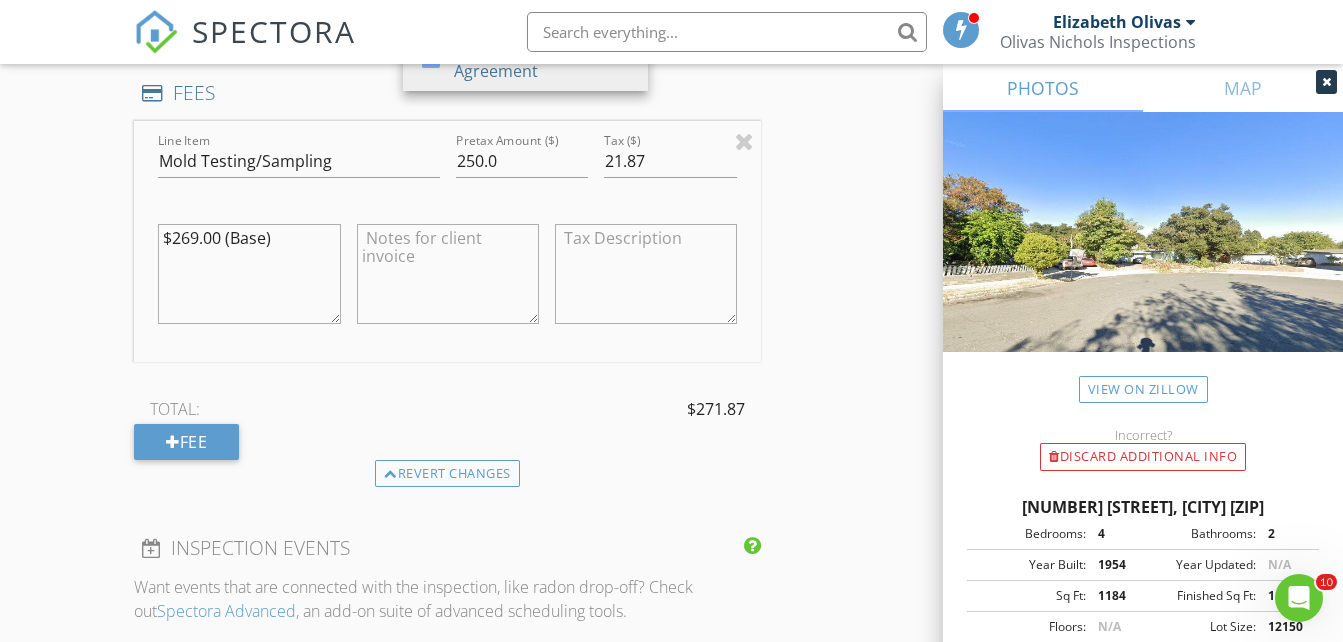 scroll, scrollTop: 1871, scrollLeft: 0, axis: vertical 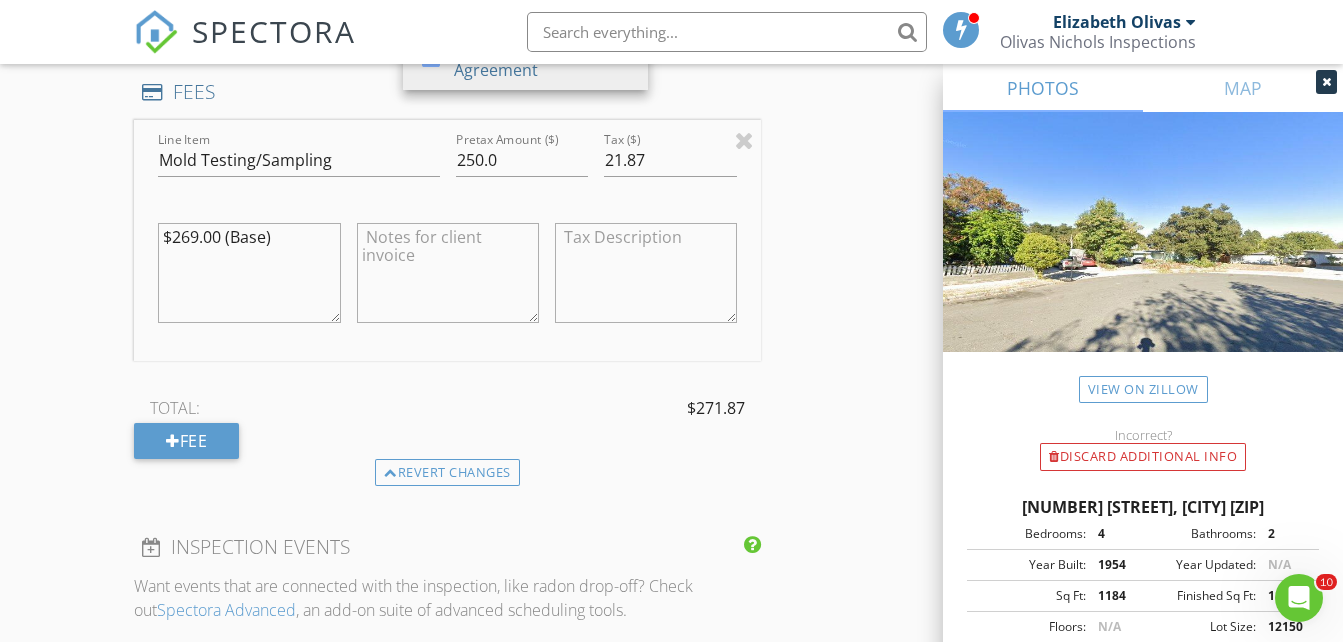 click on "$269.00 (Base)" at bounding box center (249, 273) 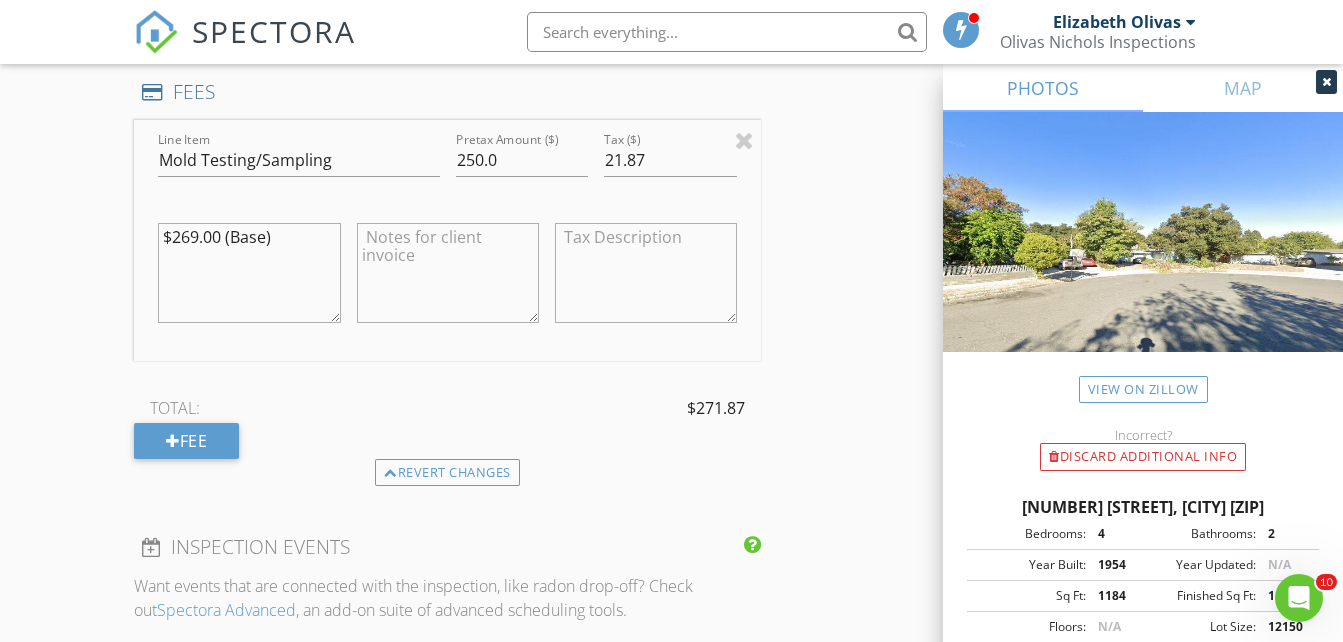 click on "$269.00 (Base)" at bounding box center (249, 273) 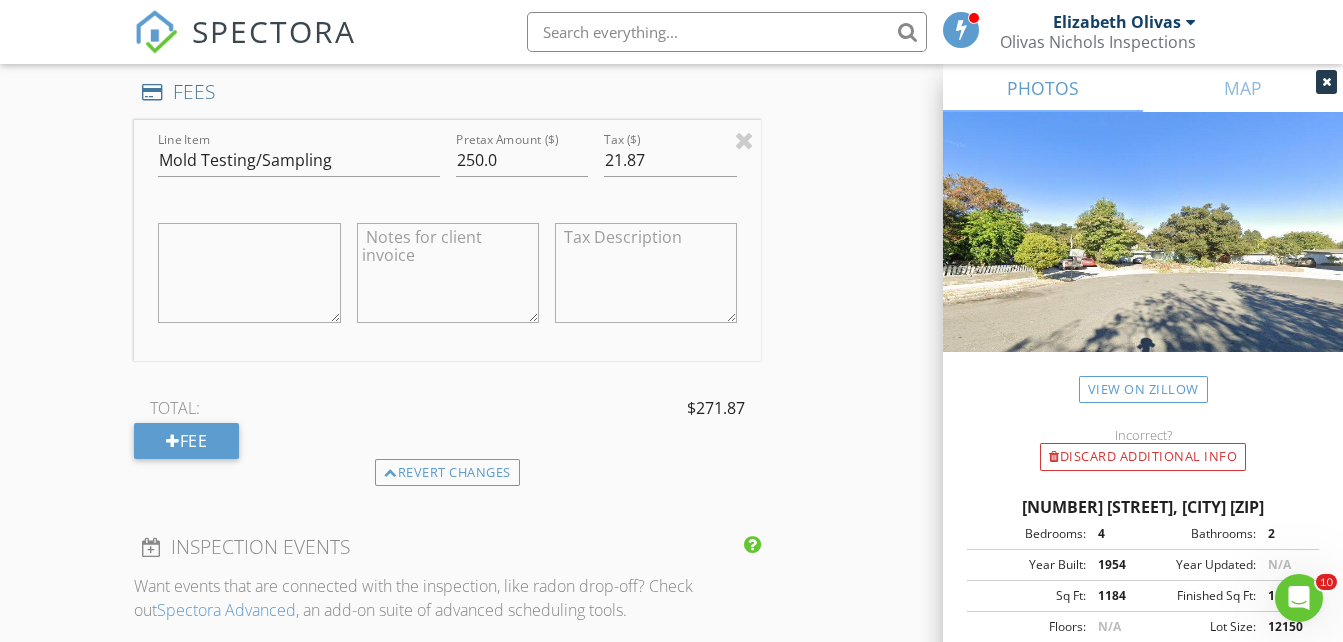 type 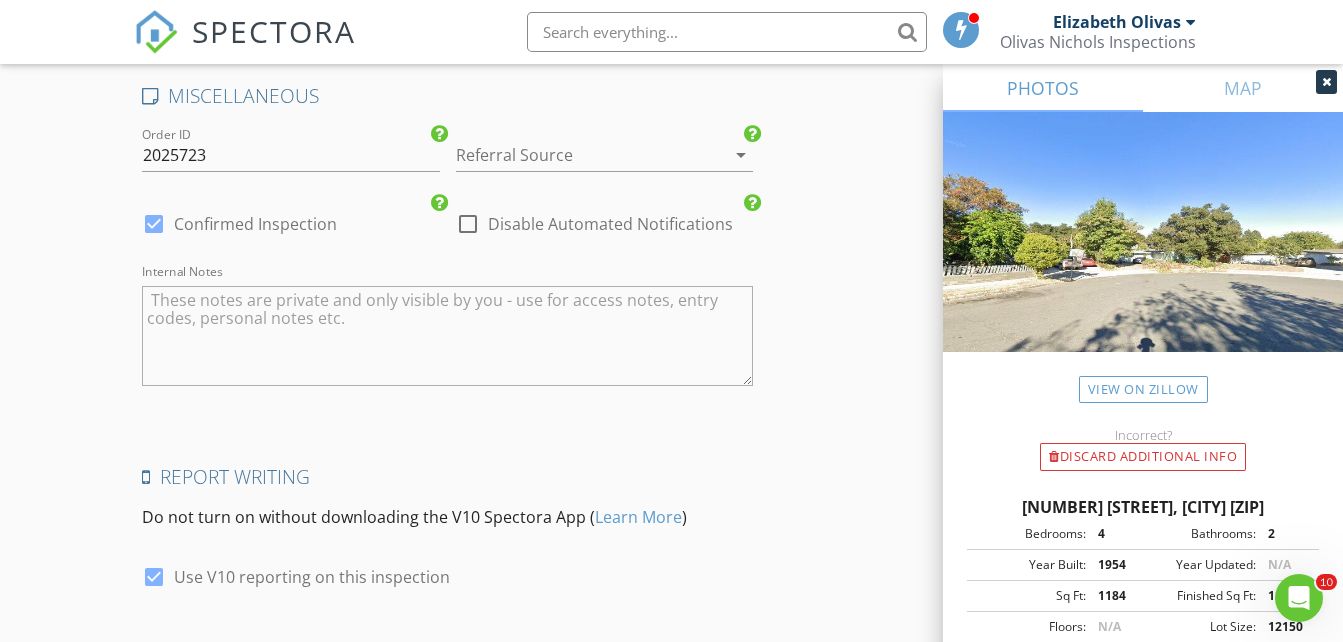 scroll, scrollTop: 3223, scrollLeft: 0, axis: vertical 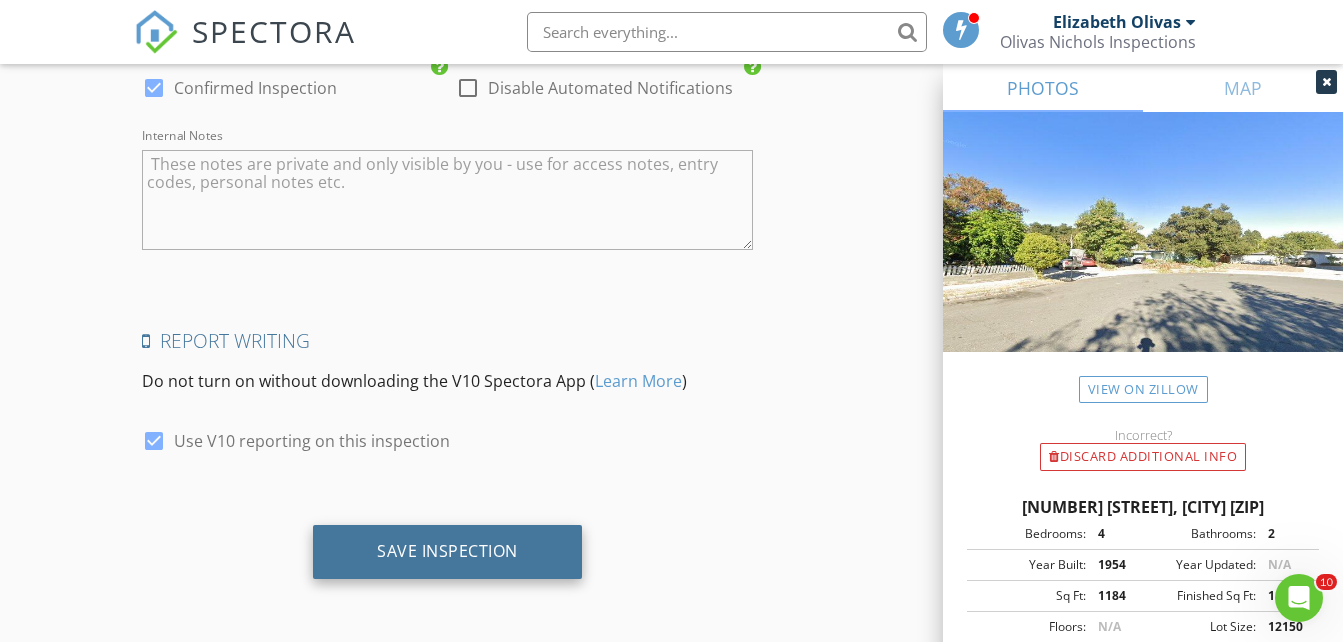 type on "Additional Sample fees WAIVED" 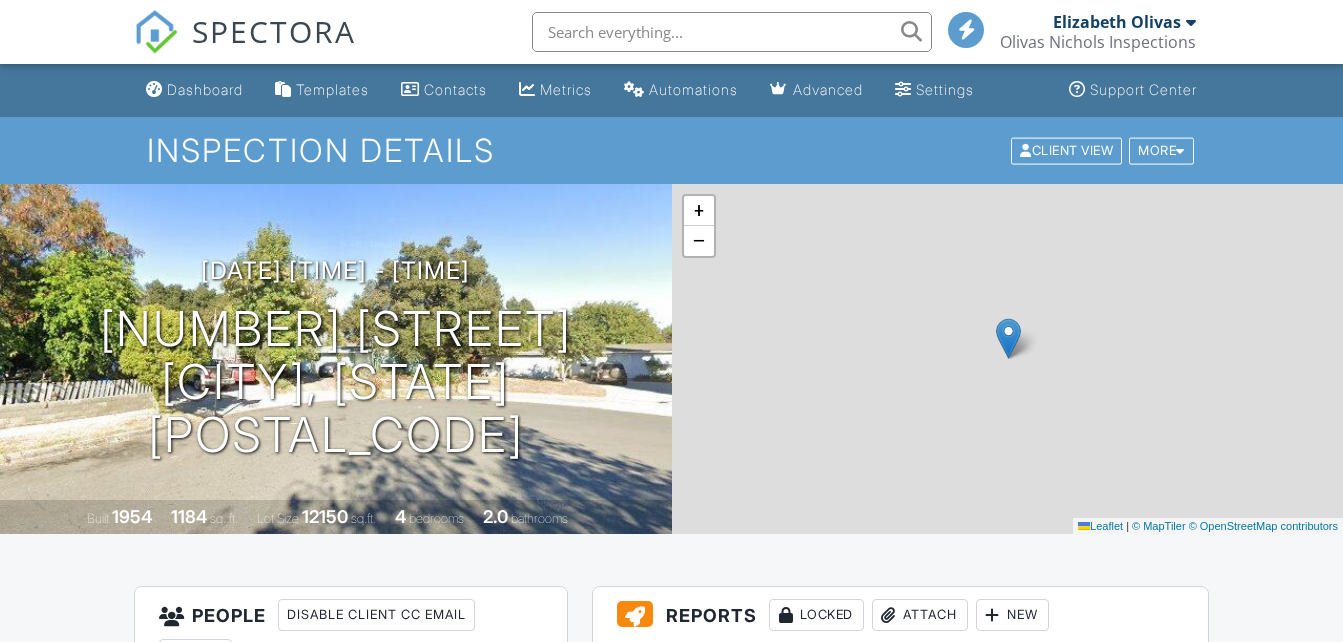 scroll, scrollTop: 0, scrollLeft: 0, axis: both 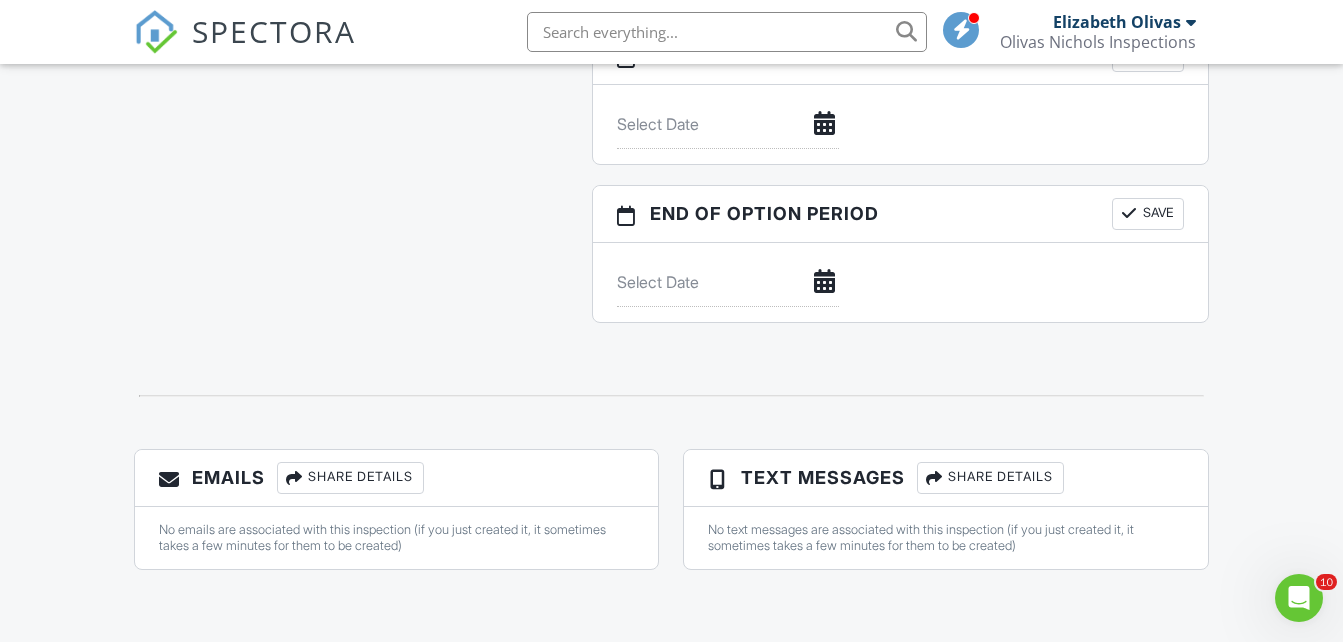 click on "Share Details" at bounding box center (990, 478) 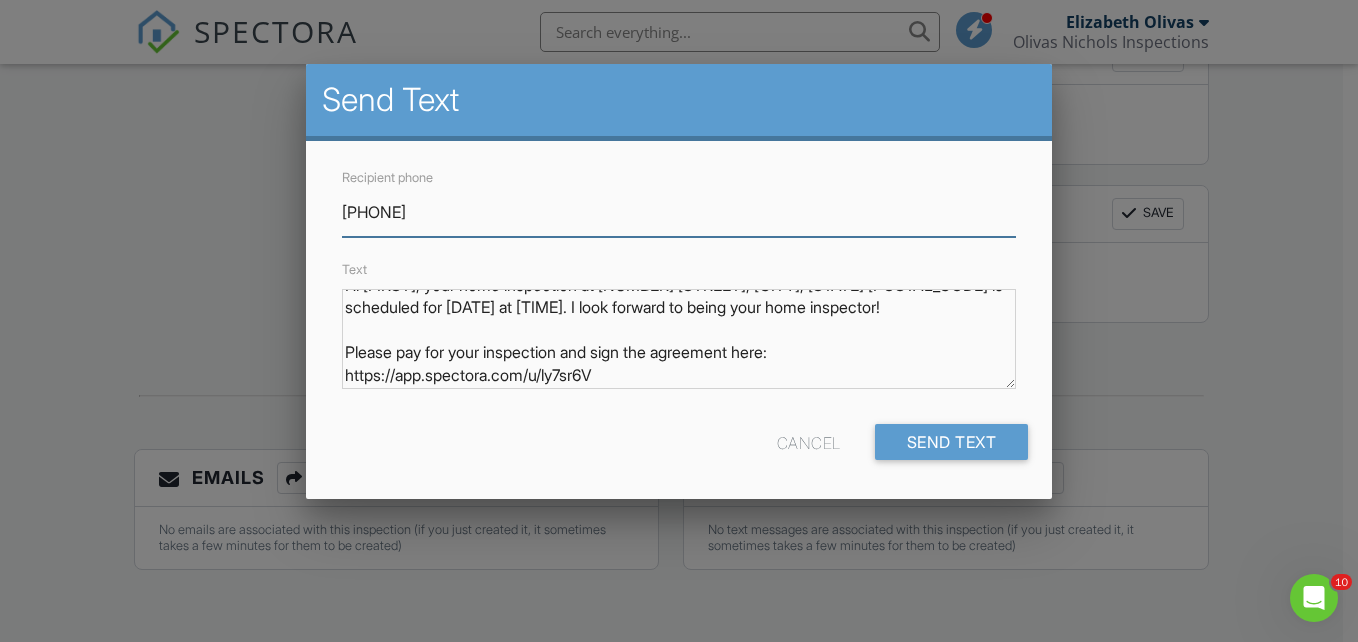 scroll, scrollTop: 0, scrollLeft: 0, axis: both 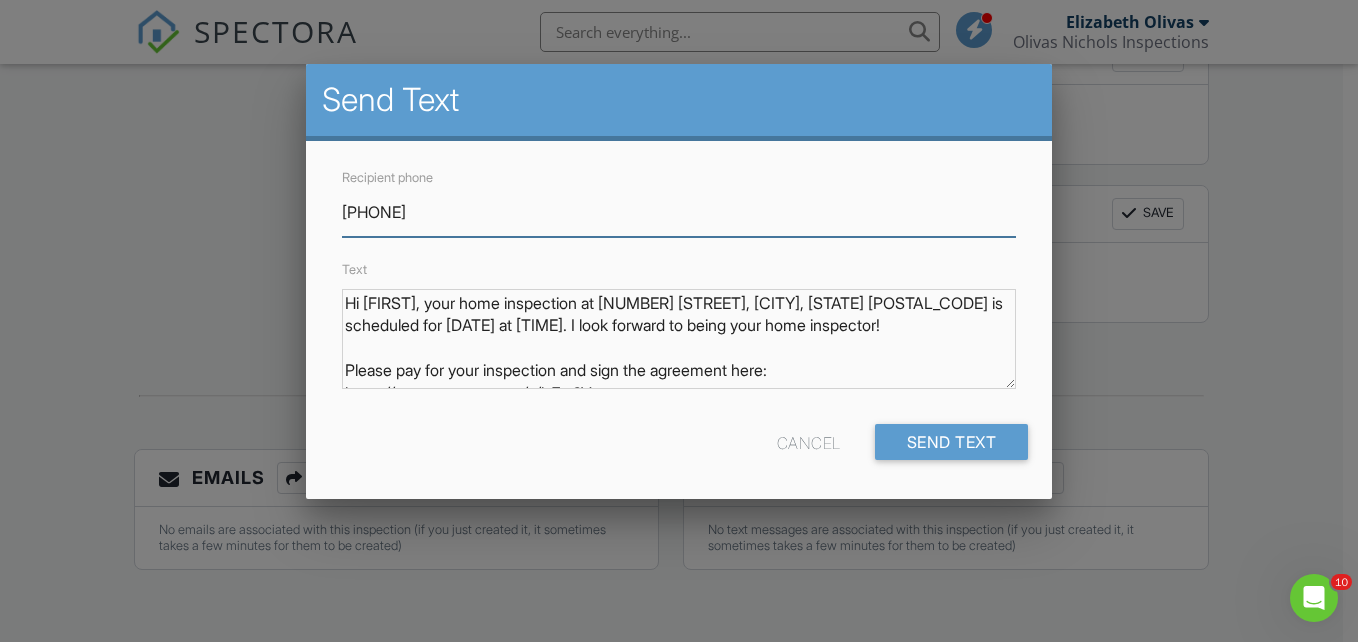 type on "[PHONE]" 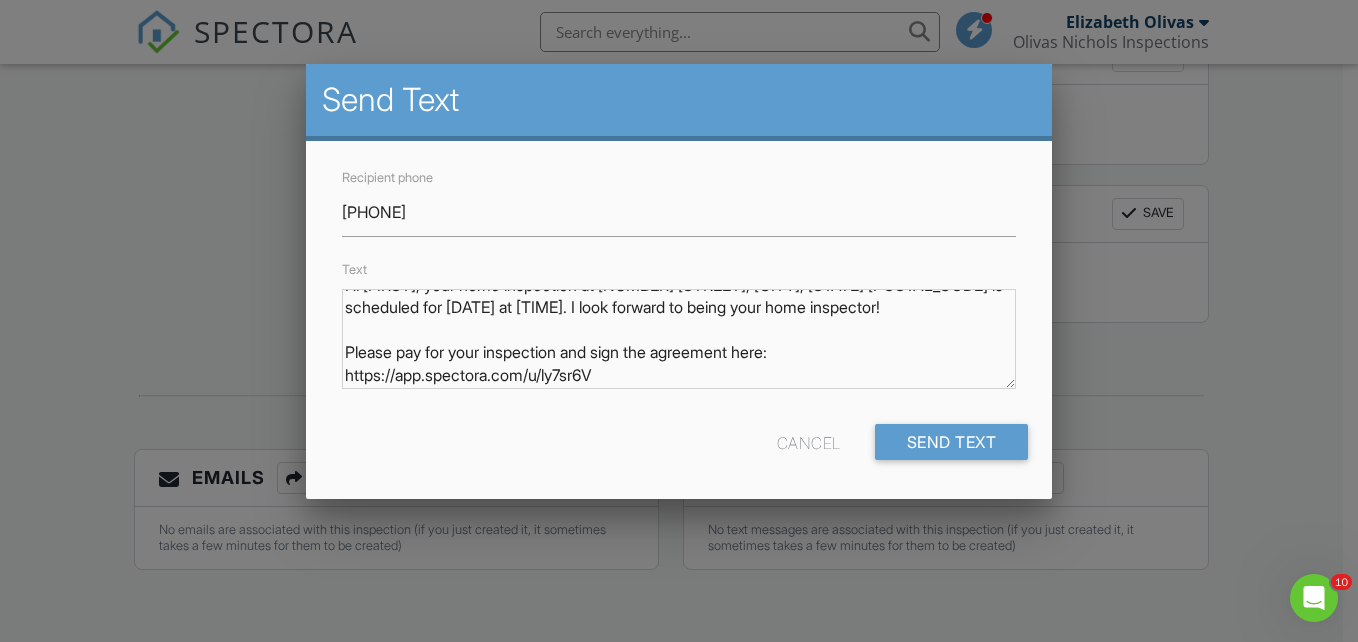 scroll, scrollTop: 0, scrollLeft: 0, axis: both 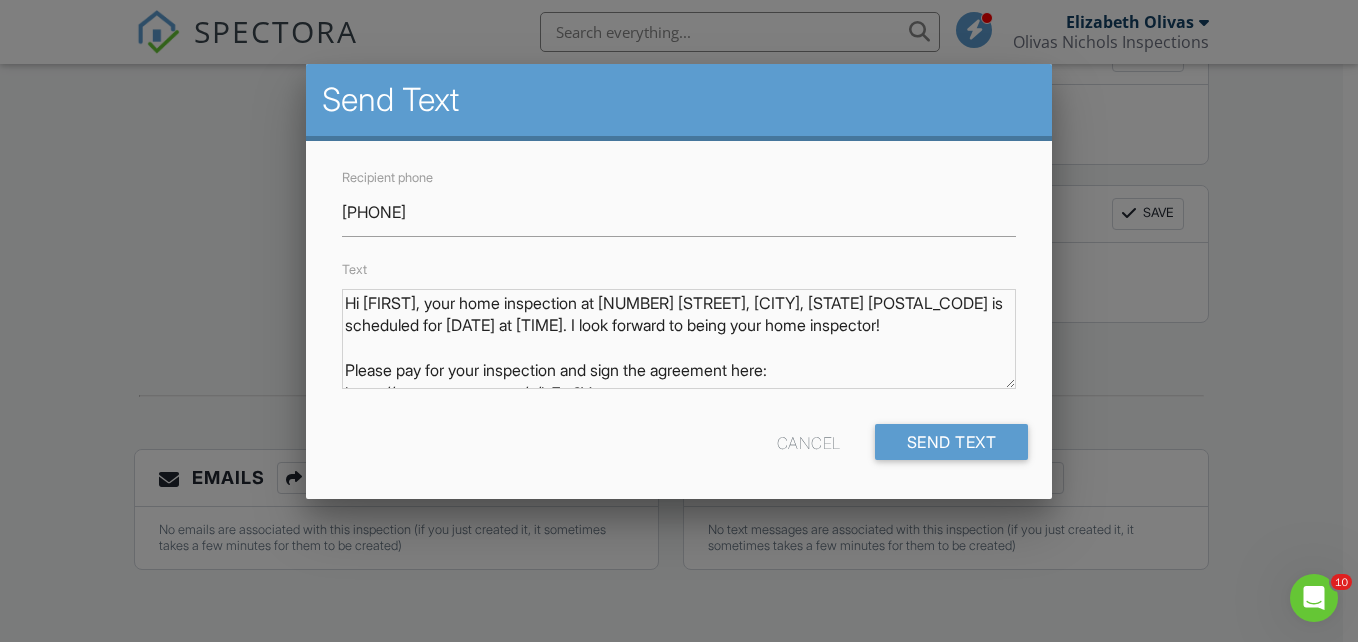 click on "Recipient phone
323-945-2007
Text
Hi Victor, your home inspection at 1104 W F St, Ontario, CA 91762 is scheduled for 08/01/2025 at 1:35 pm. I look forward to being your home inspector!
Please pay for your inspection and sign the agreement here: https://app.spectora.com/u/ly7sr6V
Cancel
Send Text" at bounding box center [679, 320] 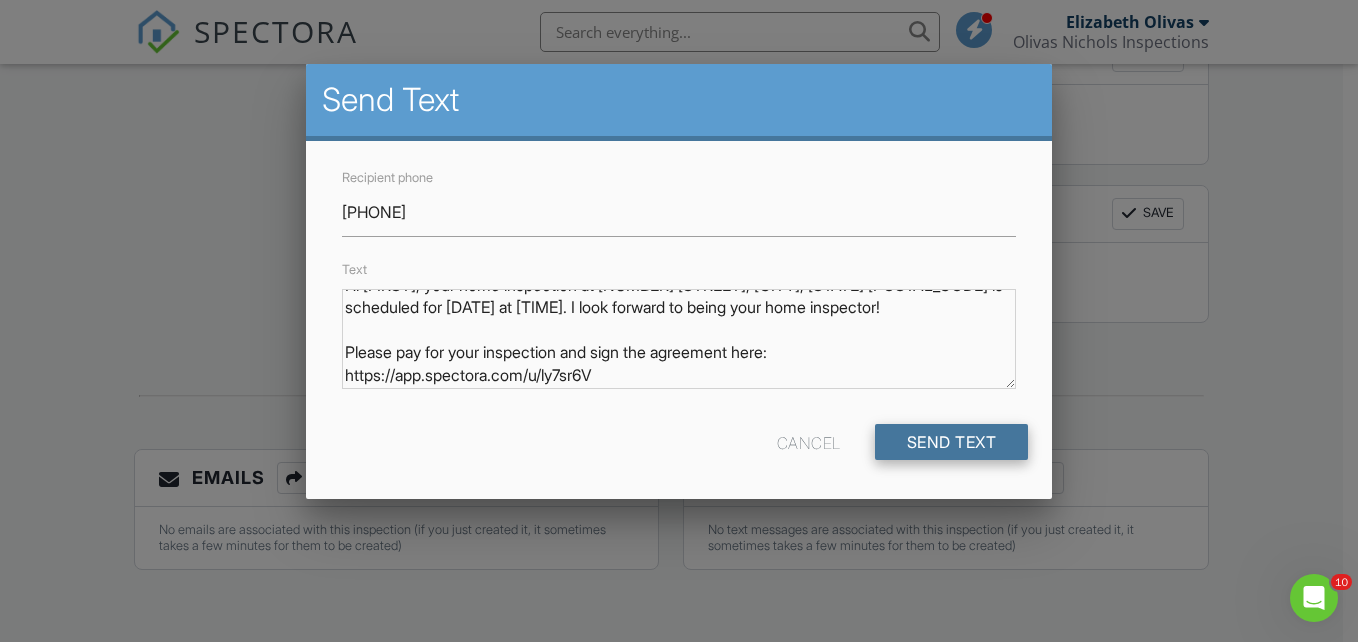 click on "Send Text" at bounding box center [952, 442] 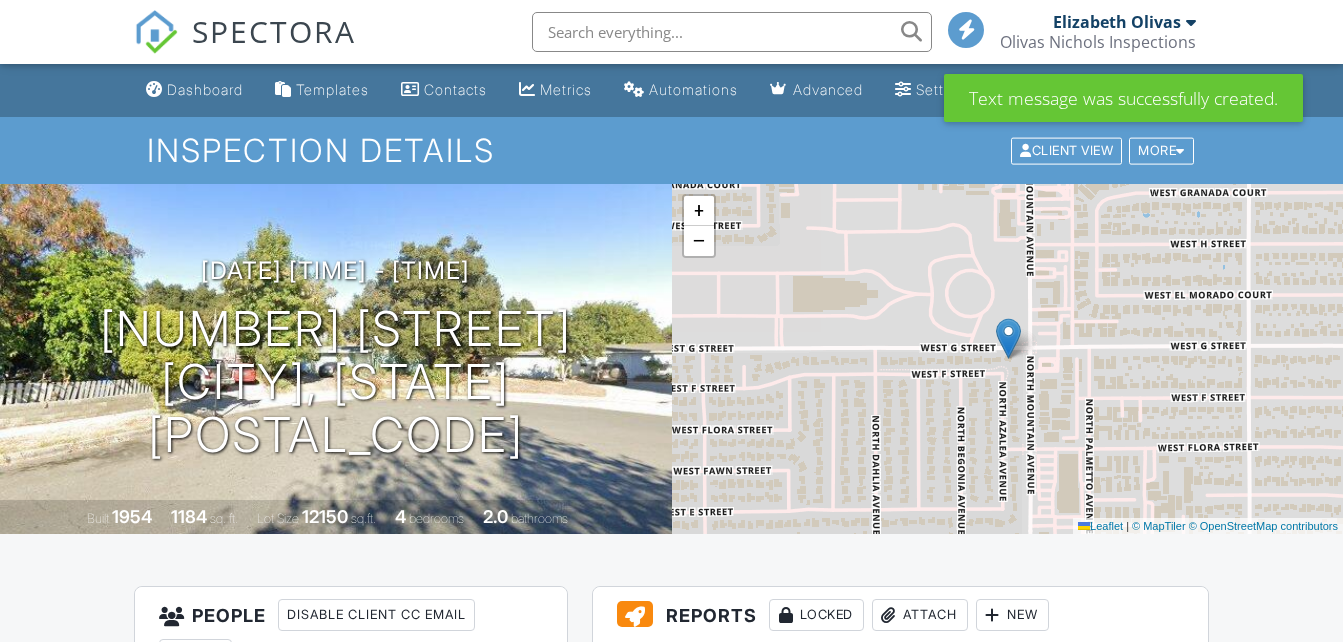 scroll, scrollTop: 0, scrollLeft: 0, axis: both 